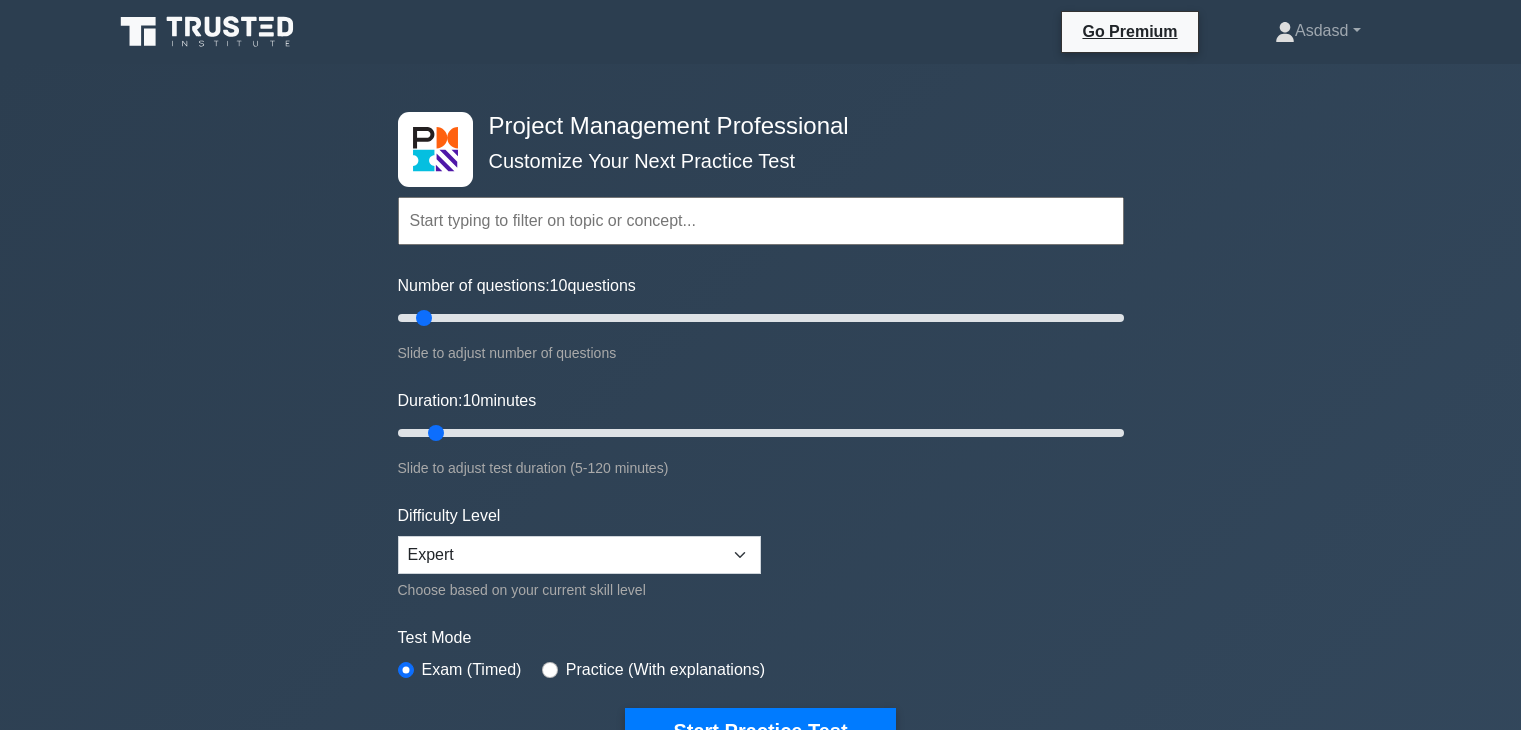 scroll, scrollTop: 0, scrollLeft: 0, axis: both 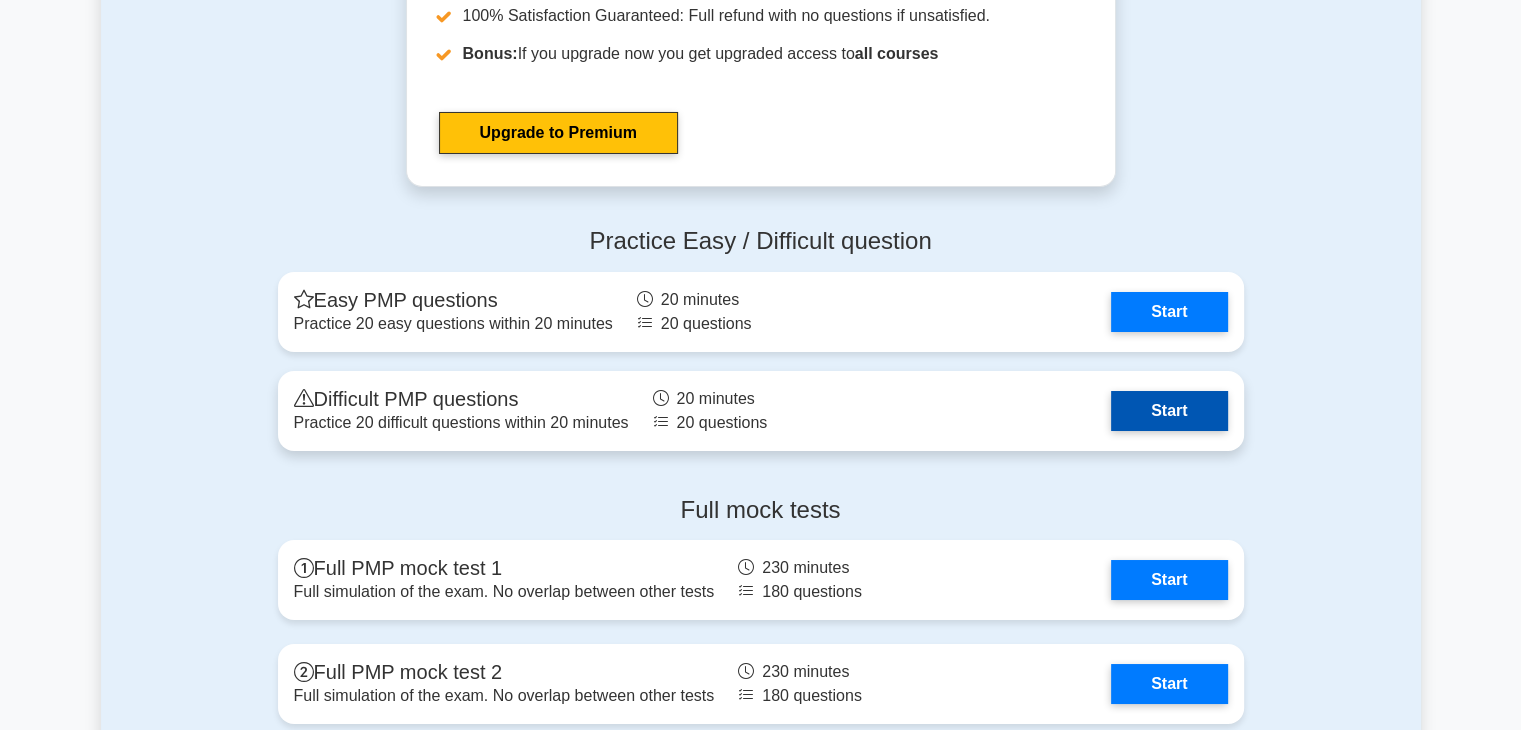 click on "Start" at bounding box center (1169, 411) 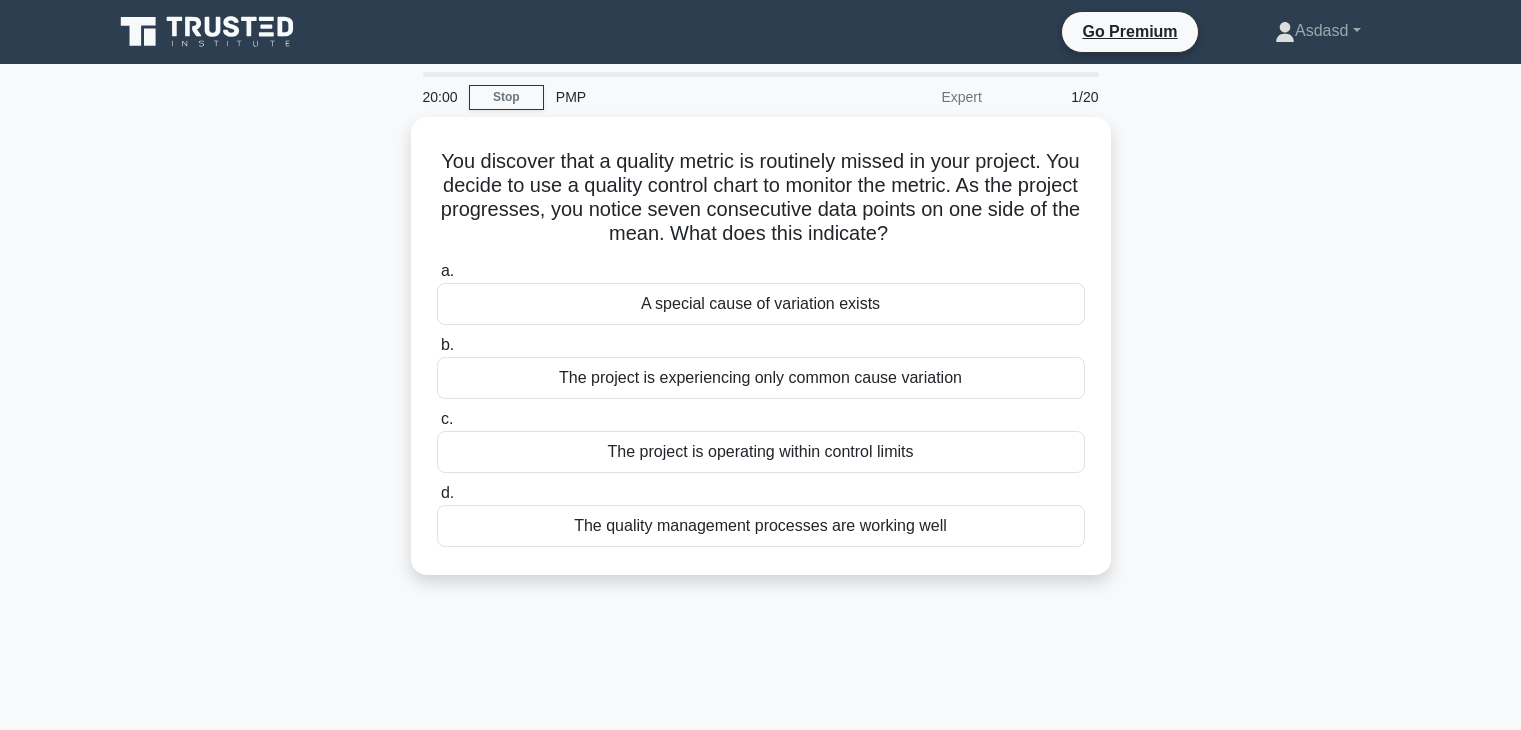 scroll, scrollTop: 0, scrollLeft: 0, axis: both 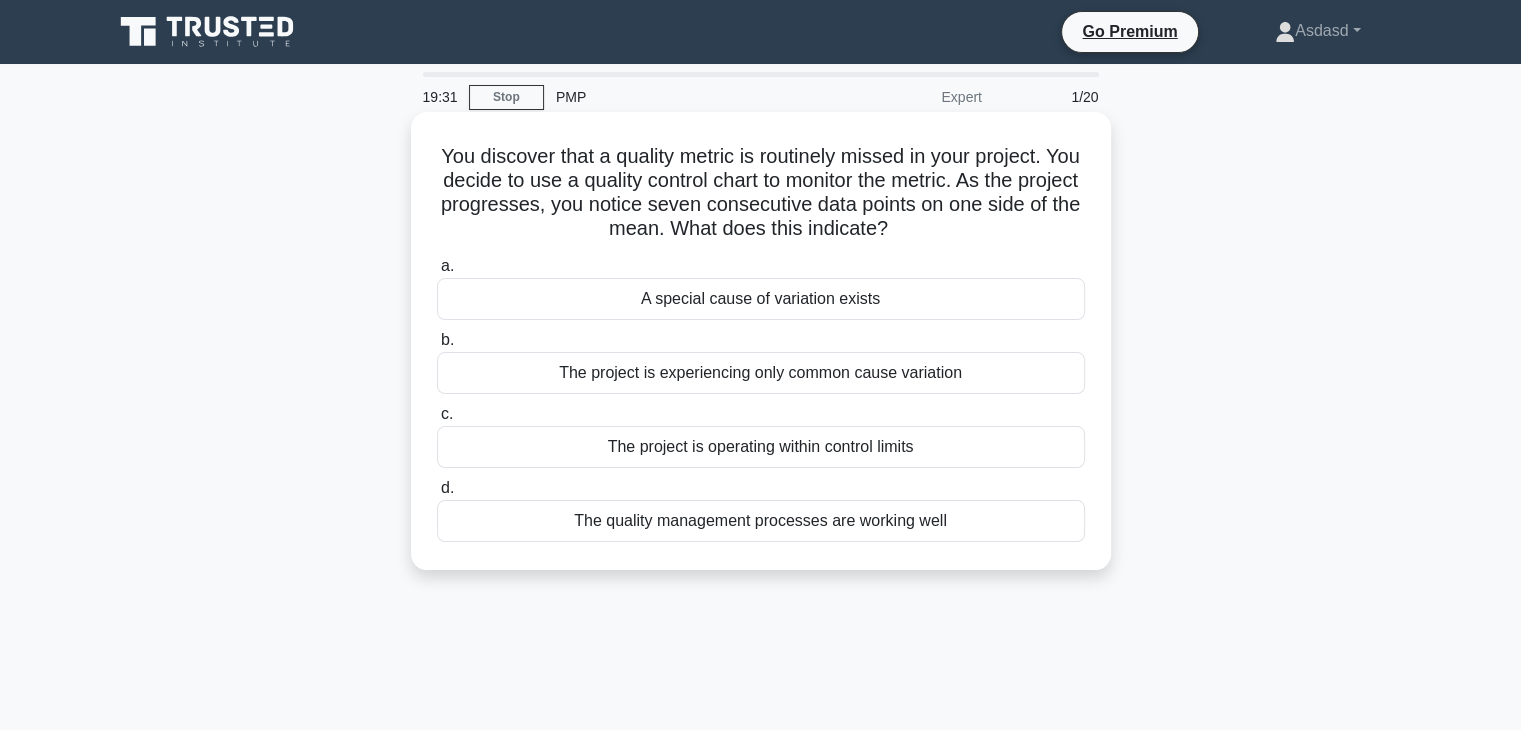click on "A special cause of variation exists" at bounding box center (761, 299) 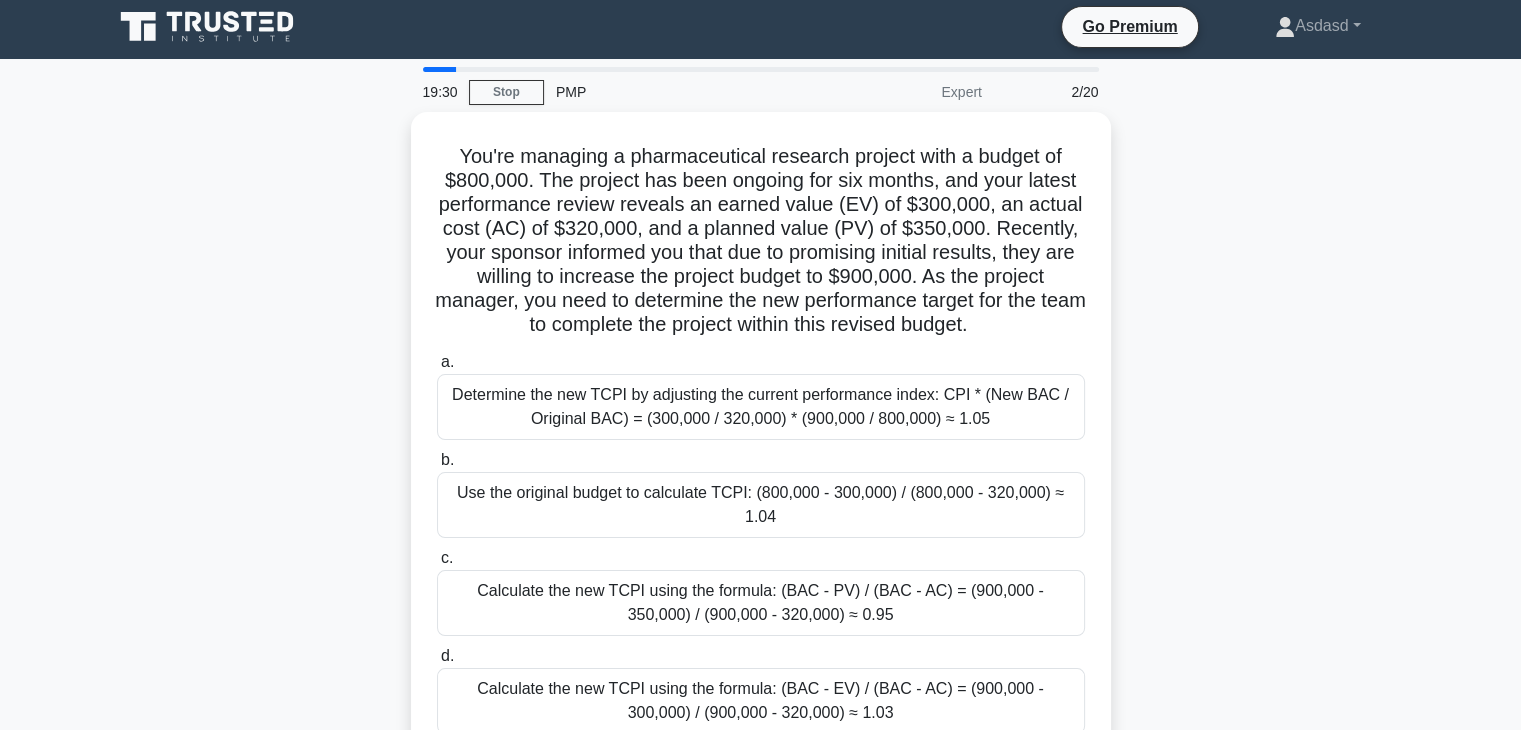 scroll, scrollTop: 100, scrollLeft: 0, axis: vertical 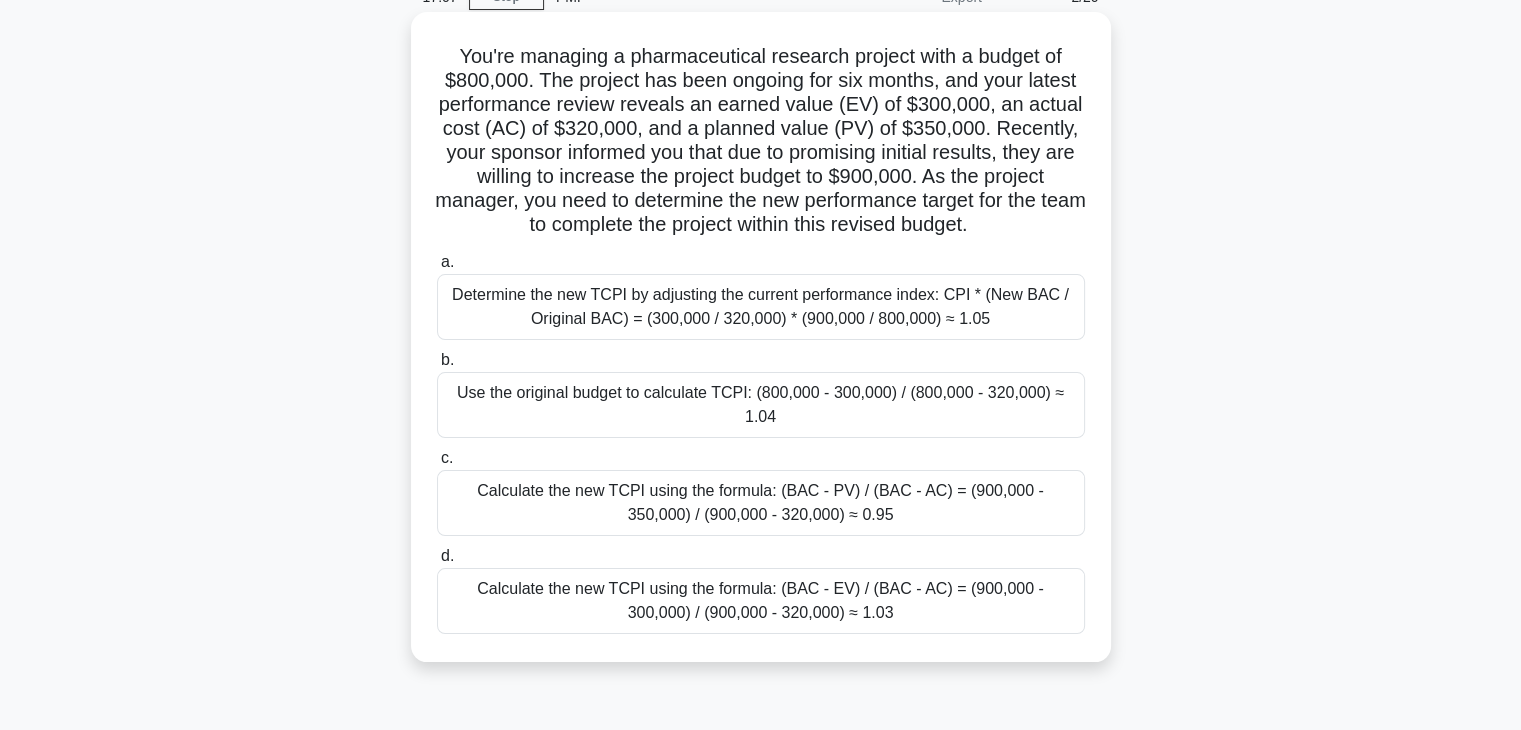 click on "Calculate the new TCPI using the formula: (BAC - EV) / (BAC - AC) = (900,000 - 300,000) / (900,000 - 320,000) ≈ 1.03" at bounding box center [761, 601] 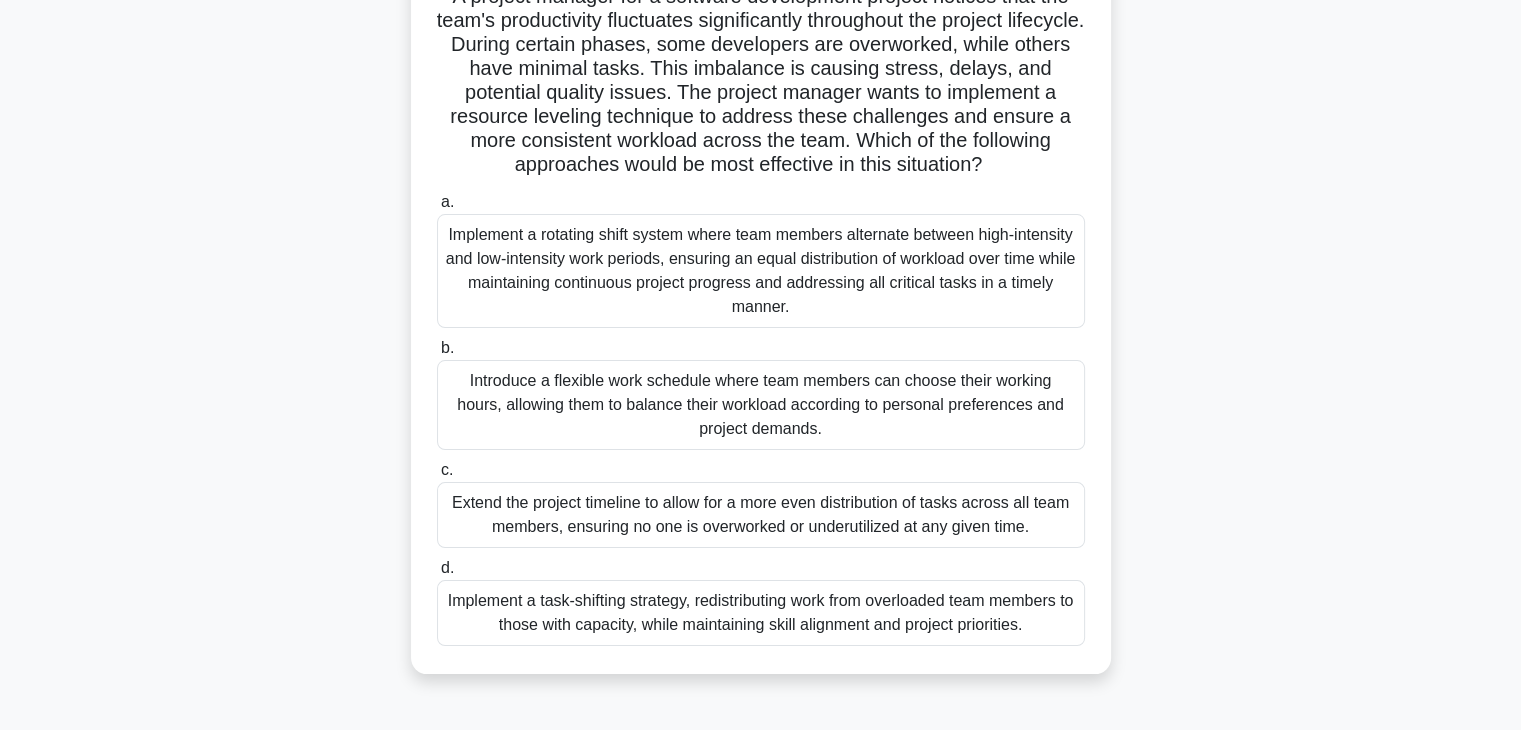 scroll, scrollTop: 200, scrollLeft: 0, axis: vertical 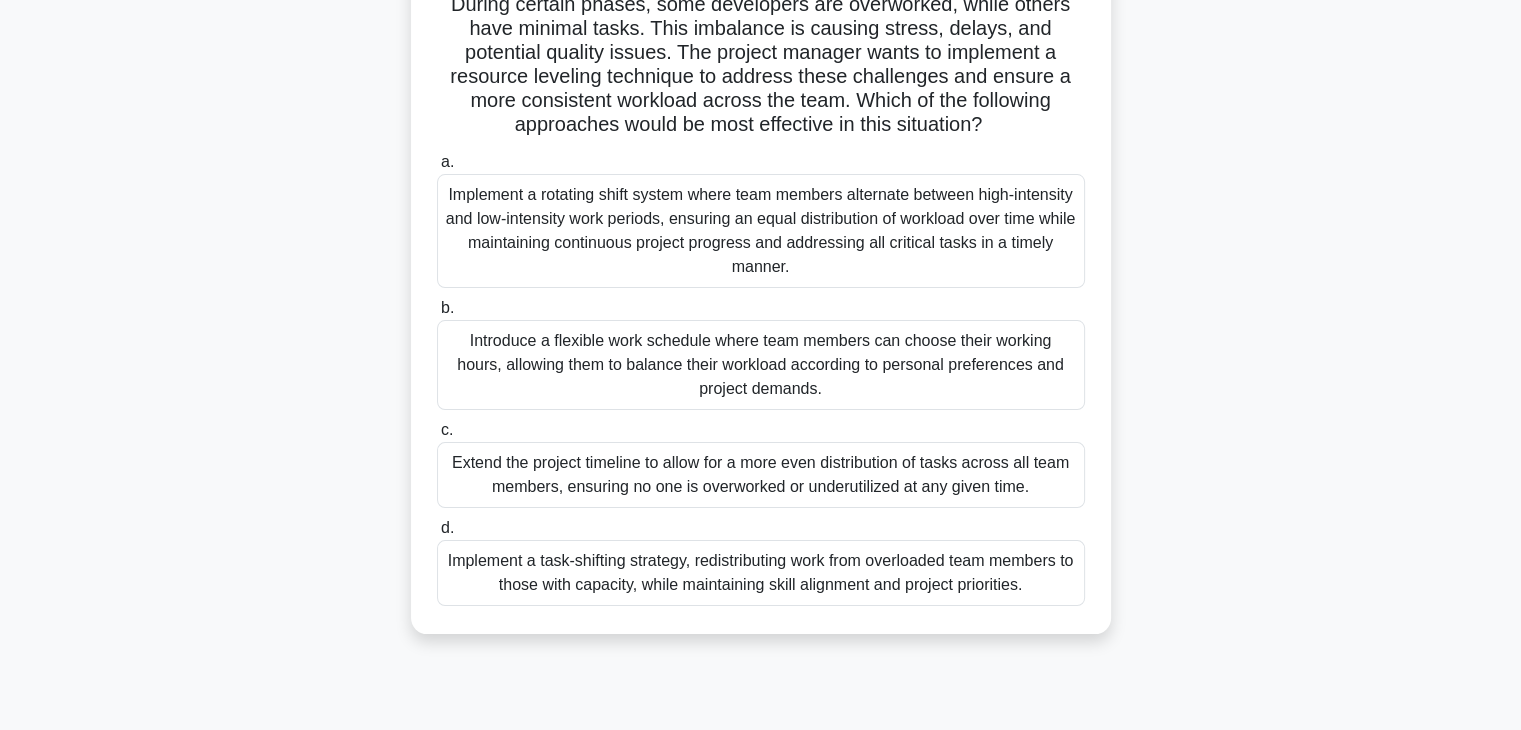 click on "Extend the project timeline to allow for a more even distribution of tasks across all team members, ensuring no one is overworked or underutilized at any given time." at bounding box center (761, 475) 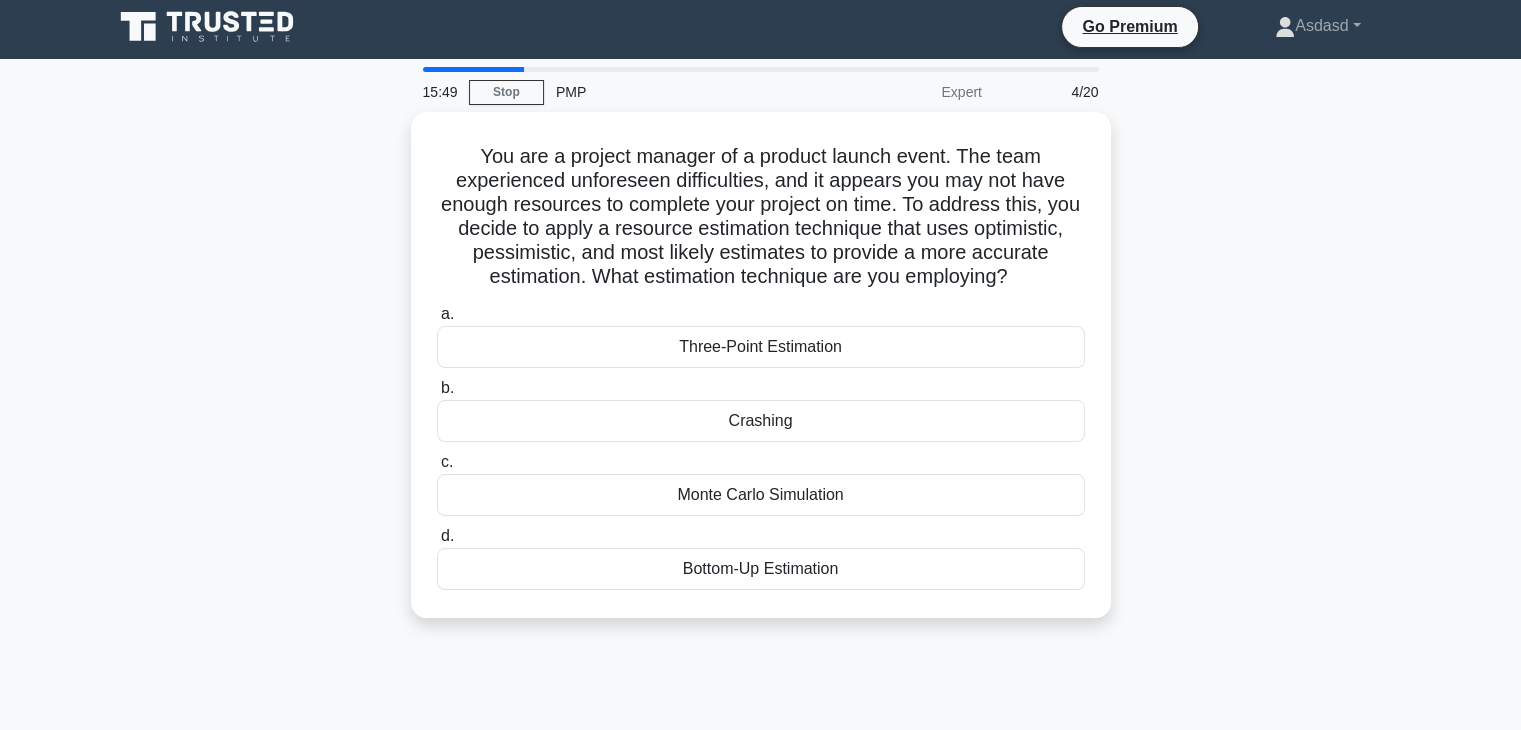 scroll, scrollTop: 58, scrollLeft: 0, axis: vertical 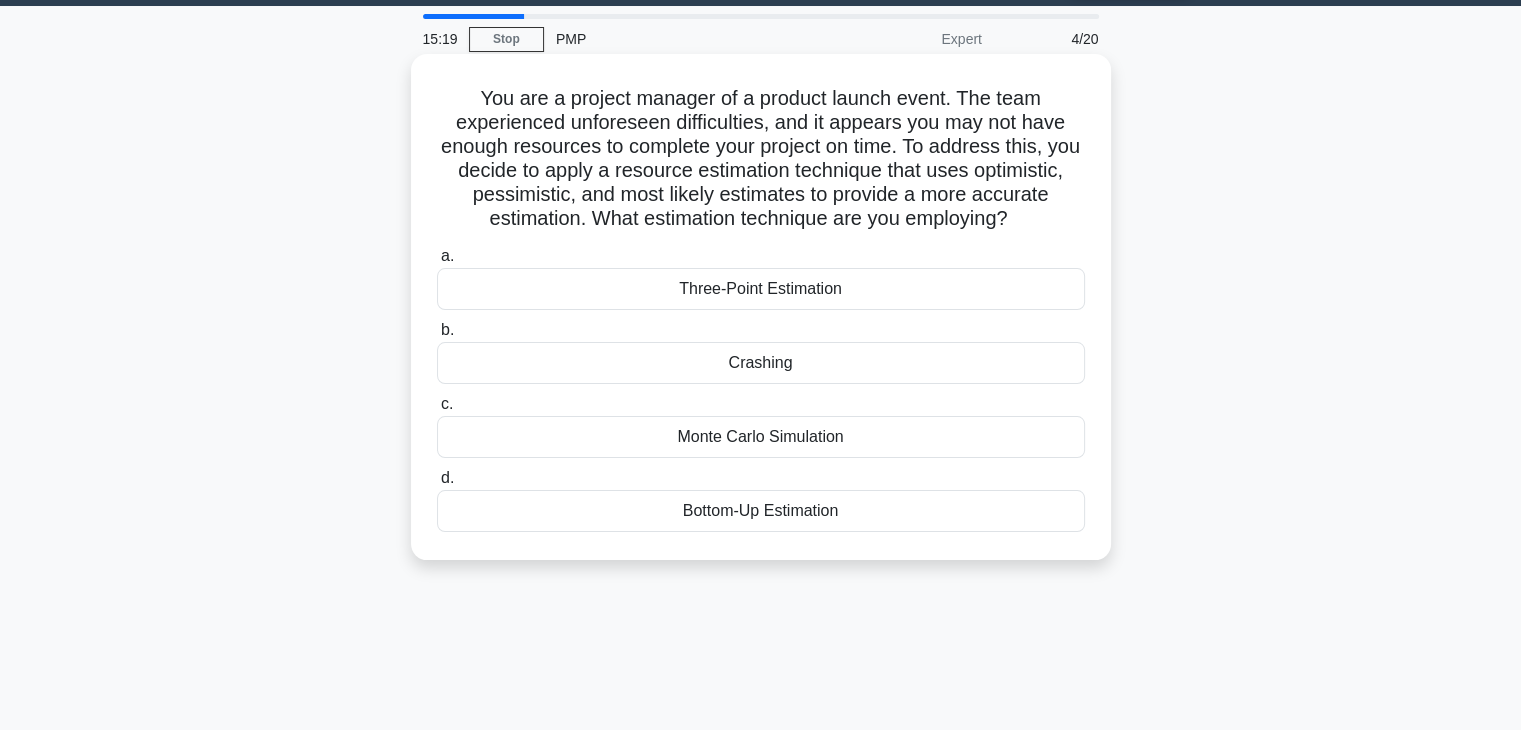 click on "Three-Point Estimation" at bounding box center [761, 289] 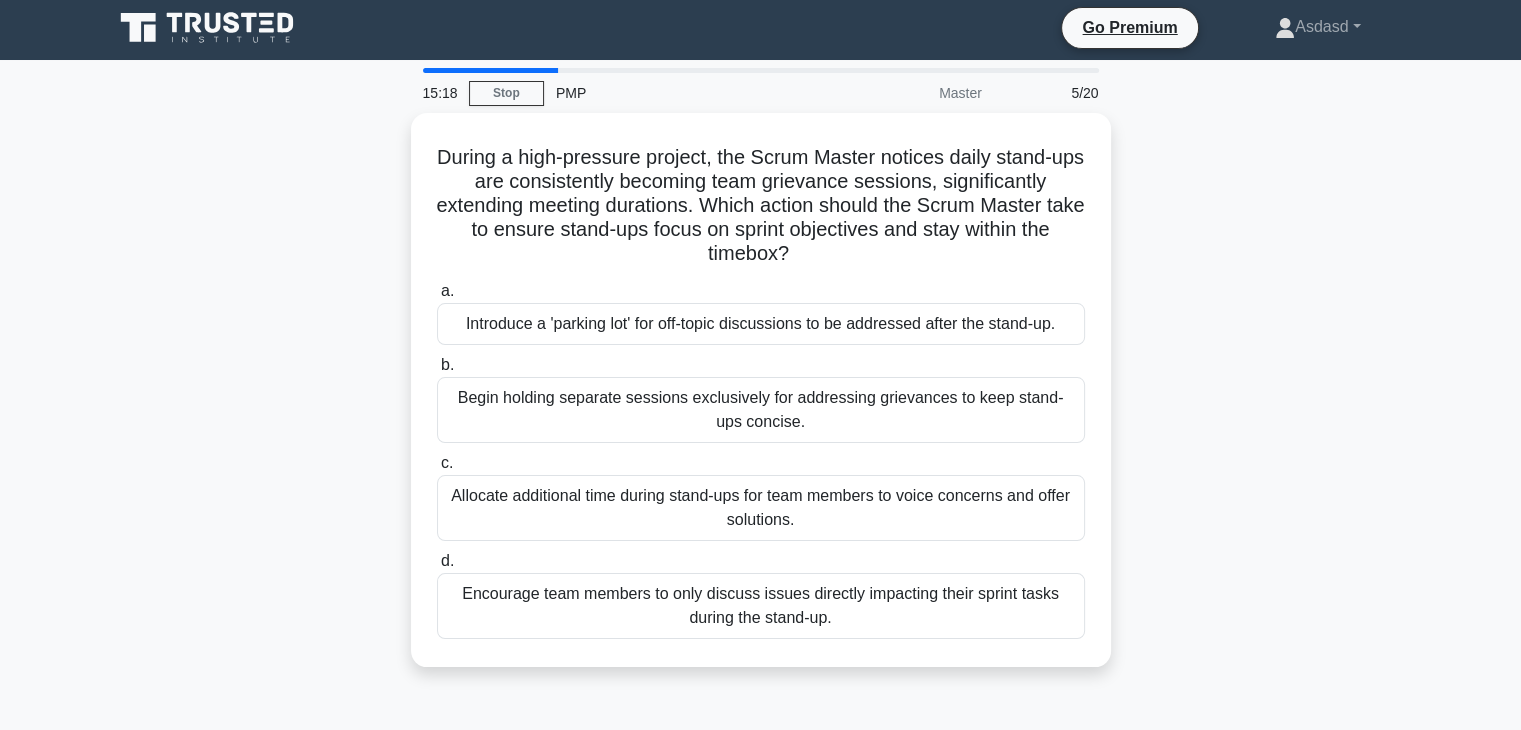 scroll, scrollTop: 0, scrollLeft: 0, axis: both 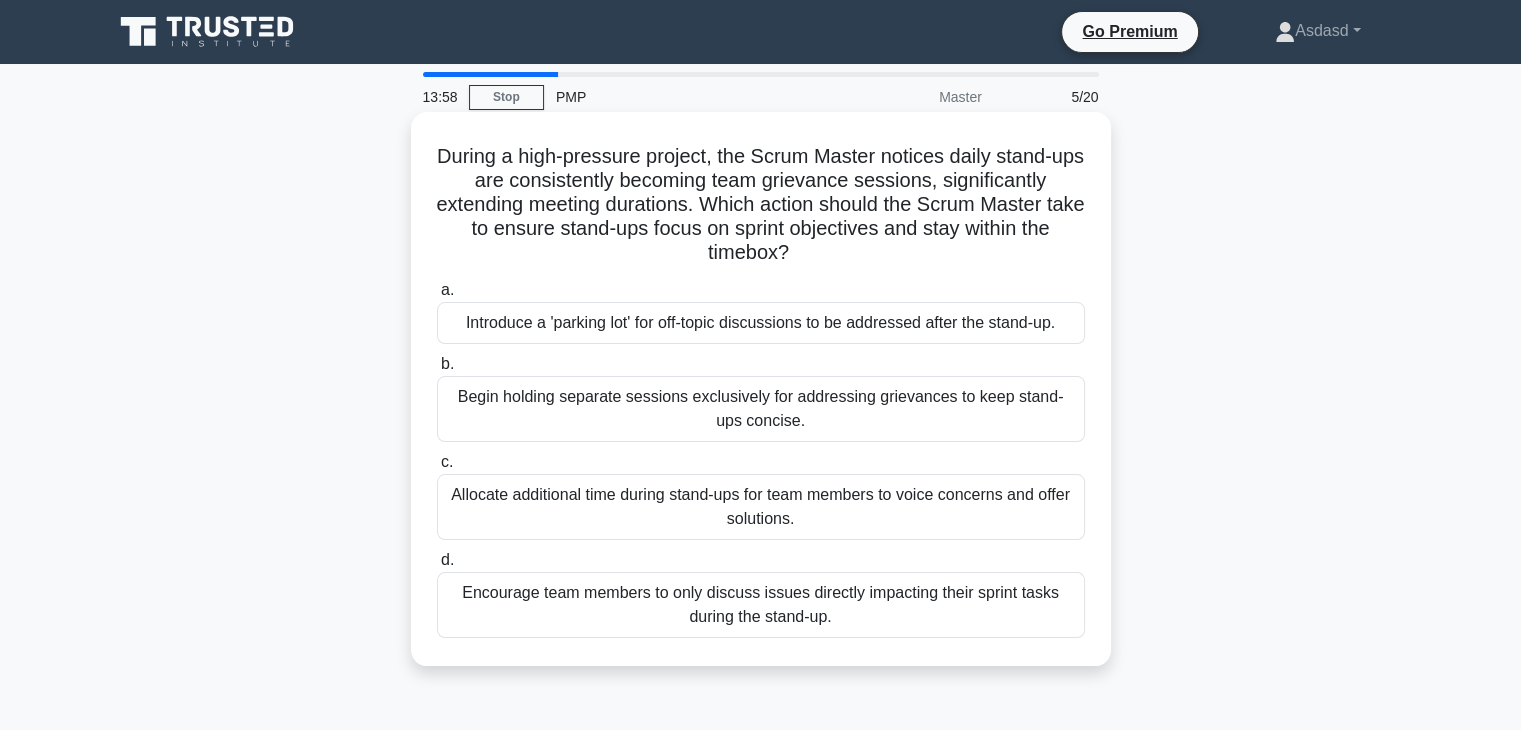 click on "Introduce a 'parking lot' for off-topic discussions to be addressed after the stand-up." at bounding box center [761, 323] 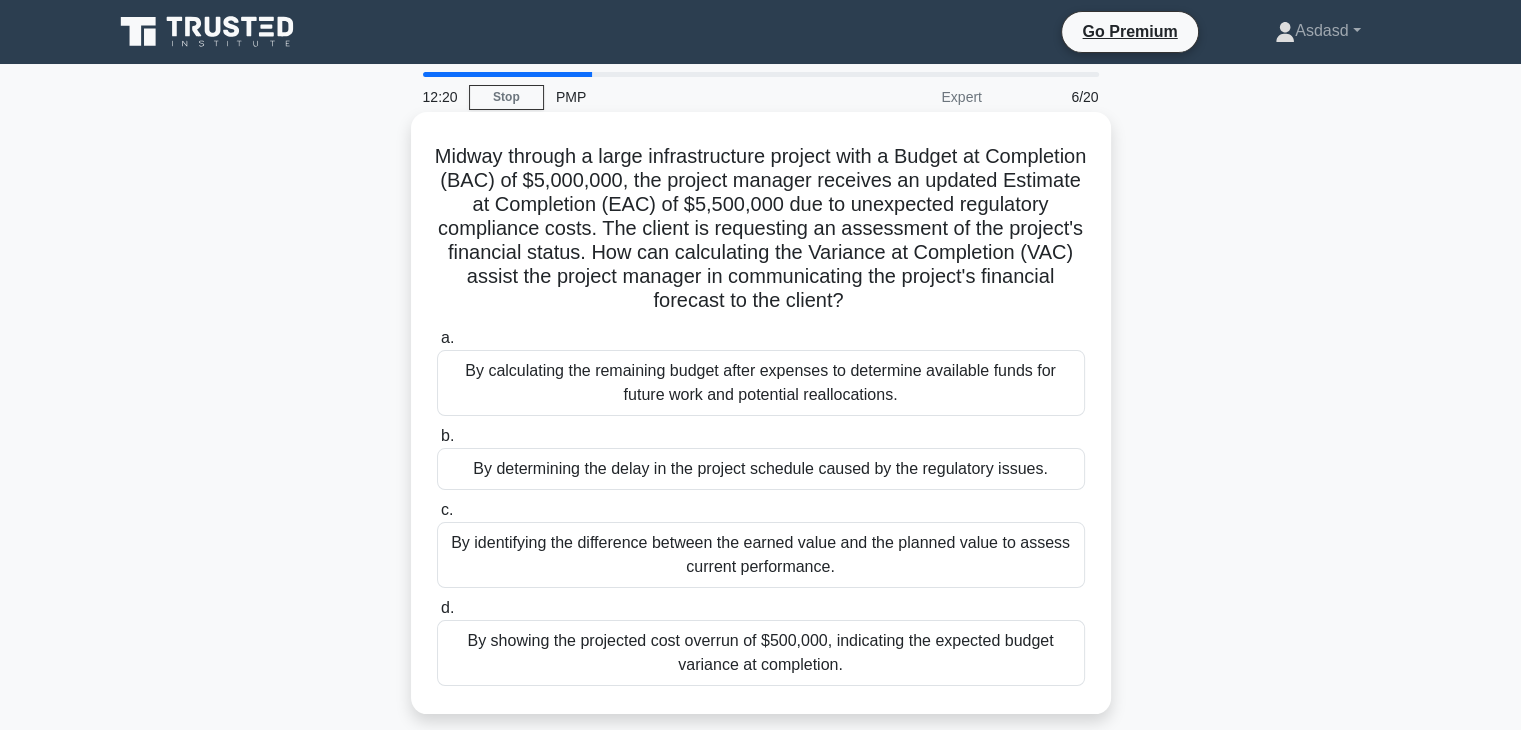 click on "By showing the projected cost overrun of $500,000, indicating the expected budget variance at completion." at bounding box center (761, 653) 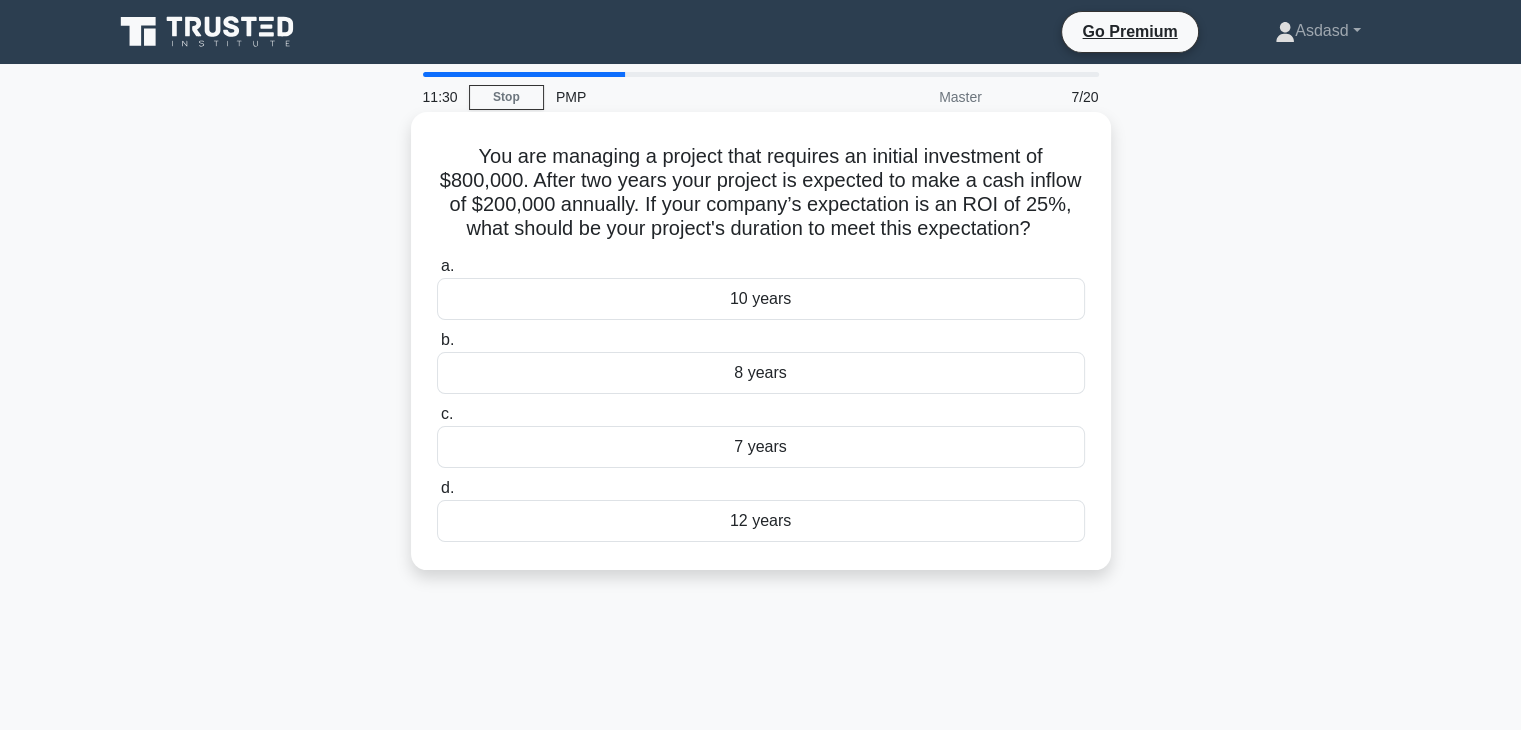 click on "7 years" at bounding box center (761, 447) 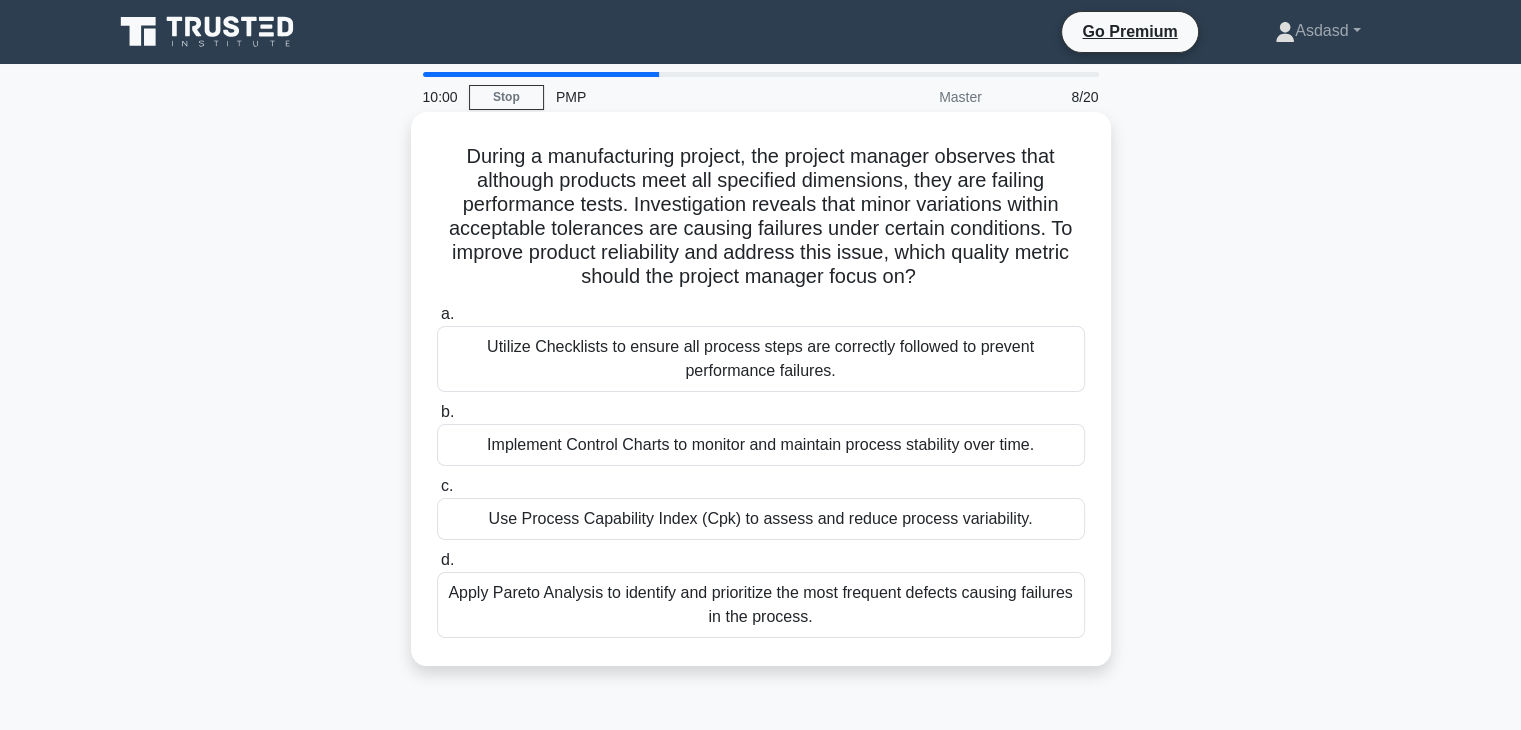 click on "Use Process Capability Index (Cpk) to assess and reduce process variability." at bounding box center (761, 519) 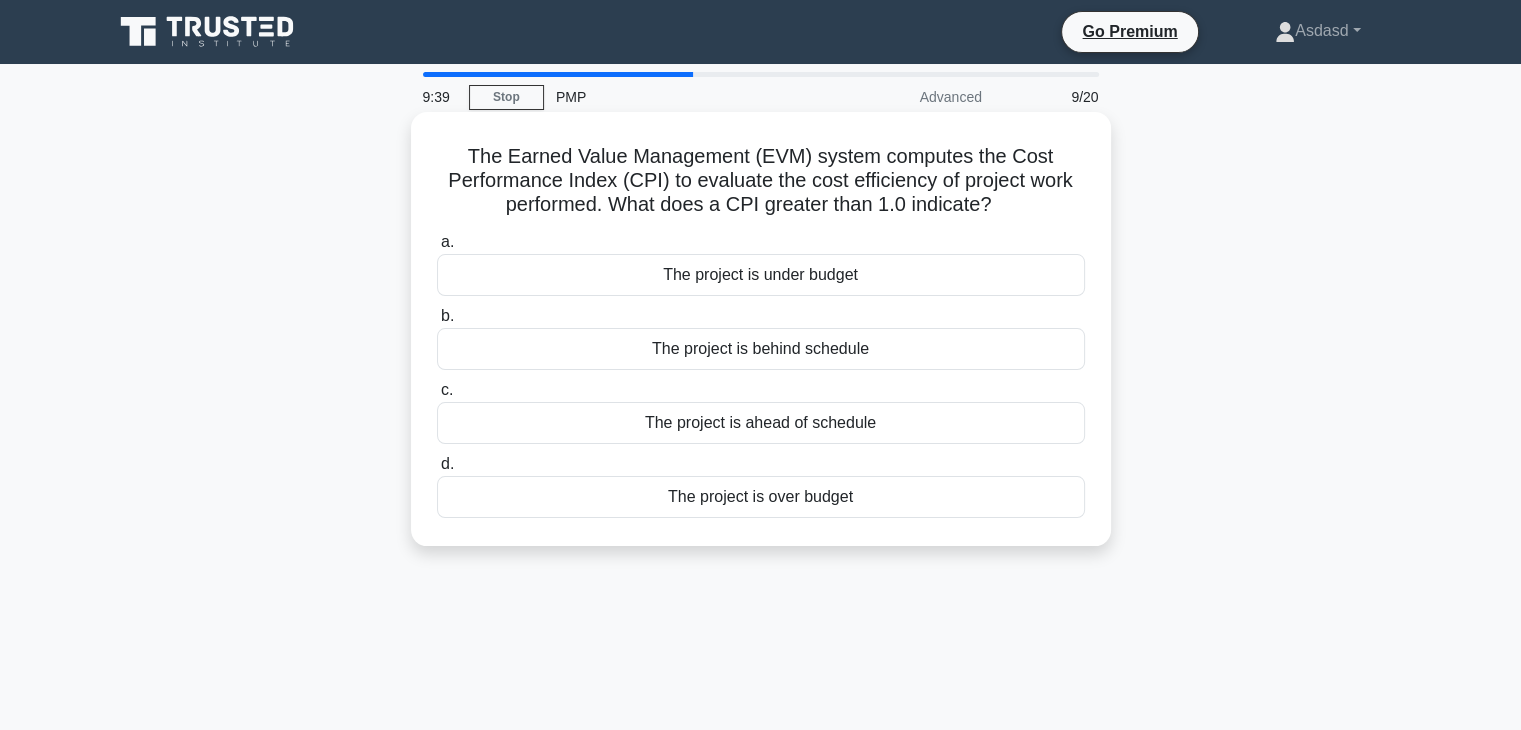 click on "The project is under budget" at bounding box center [761, 275] 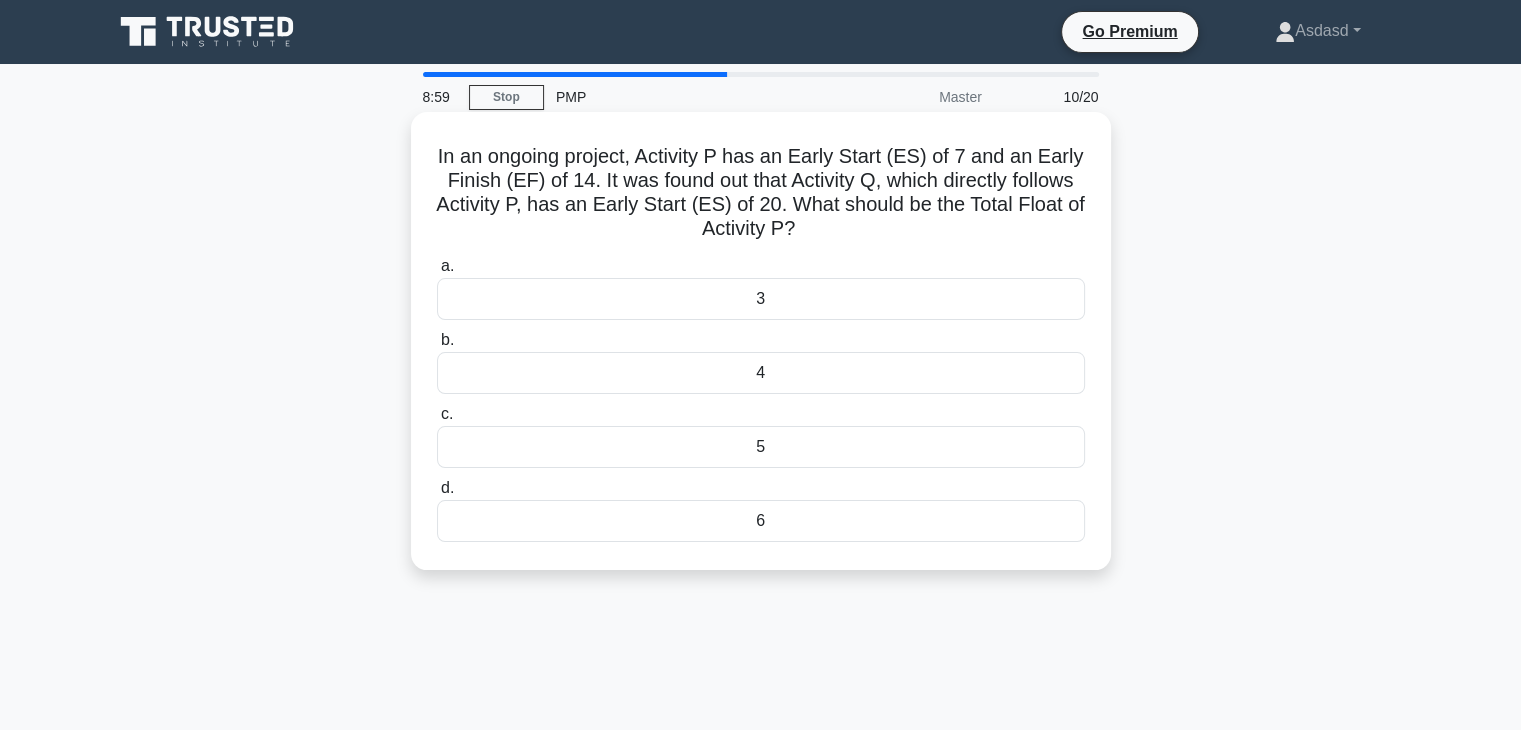 click on "5" at bounding box center [761, 447] 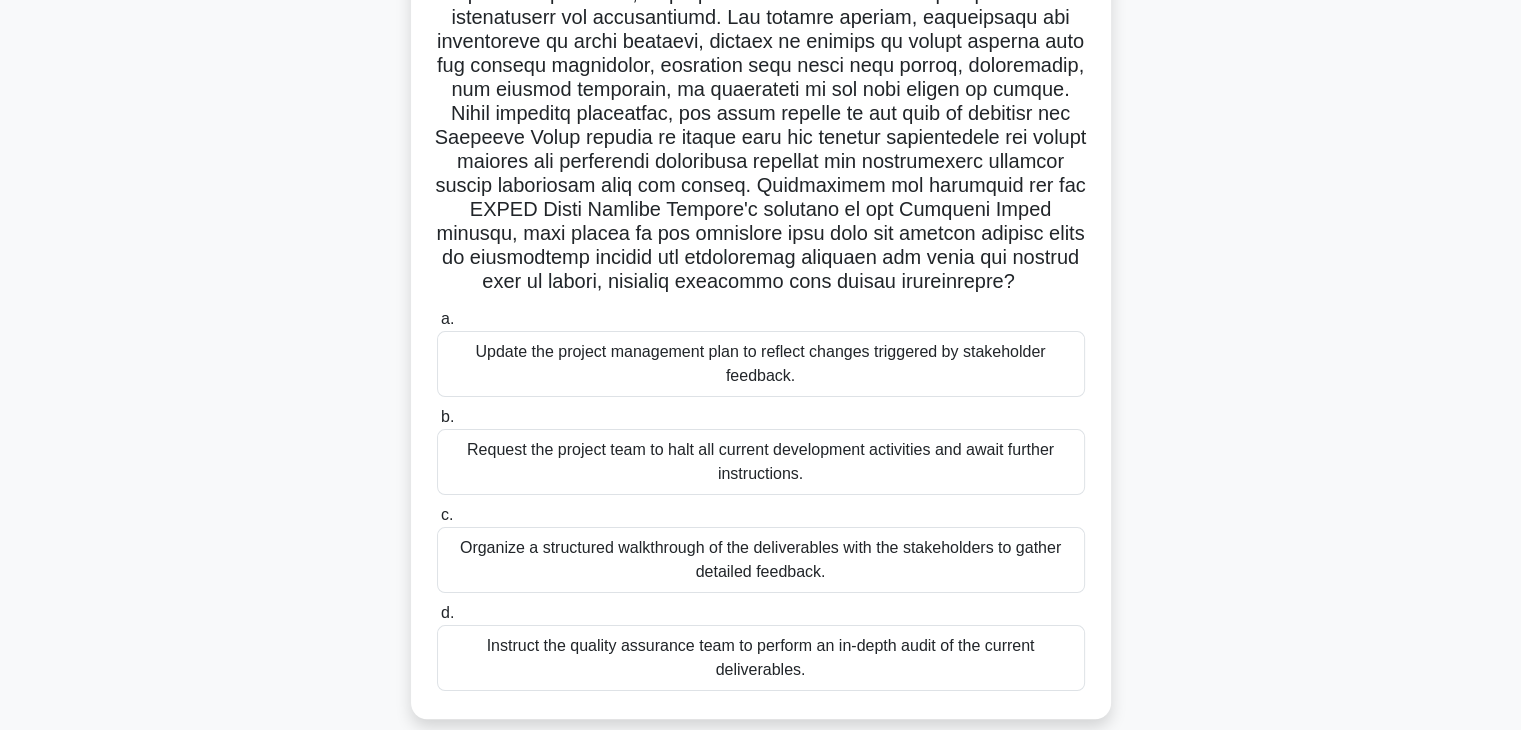 scroll, scrollTop: 300, scrollLeft: 0, axis: vertical 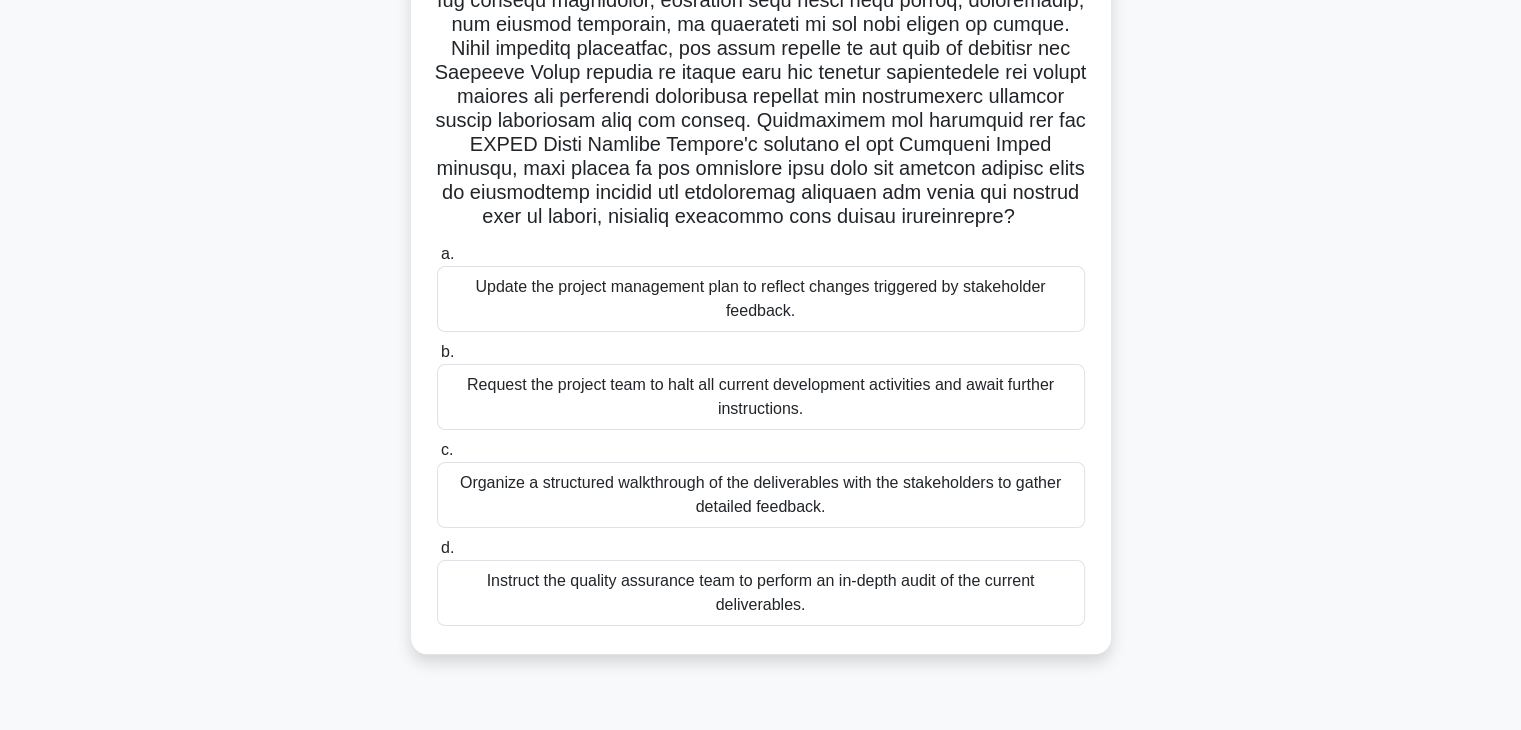 click on "Organize a structured walkthrough of the deliverables with the stakeholders to gather detailed feedback." at bounding box center (761, 495) 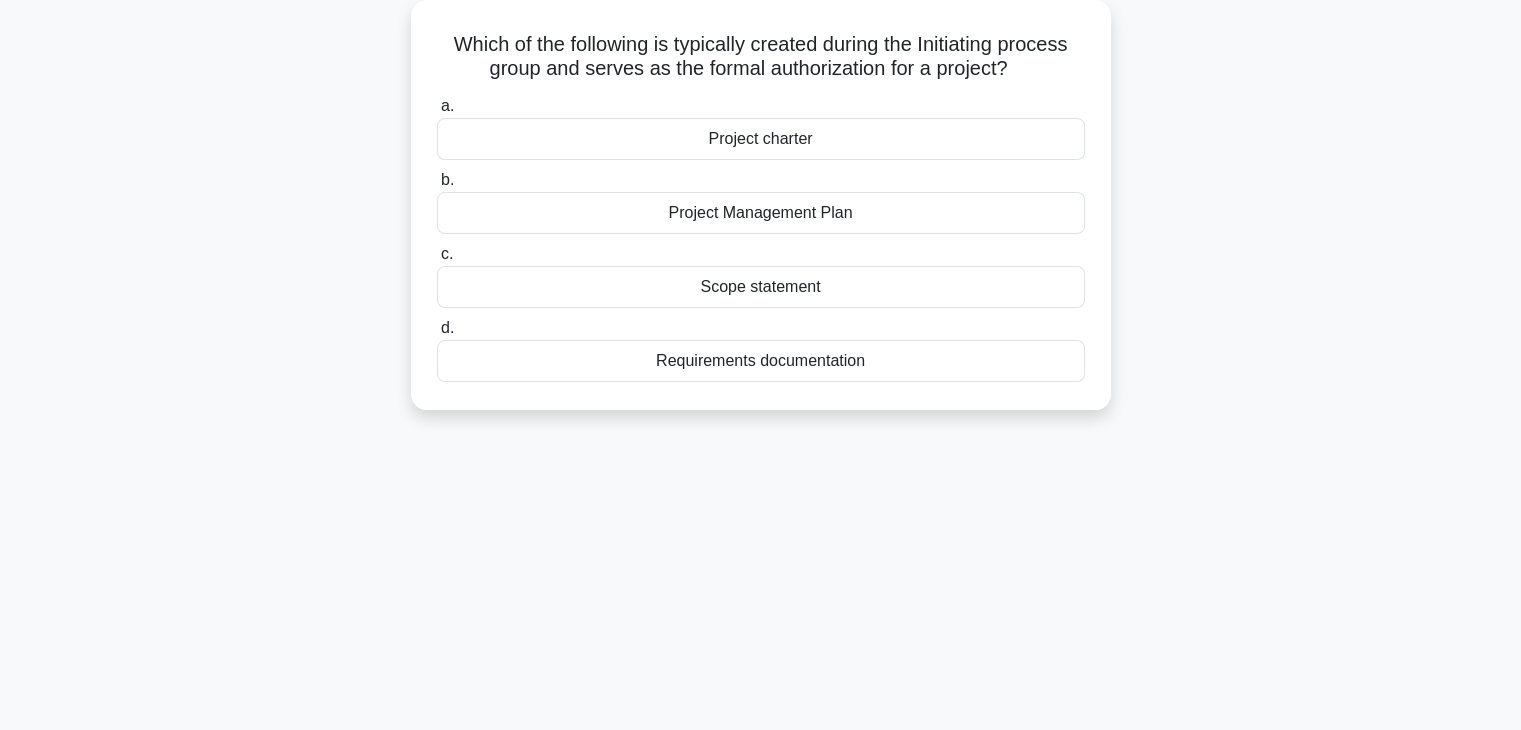 scroll, scrollTop: 0, scrollLeft: 0, axis: both 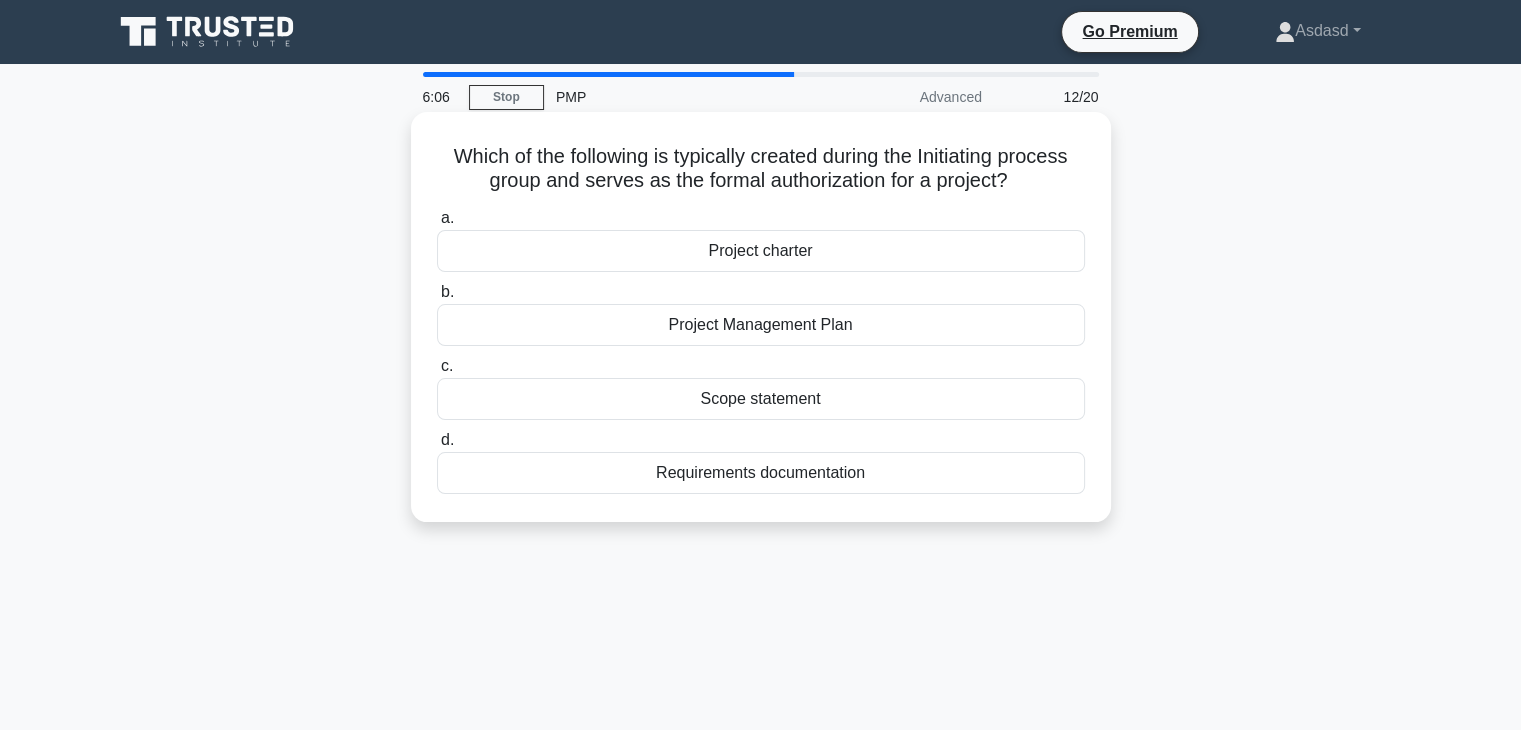 click on "Project charter" at bounding box center [761, 251] 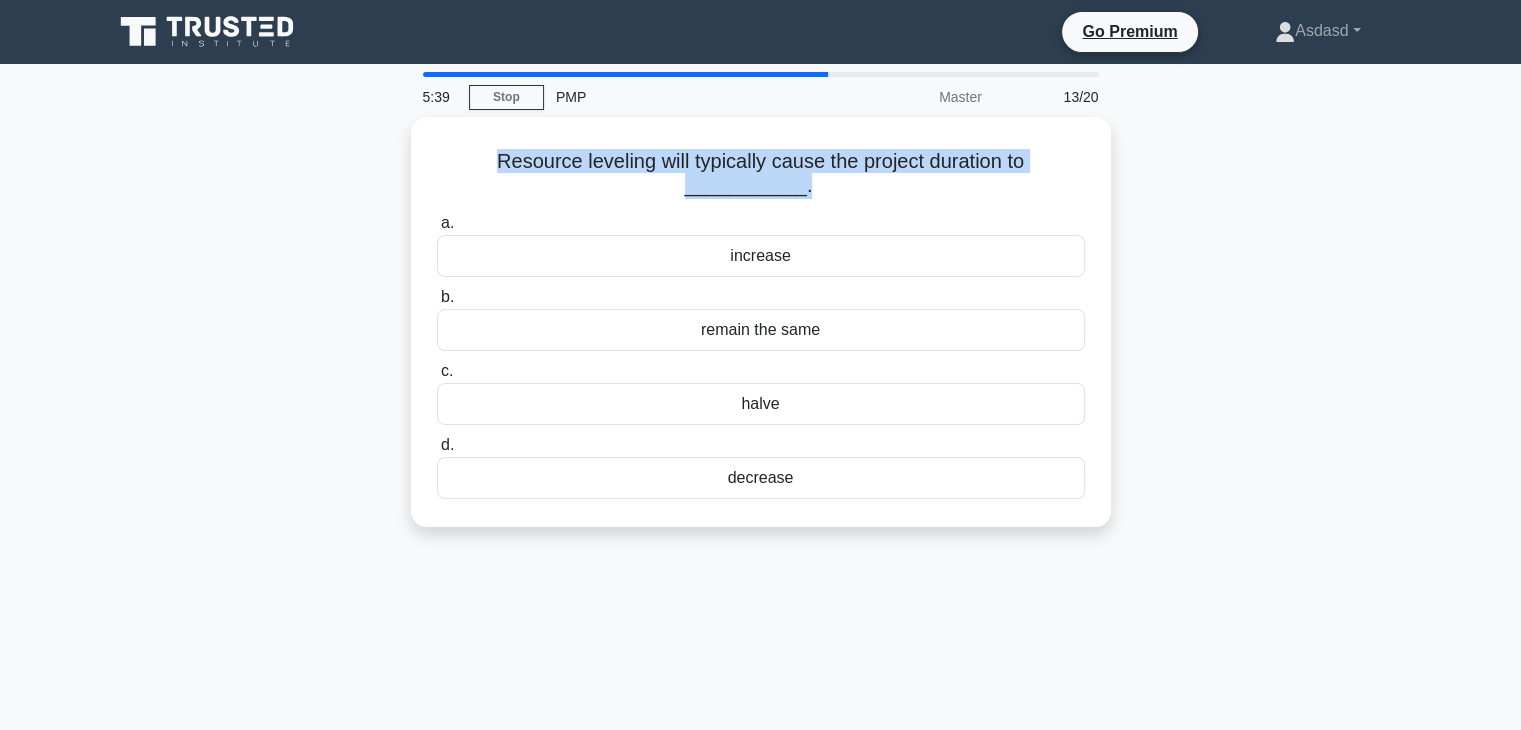 drag, startPoint x: 436, startPoint y: 150, endPoint x: 1119, endPoint y: 160, distance: 683.0732 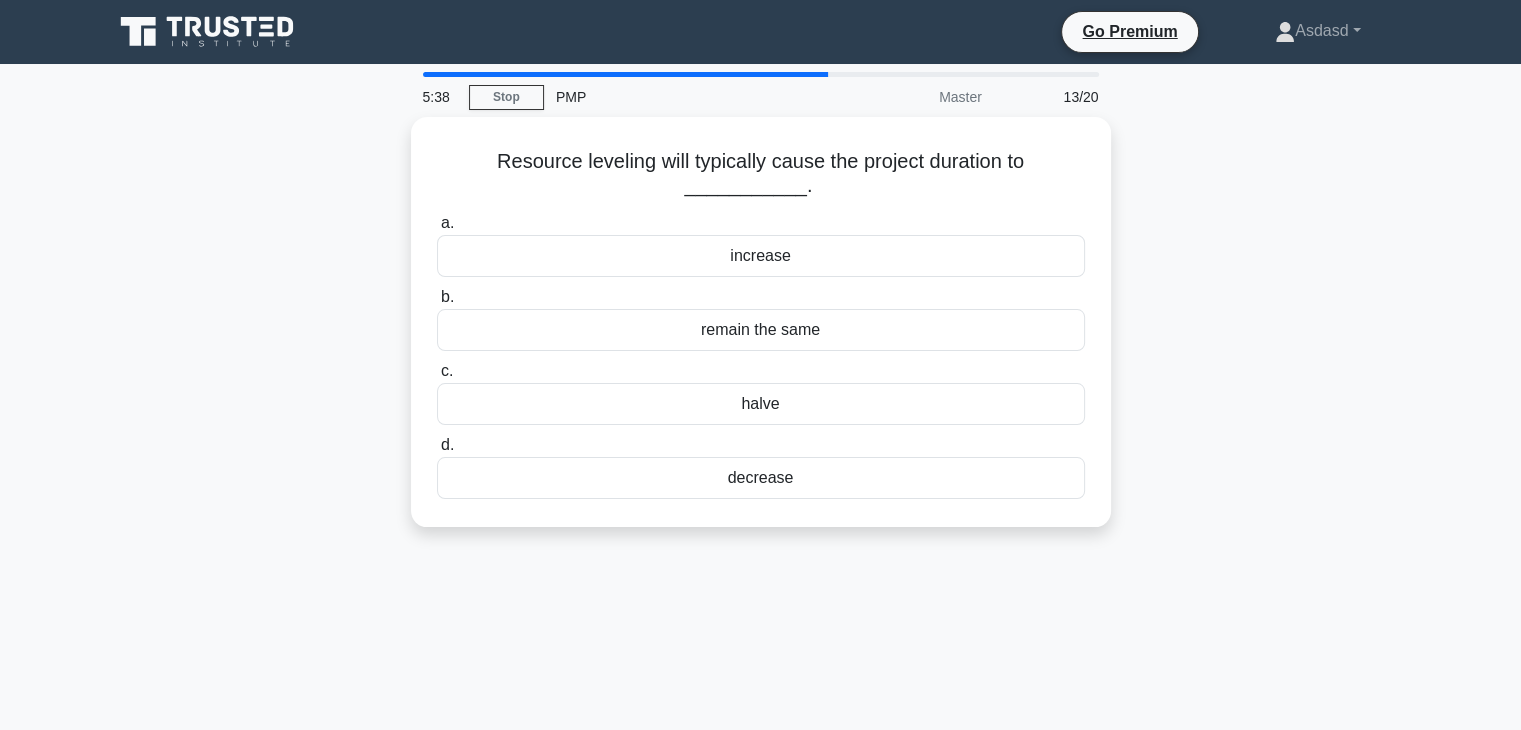 click on "Resource leveling will typically cause the project duration to ___________.
.spinner_0XTQ{transform-origin:center;animation:spinner_y6GP .75s linear infinite}@keyframes spinner_y6GP{100%{transform:rotate(360deg)}}
a.
increase
b." at bounding box center [761, 334] 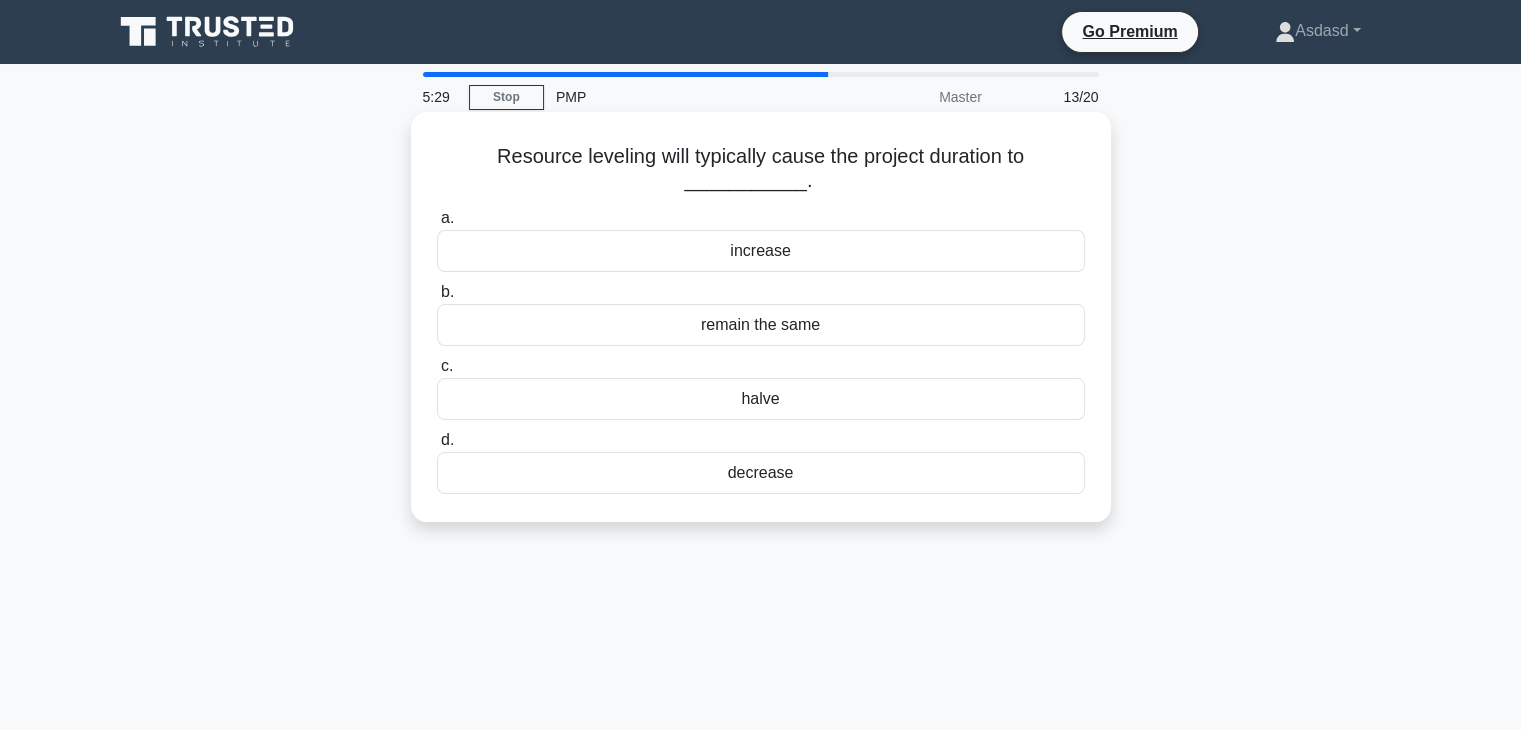 click on "remain the same" at bounding box center (761, 325) 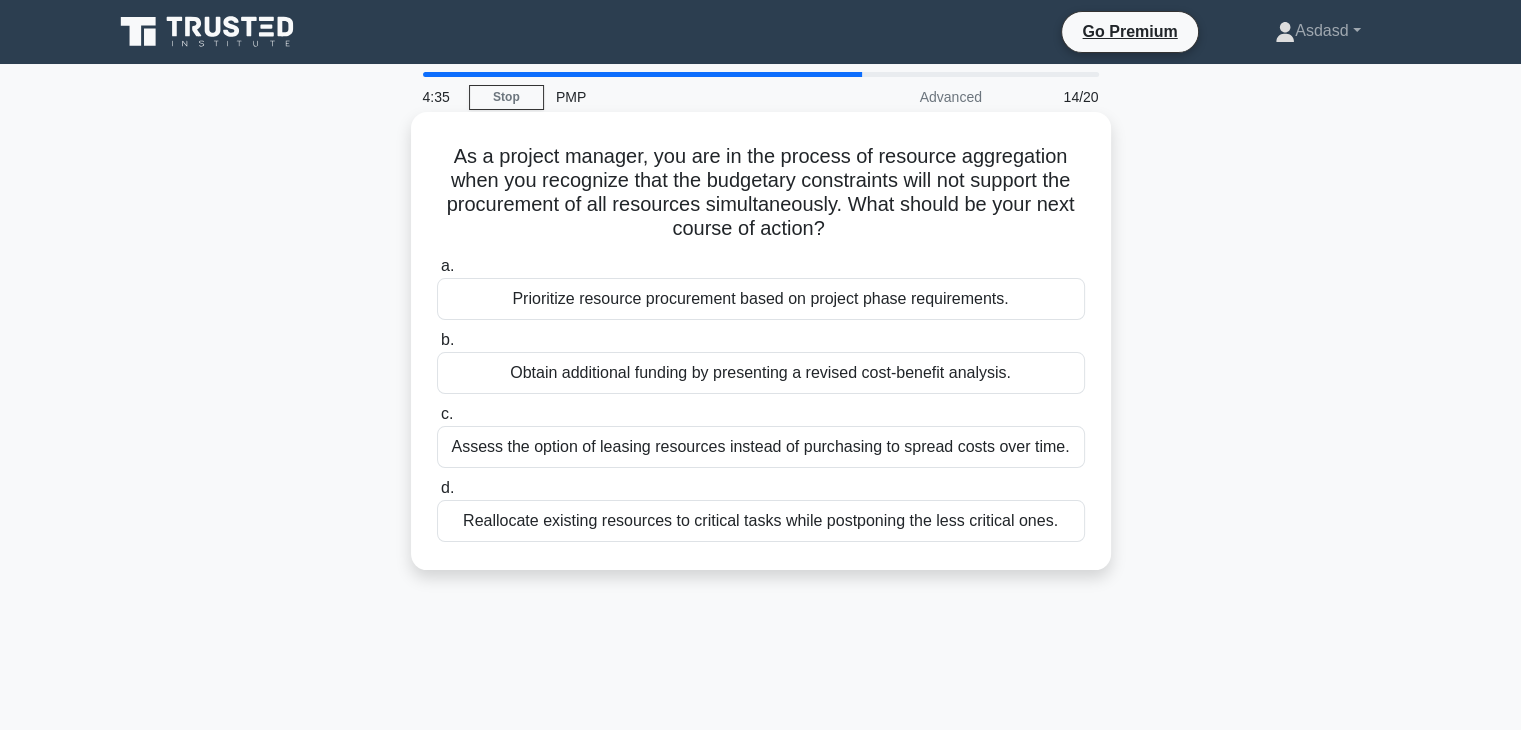 click on "Prioritize resource procurement based on project phase requirements." at bounding box center (761, 299) 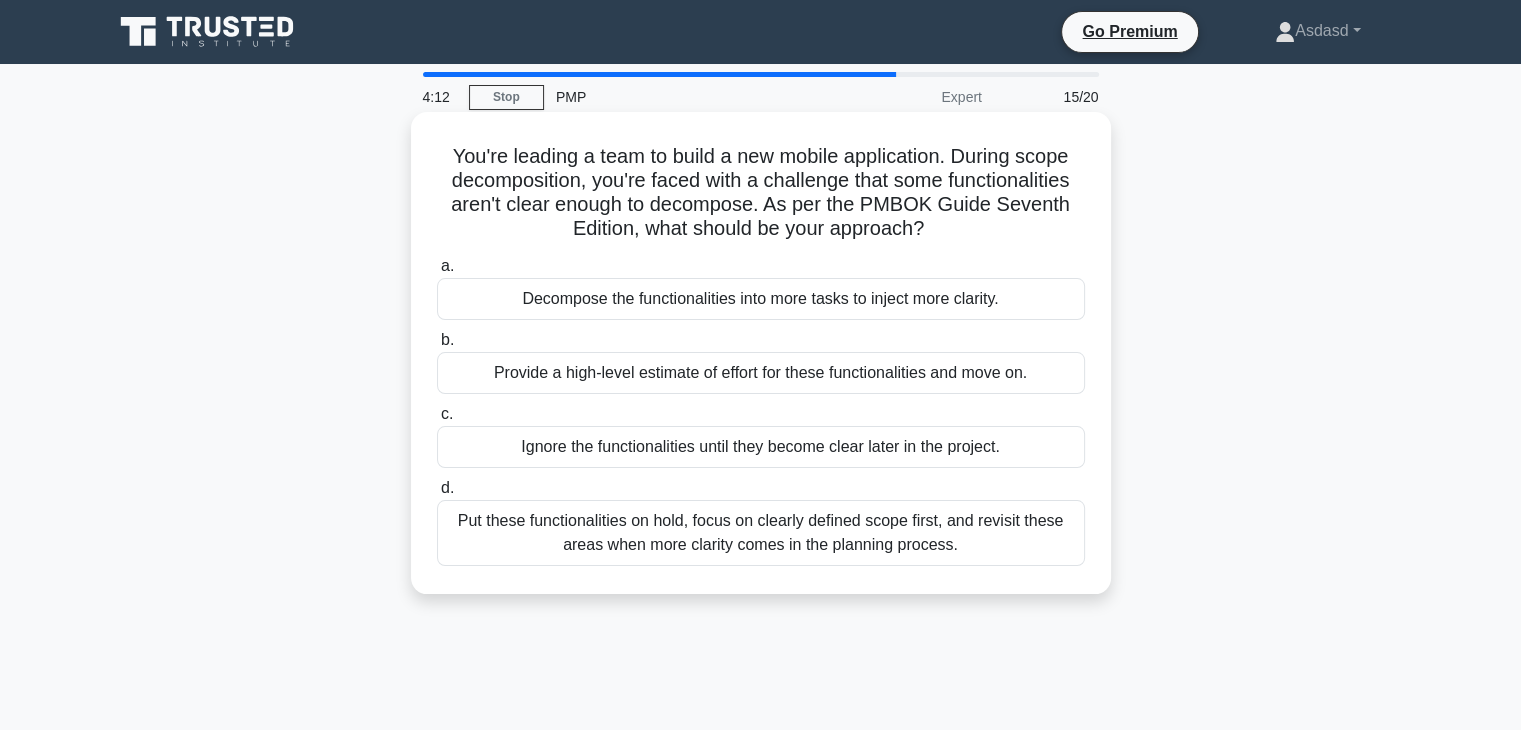 click on "Put these functionalities on hold, focus on clearly defined scope first, and revisit these areas when more clarity comes in the planning process." at bounding box center [761, 533] 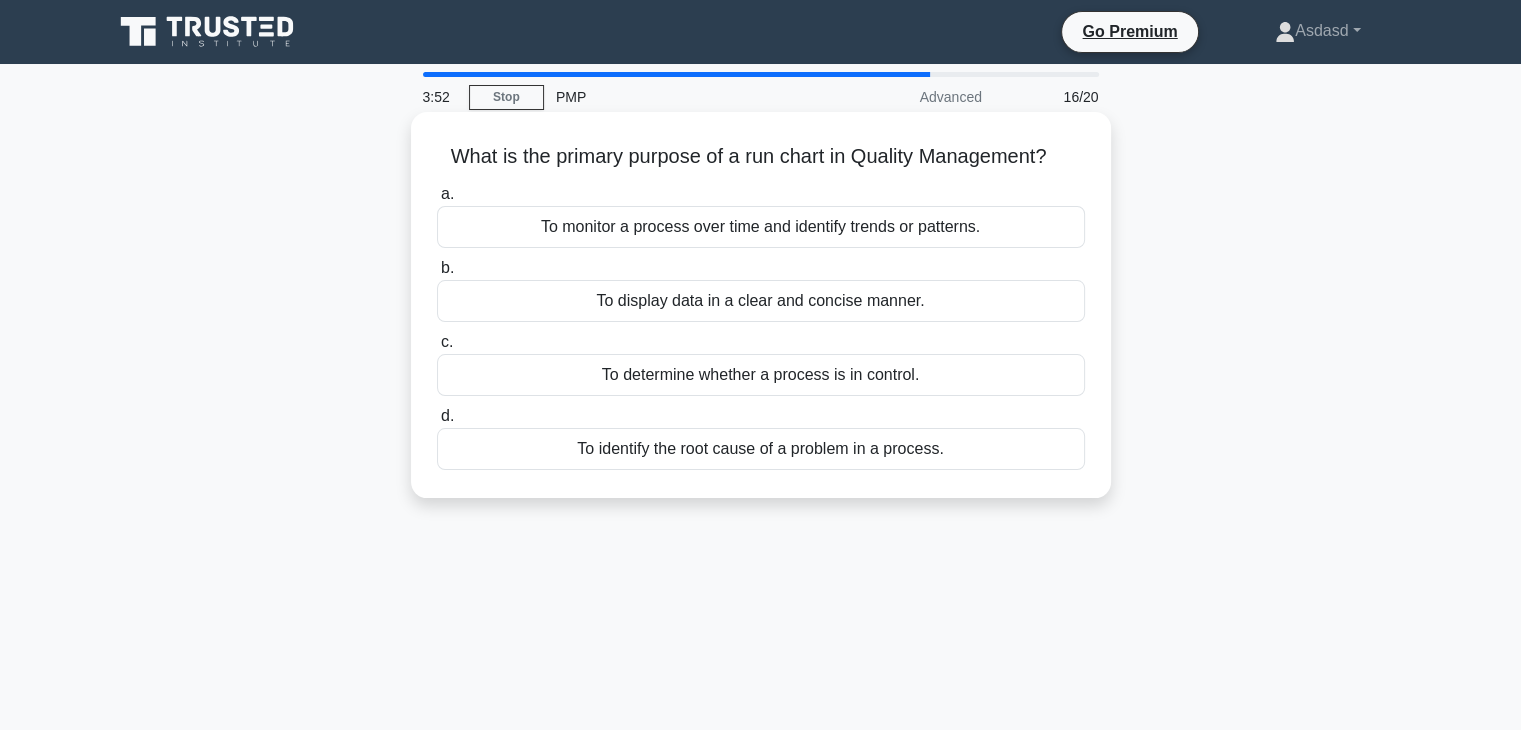 click on "To monitor a process over time and identify trends or patterns." at bounding box center (761, 227) 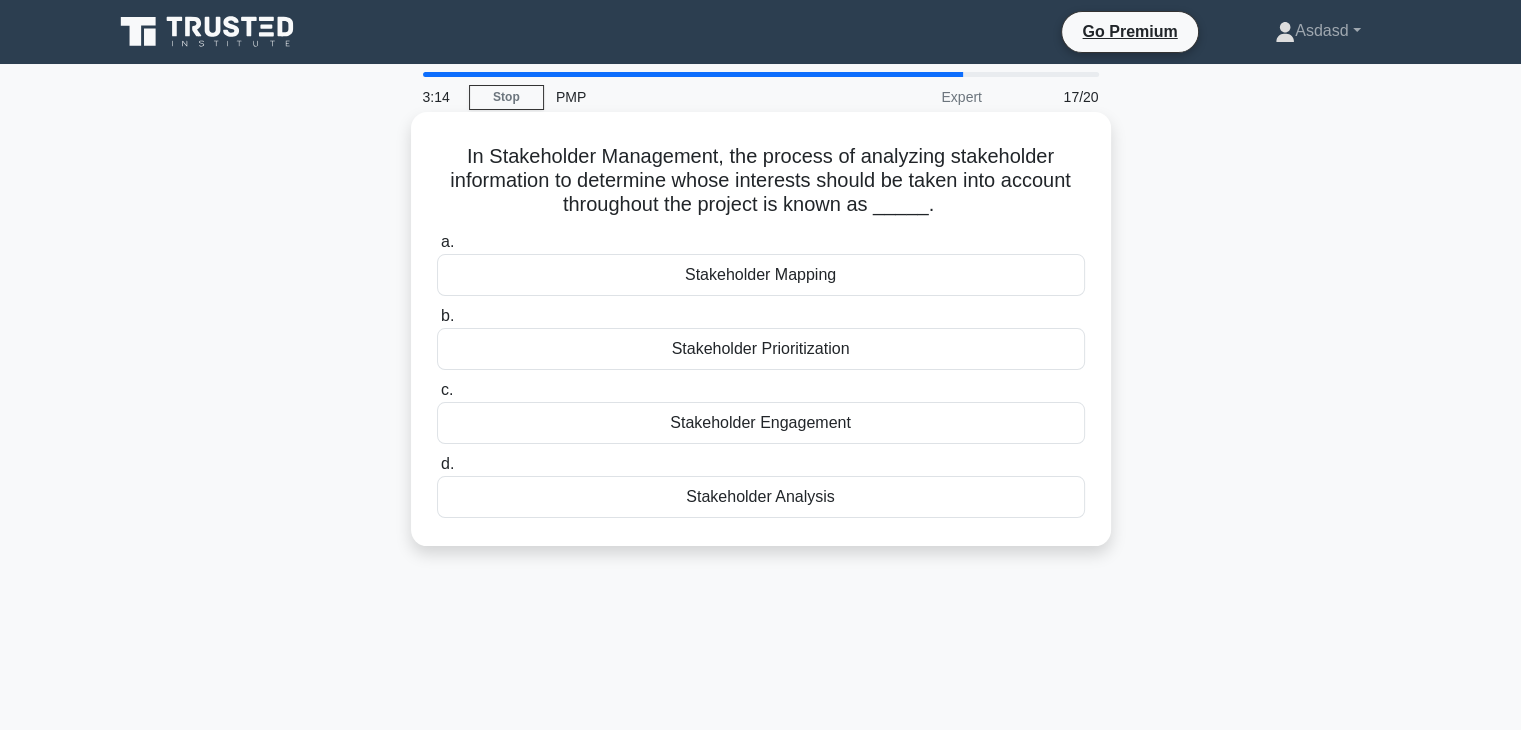 click on "Stakeholder Analysis" at bounding box center (761, 497) 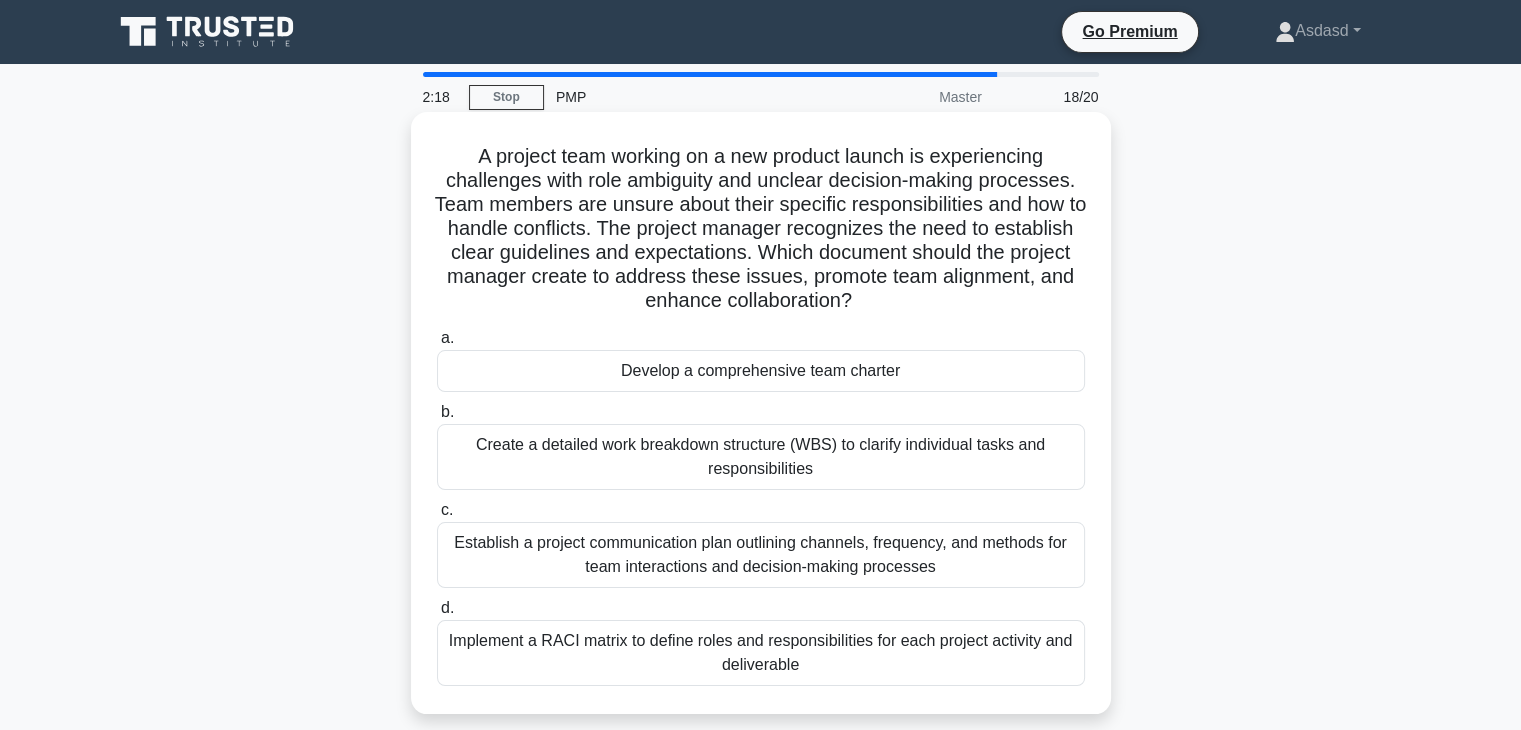 click on "Develop a comprehensive team charter" at bounding box center (761, 371) 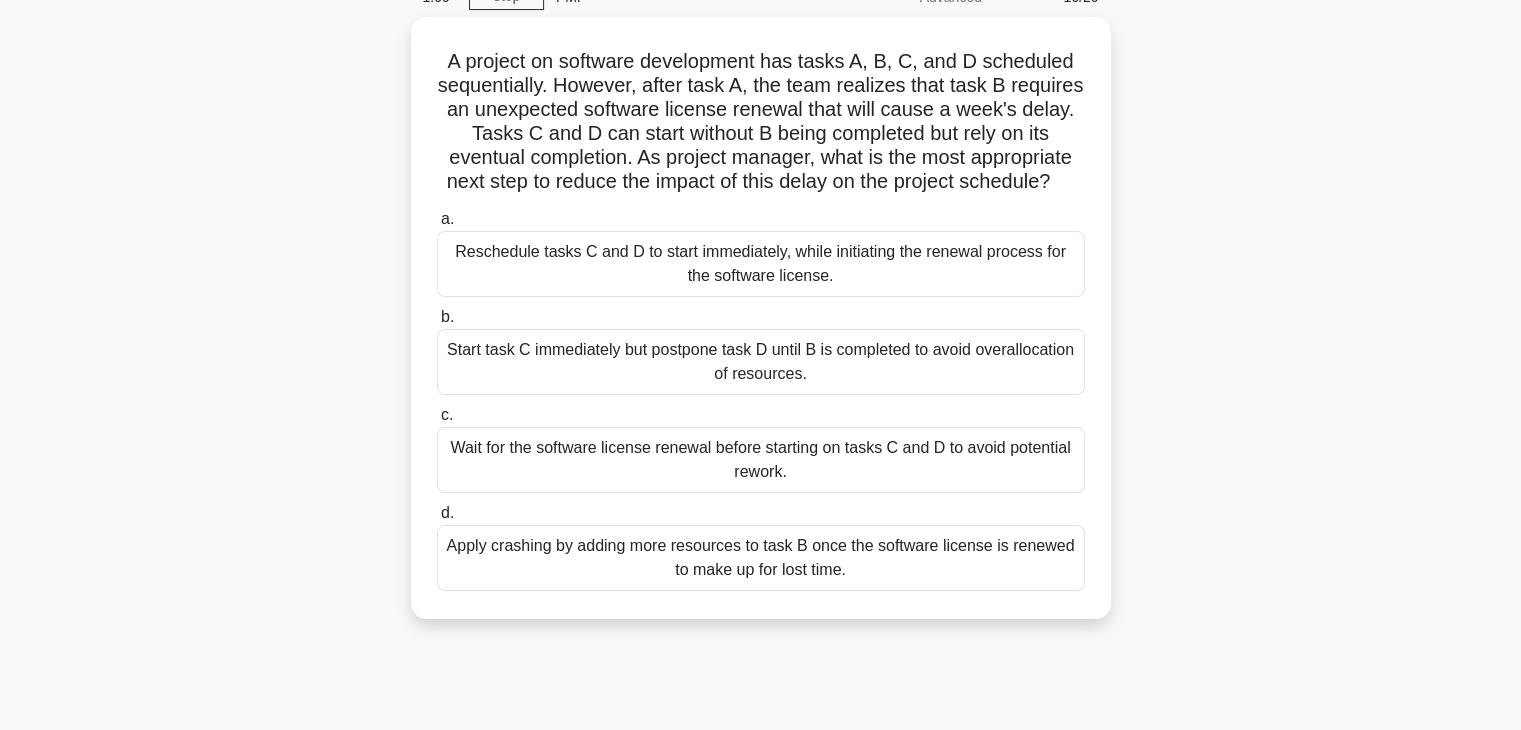 scroll, scrollTop: 0, scrollLeft: 0, axis: both 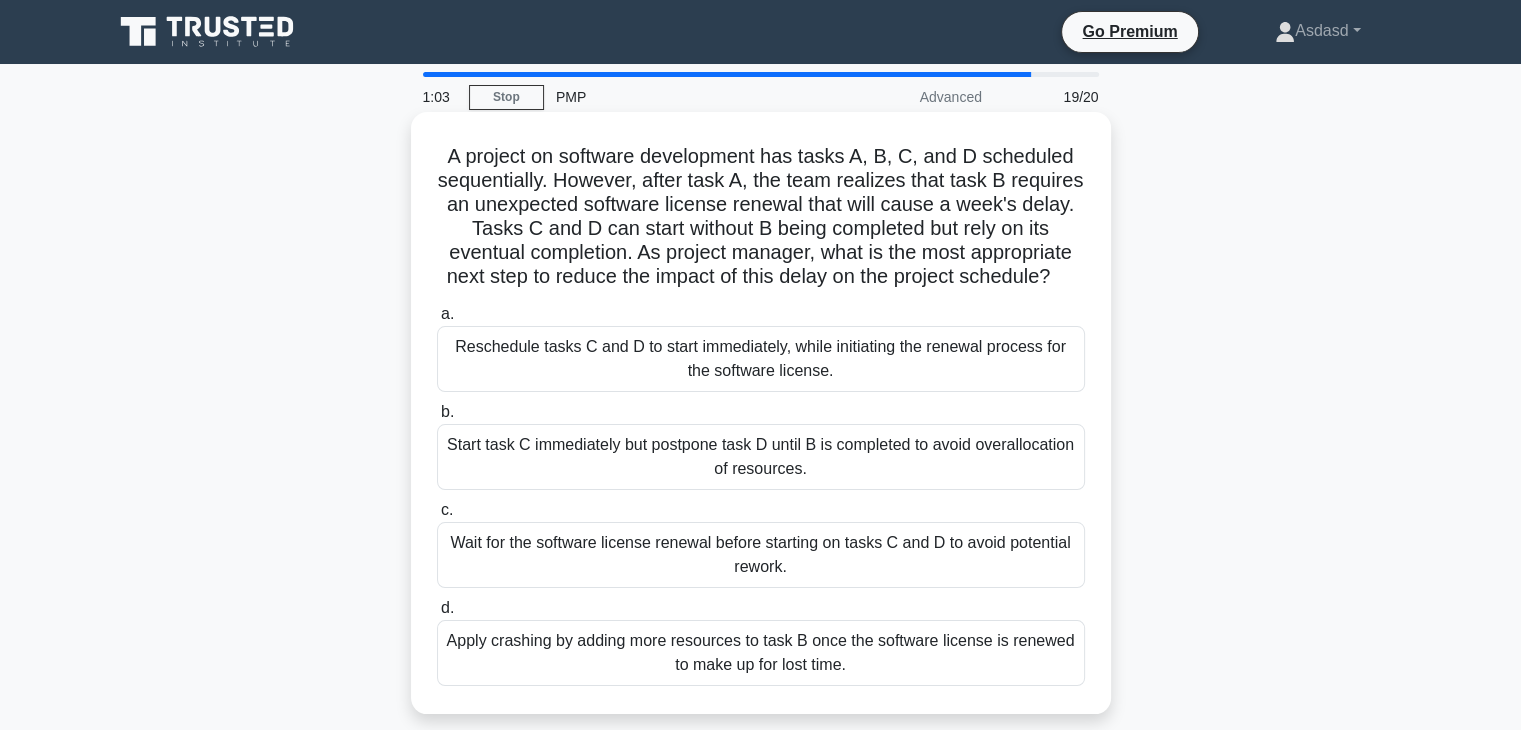 click on "Reschedule tasks C and D to start immediately, while initiating the renewal process for the software license." at bounding box center [761, 359] 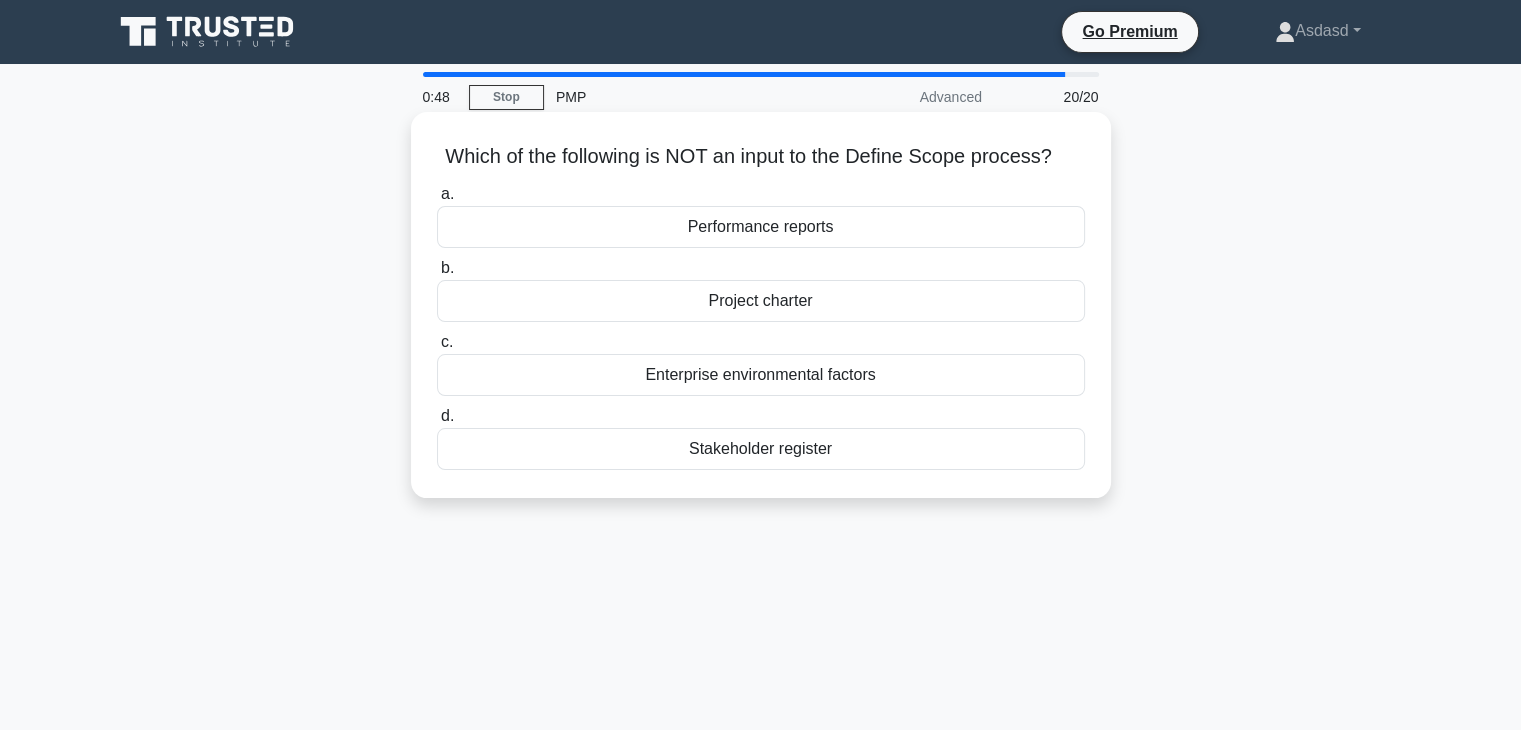 click on "Performance reports" at bounding box center (761, 227) 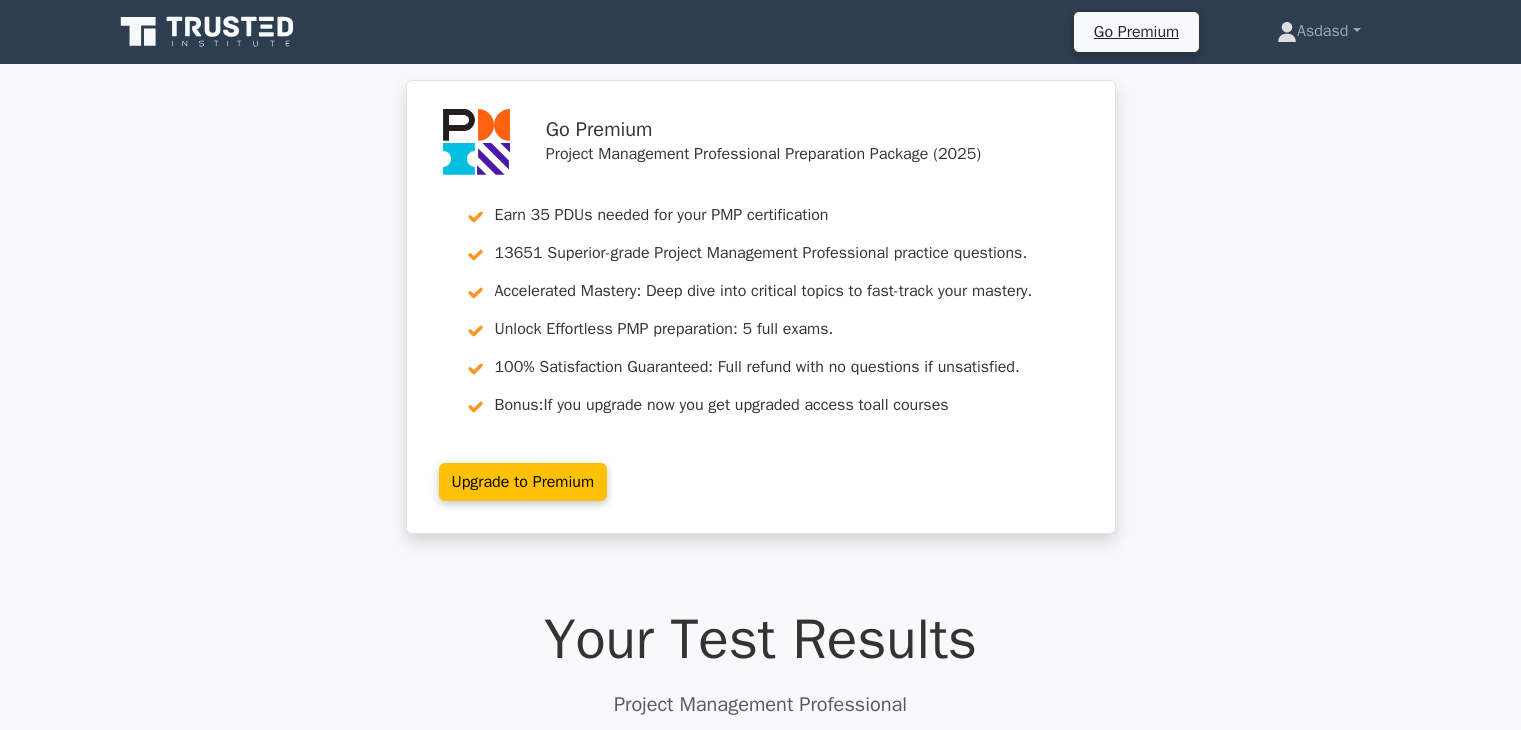 scroll, scrollTop: 248, scrollLeft: 0, axis: vertical 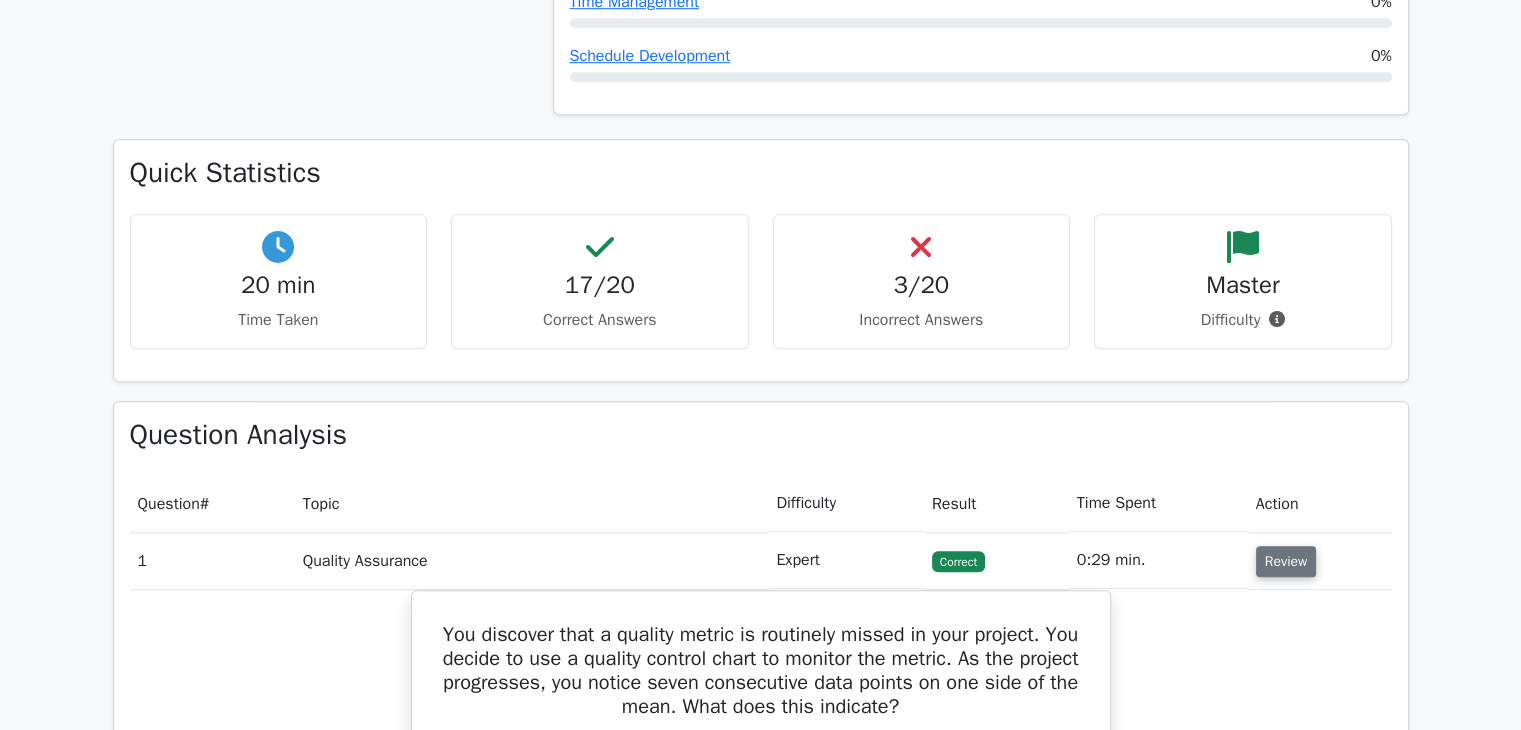 click on "Review" at bounding box center (1286, 561) 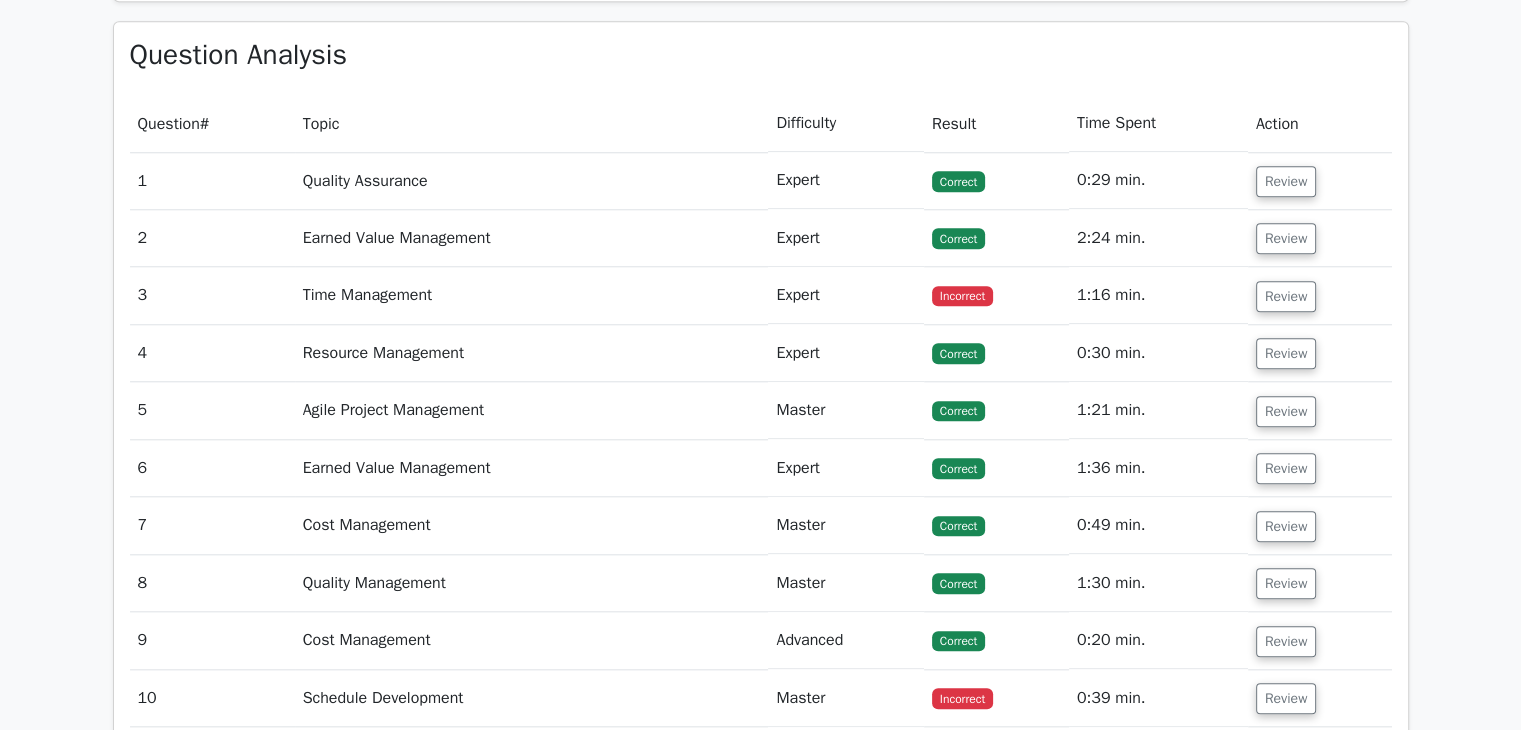 scroll, scrollTop: 1900, scrollLeft: 0, axis: vertical 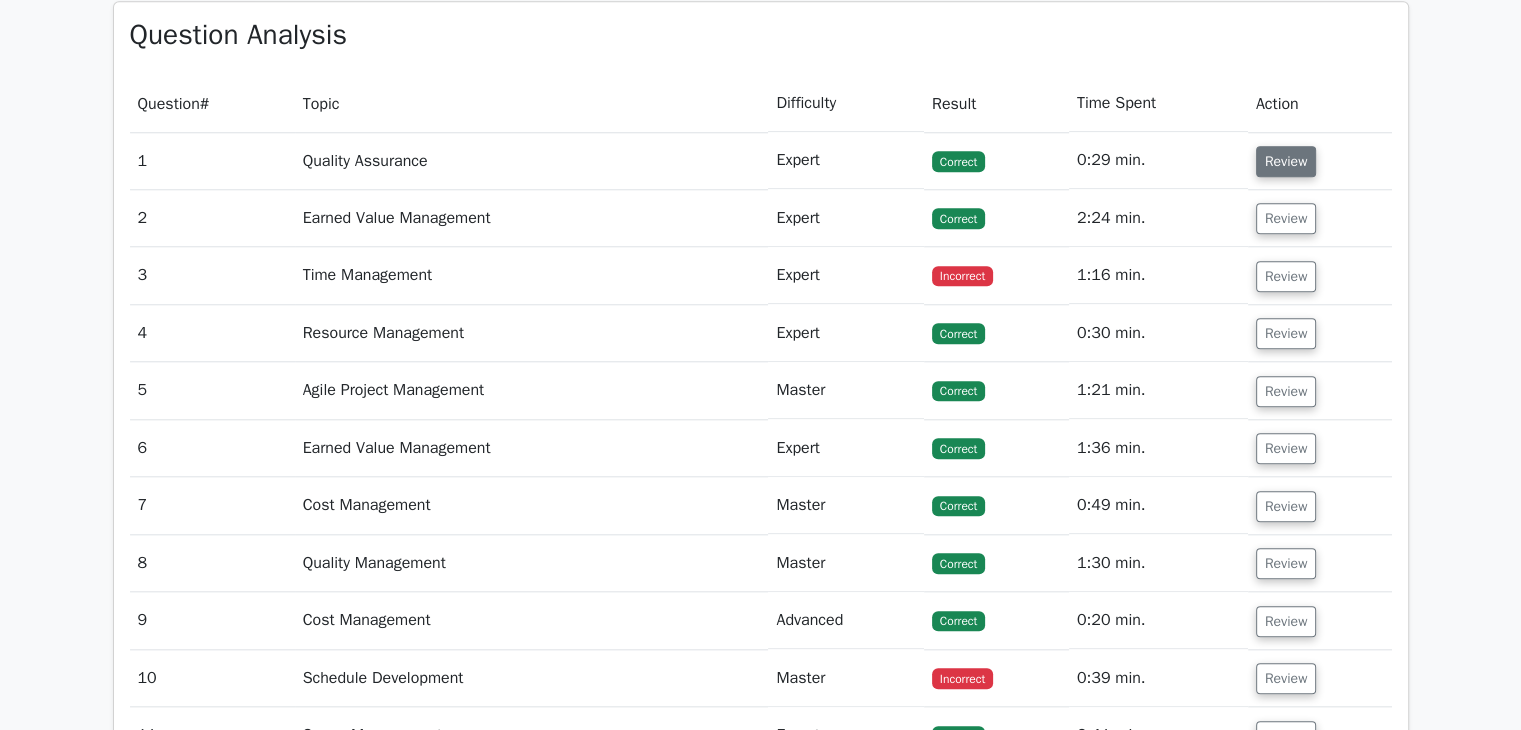 click on "Review" at bounding box center [1286, 161] 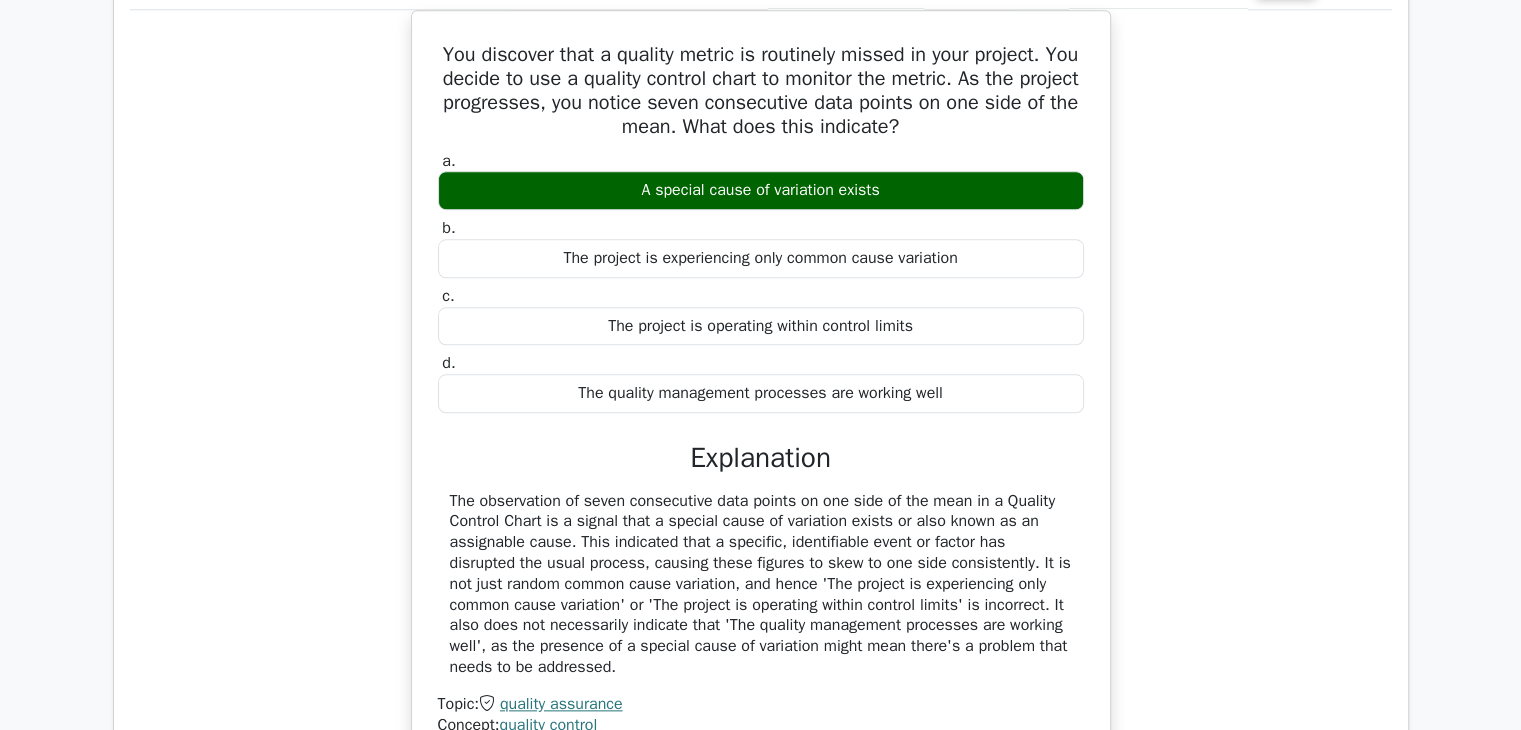 scroll, scrollTop: 1900, scrollLeft: 0, axis: vertical 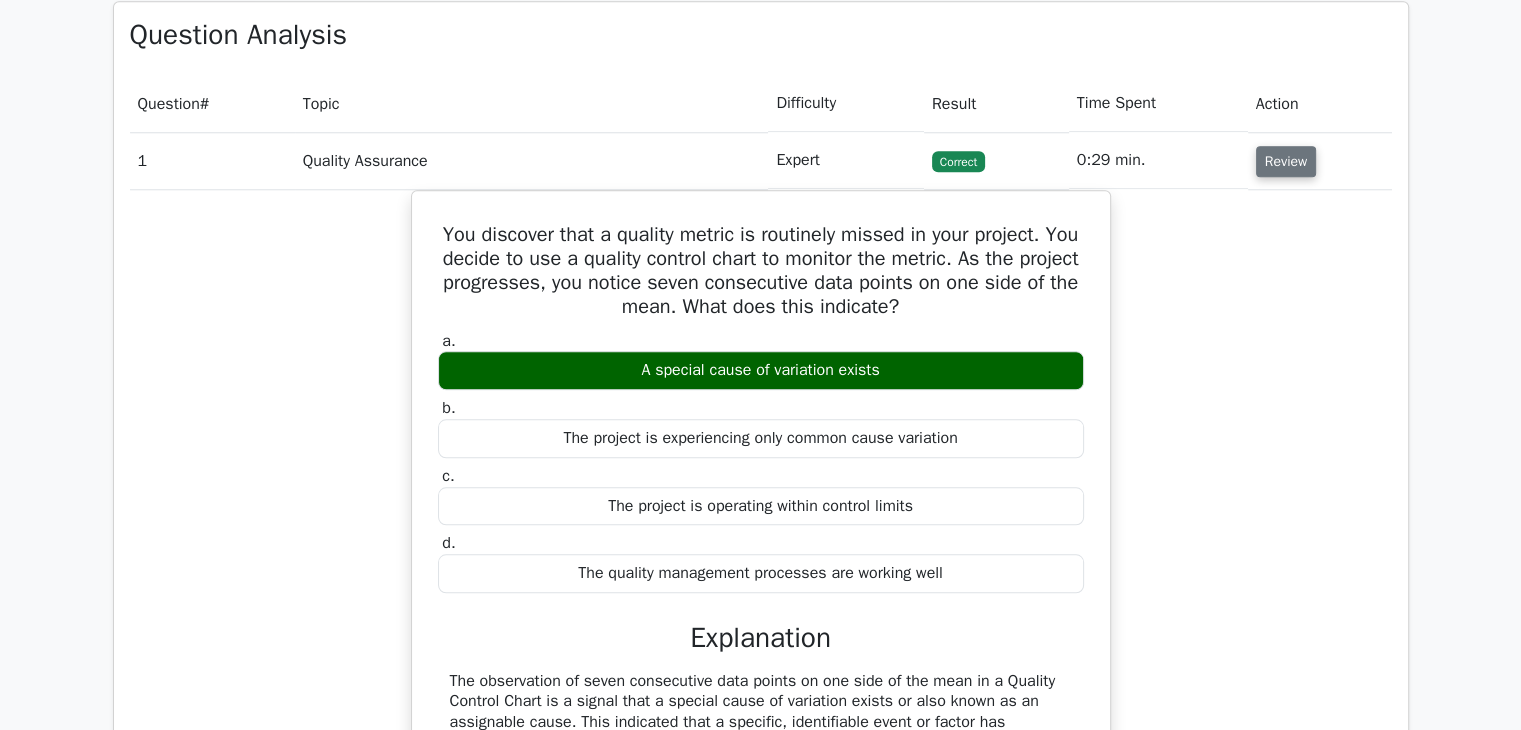 click on "Review" at bounding box center [1286, 161] 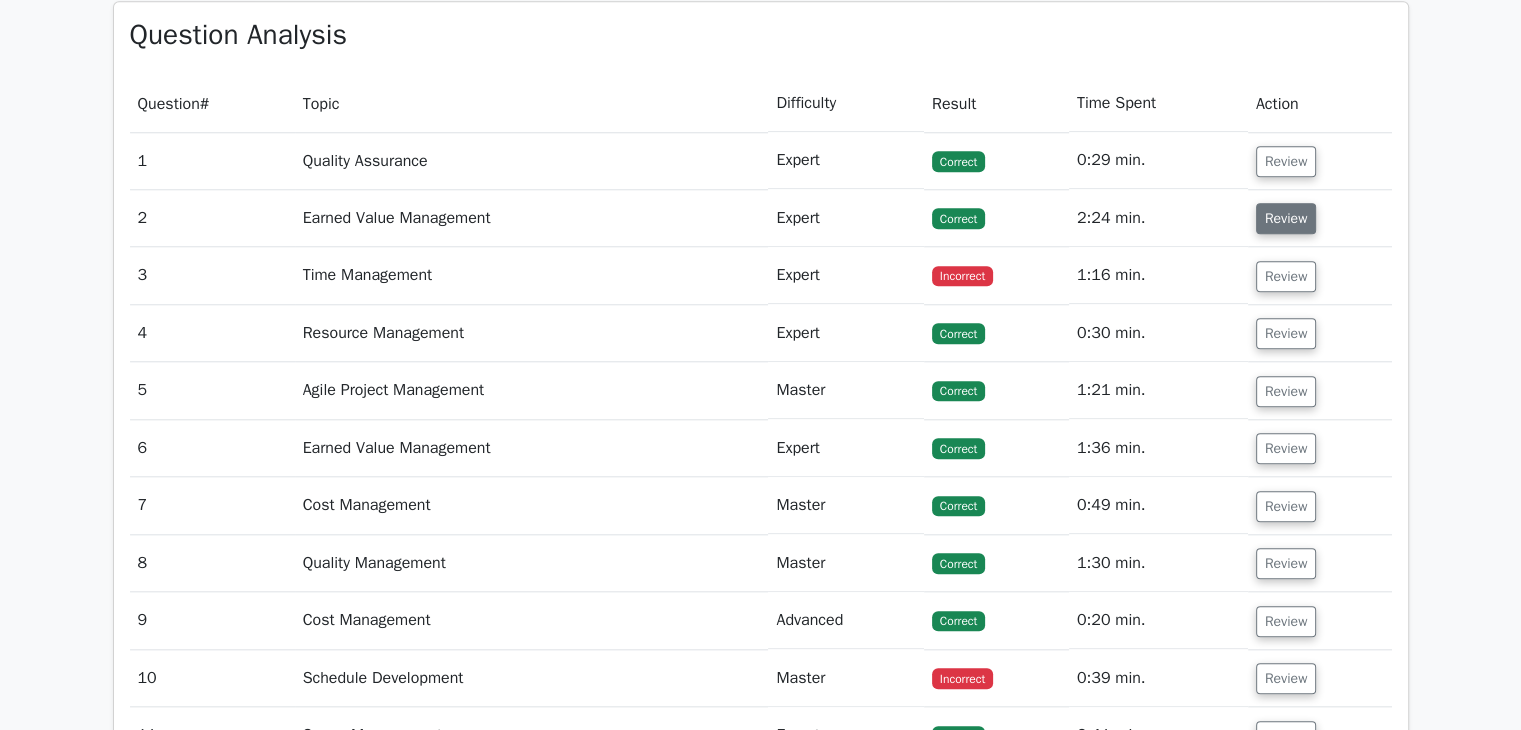 click on "Review" at bounding box center [1286, 218] 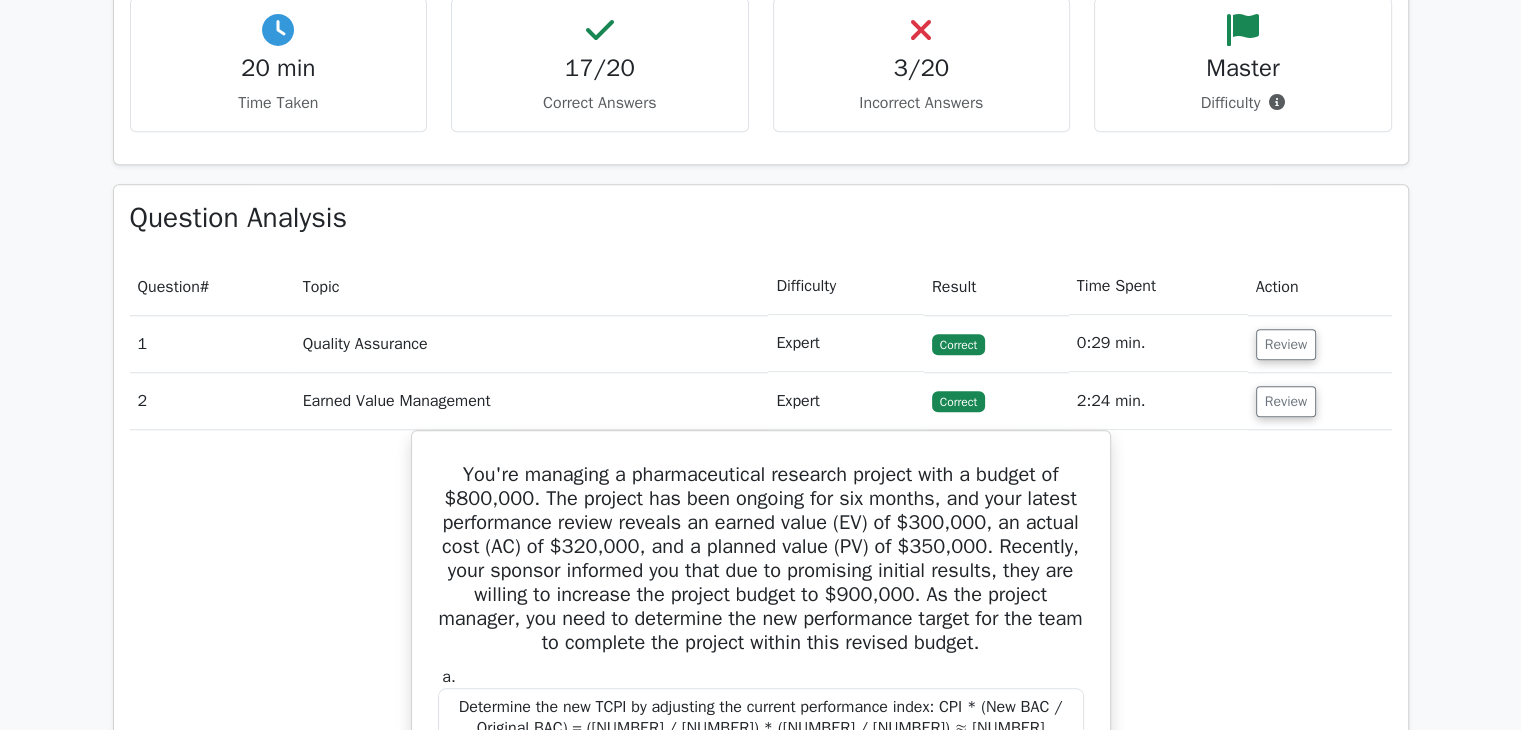 scroll, scrollTop: 1700, scrollLeft: 0, axis: vertical 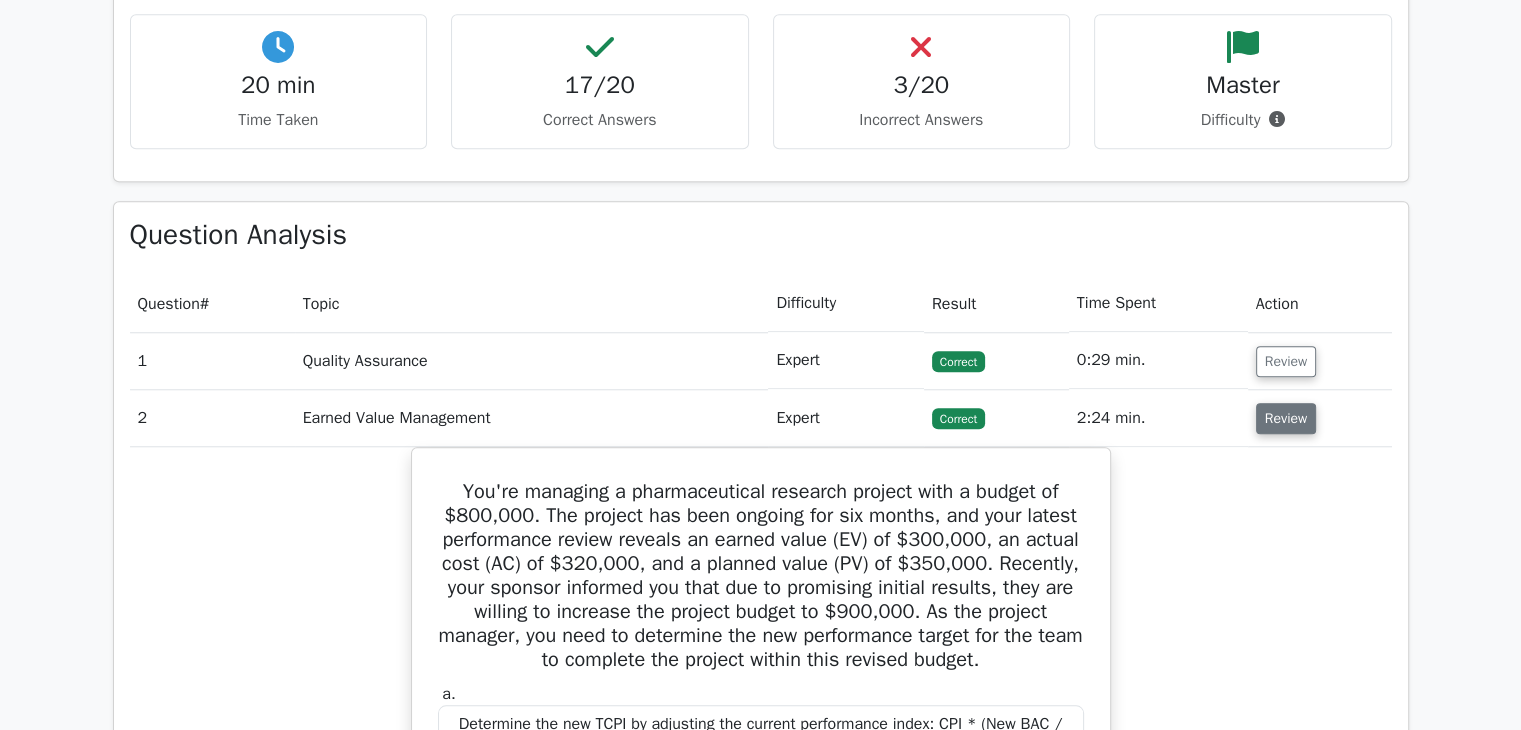 click on "Review" at bounding box center (1286, 418) 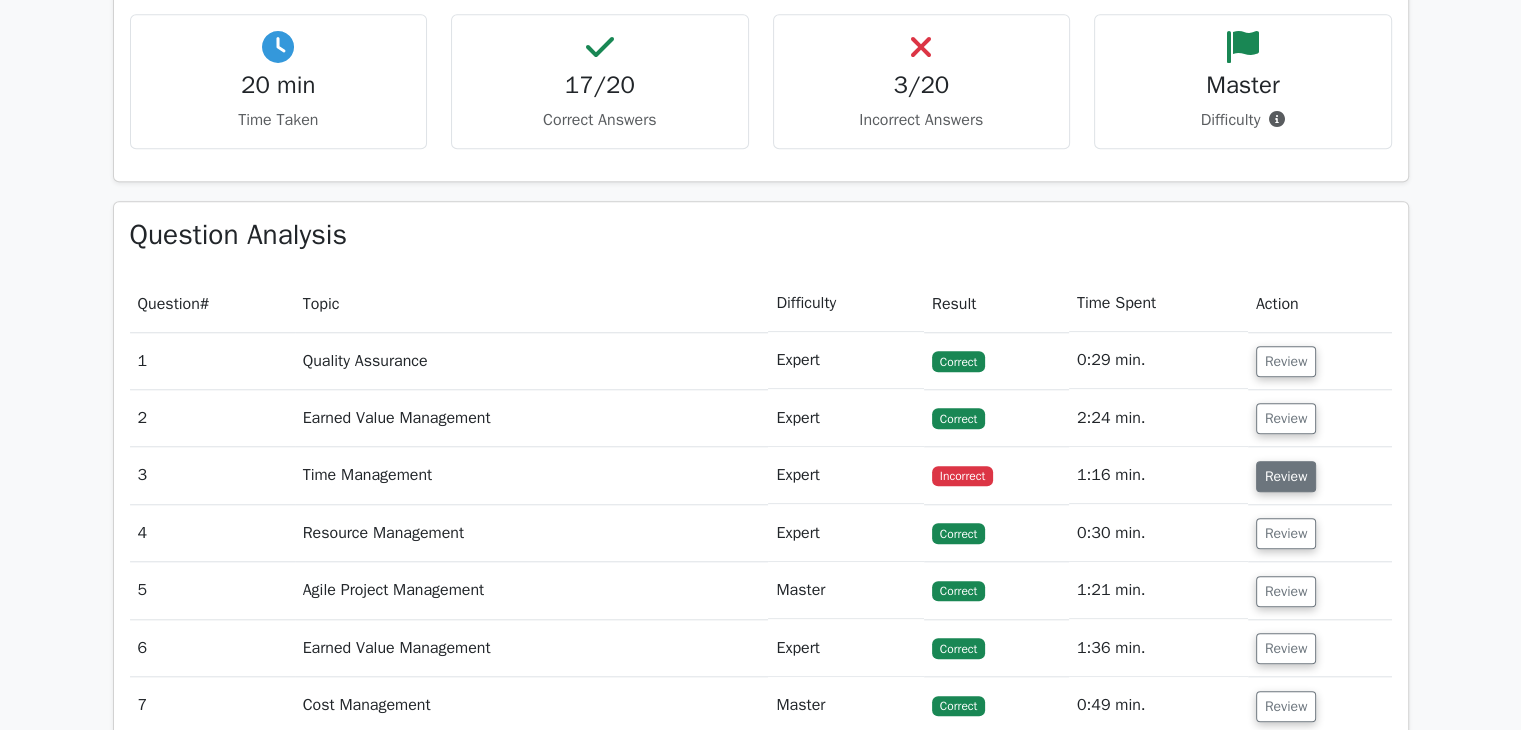 click on "Review" at bounding box center (1286, 476) 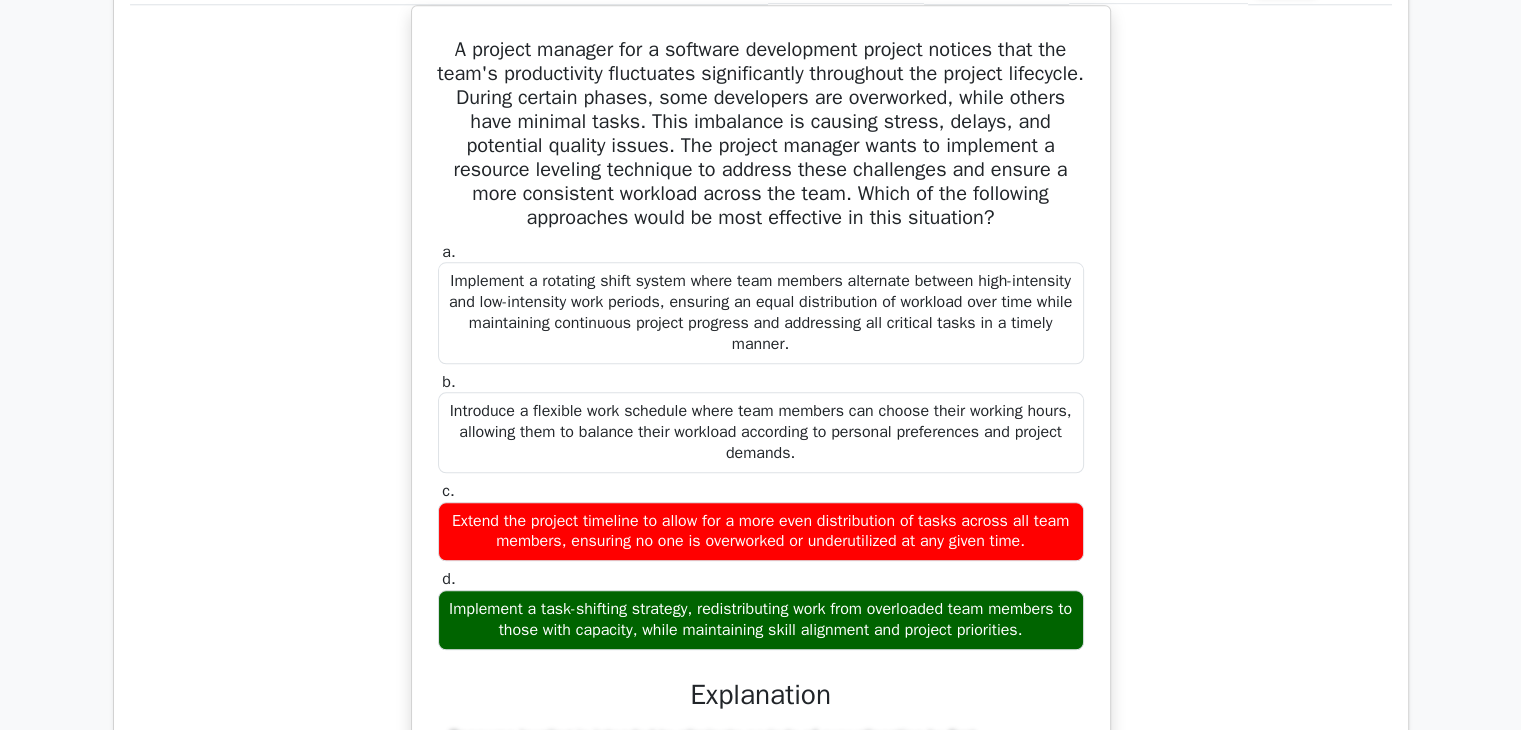 scroll, scrollTop: 2200, scrollLeft: 0, axis: vertical 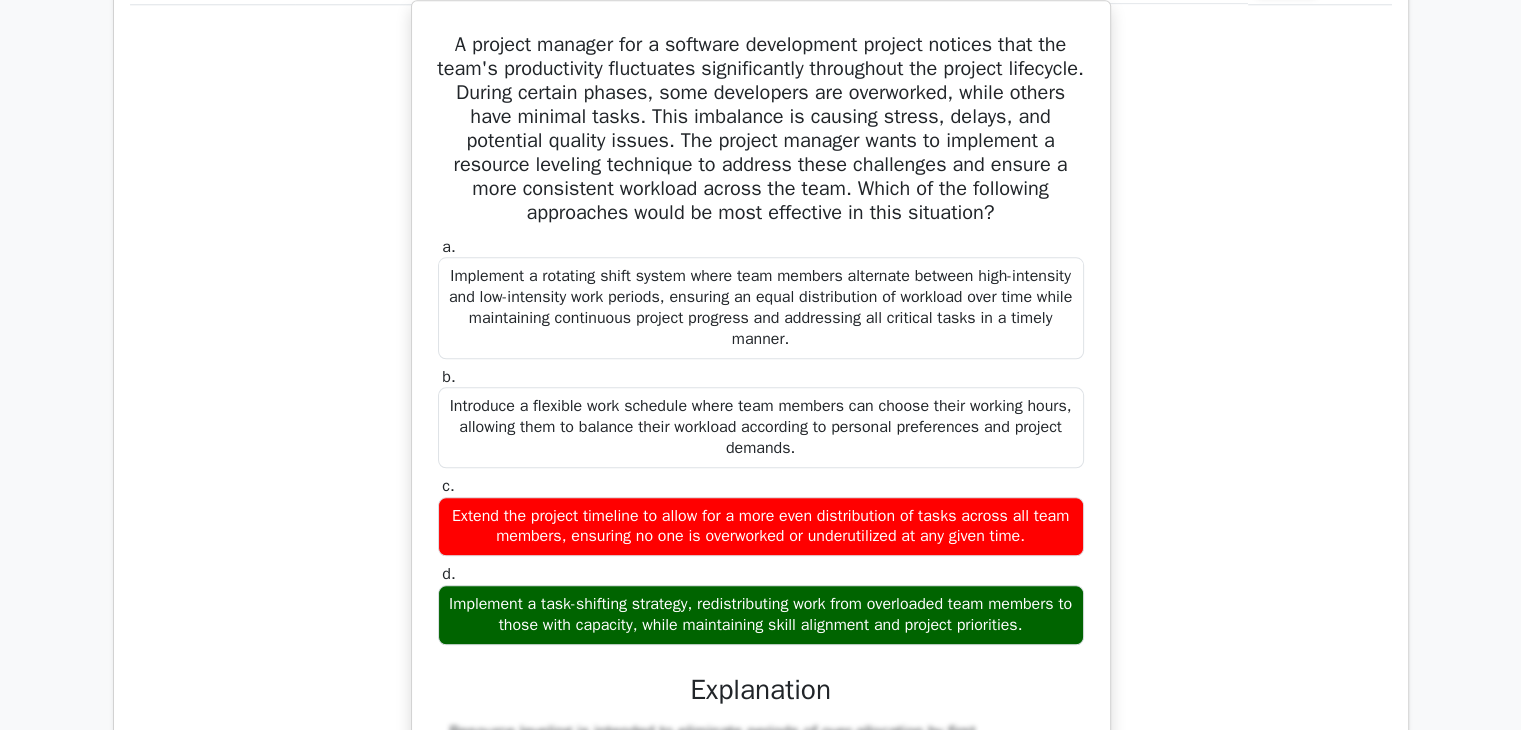 drag, startPoint x: 444, startPoint y: 36, endPoint x: 813, endPoint y: 634, distance: 702.68414 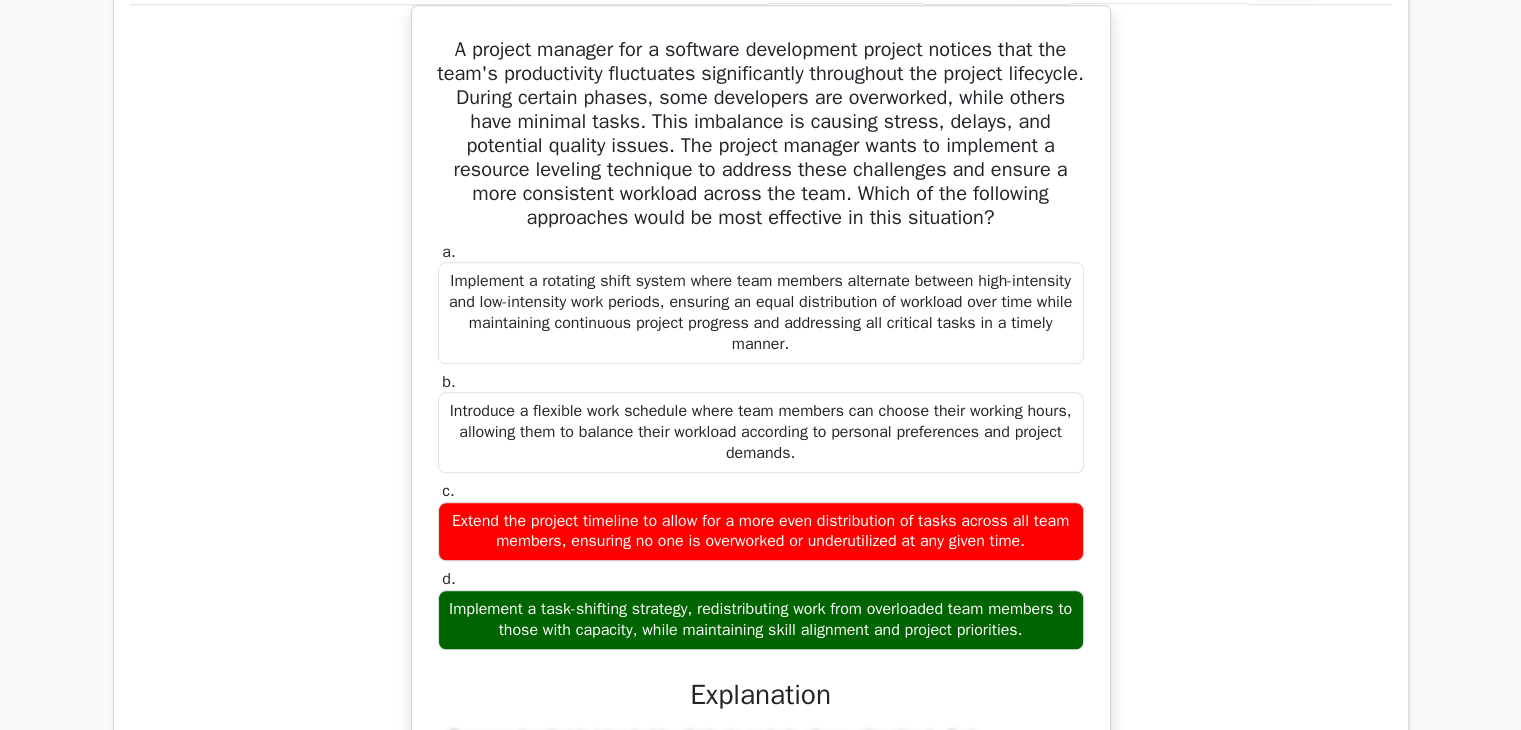 click on "A project manager for a software development project notices that the team's productivity fluctuates significantly throughout the project lifecycle. During certain phases, some developers are overworked, while others have minimal tasks. This imbalance is causing stress, delays, and potential quality issues. The project manager wants to implement a resource leveling technique to address these challenges and ensure a more consistent workload across the team. Which of the following approaches would be most effective in this situation?
a.
b. c. d." at bounding box center [761, 531] 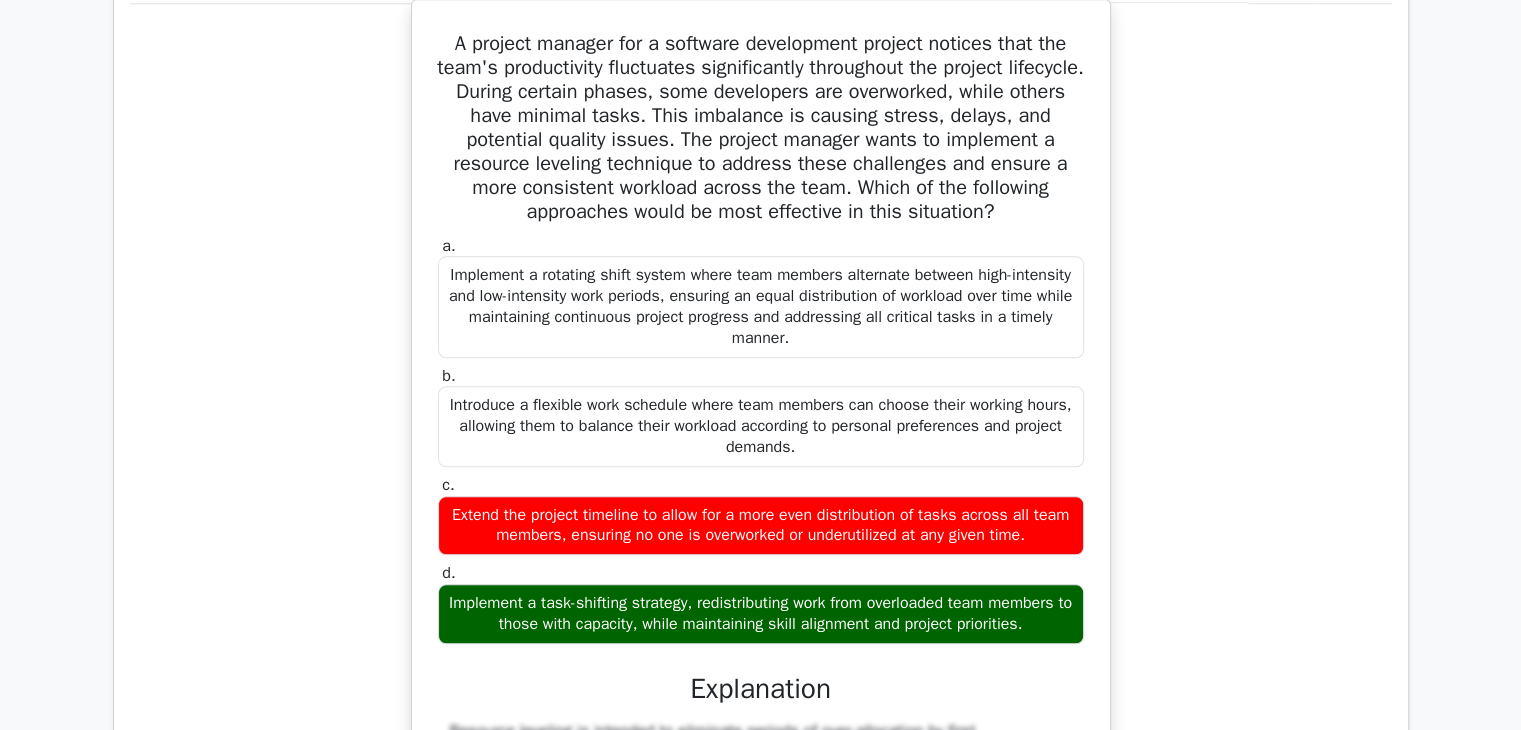 scroll, scrollTop: 1800, scrollLeft: 0, axis: vertical 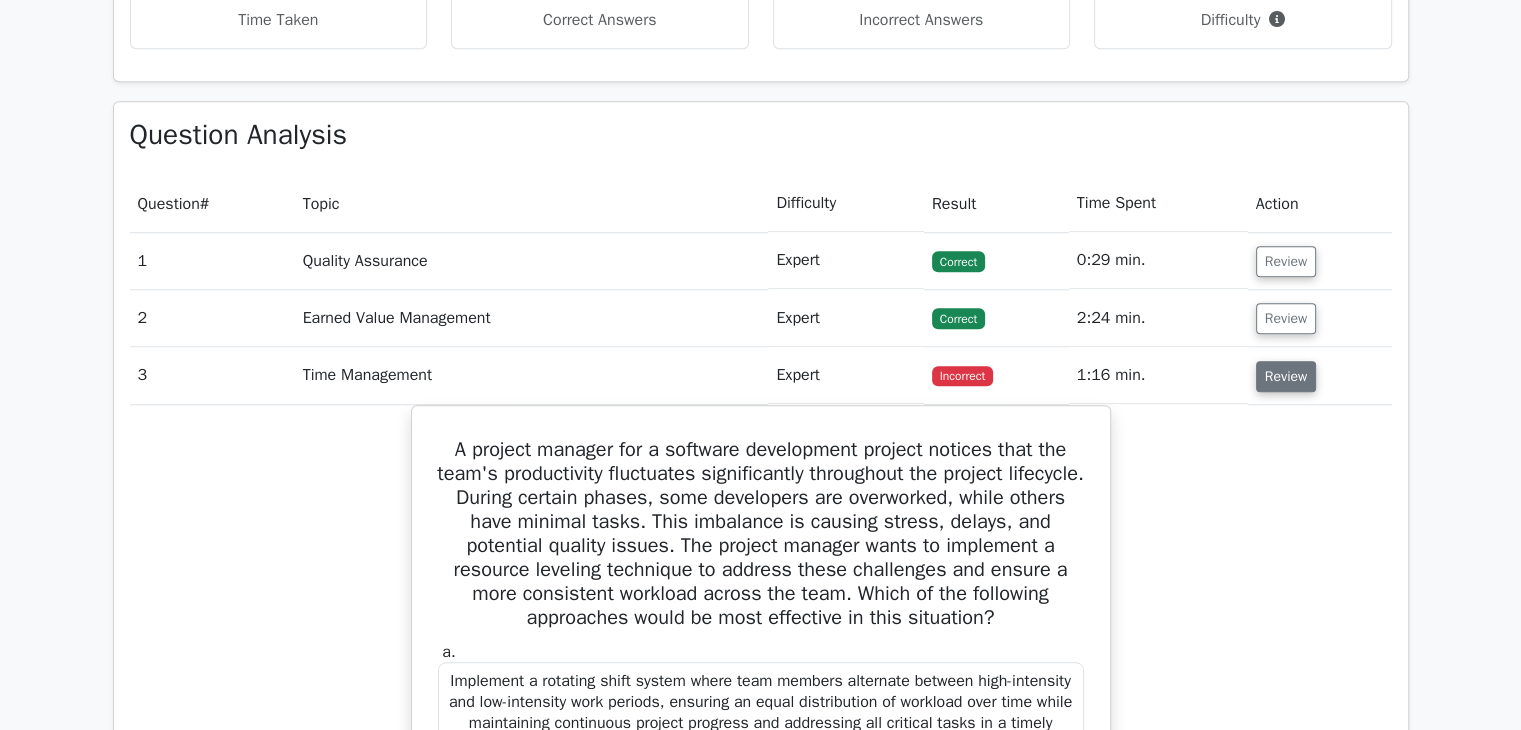 click on "Review" at bounding box center (1286, 376) 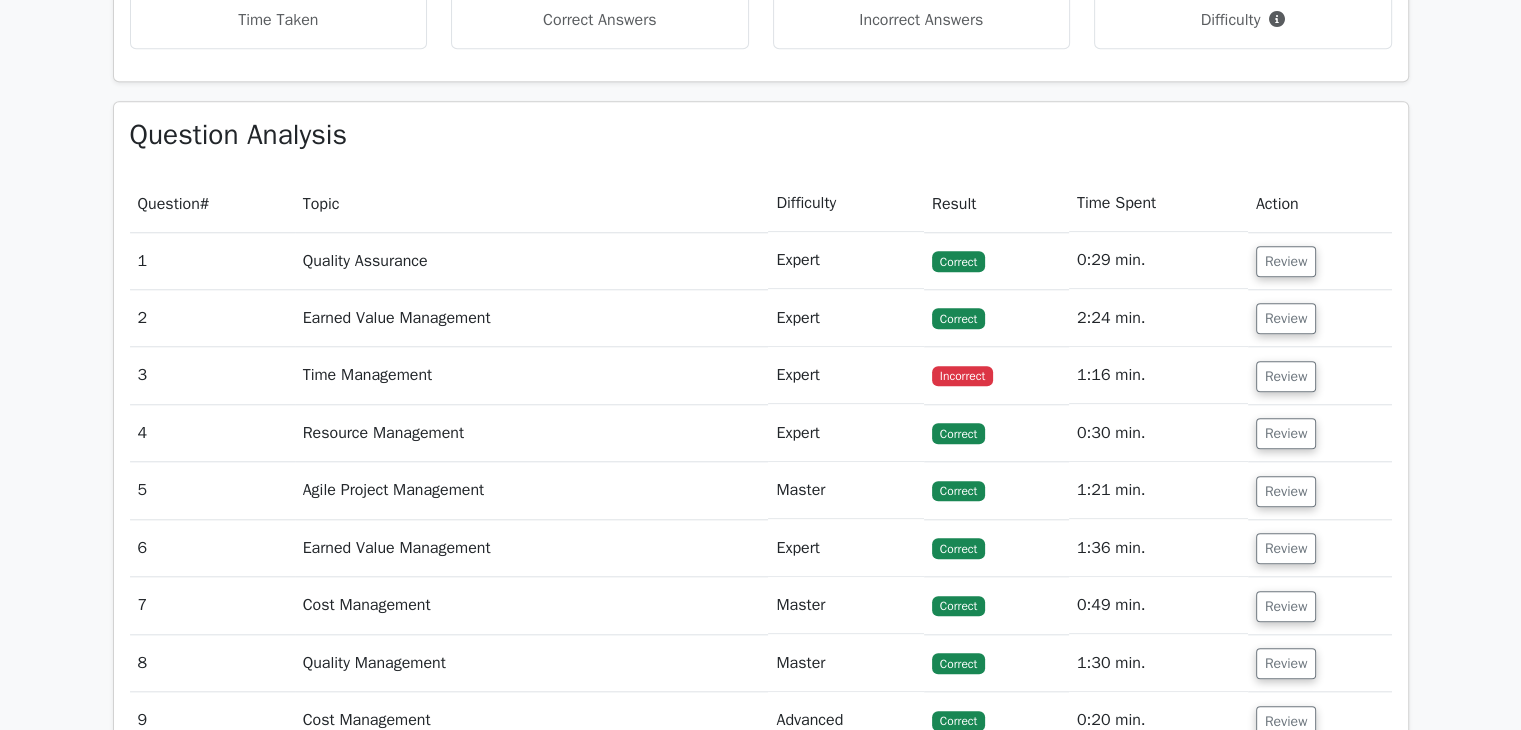 click on "Review" at bounding box center [1320, 433] 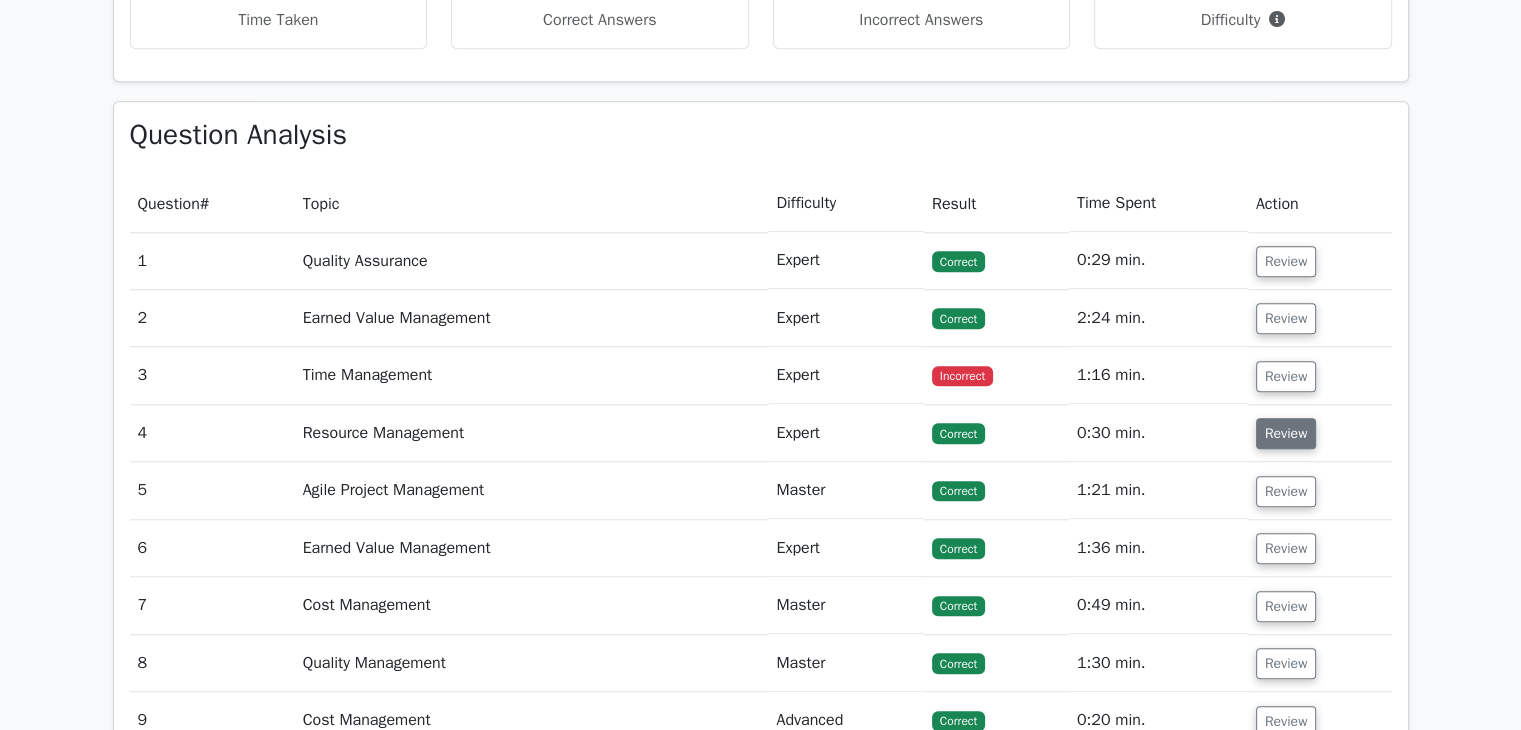 click on "Review" at bounding box center [1286, 433] 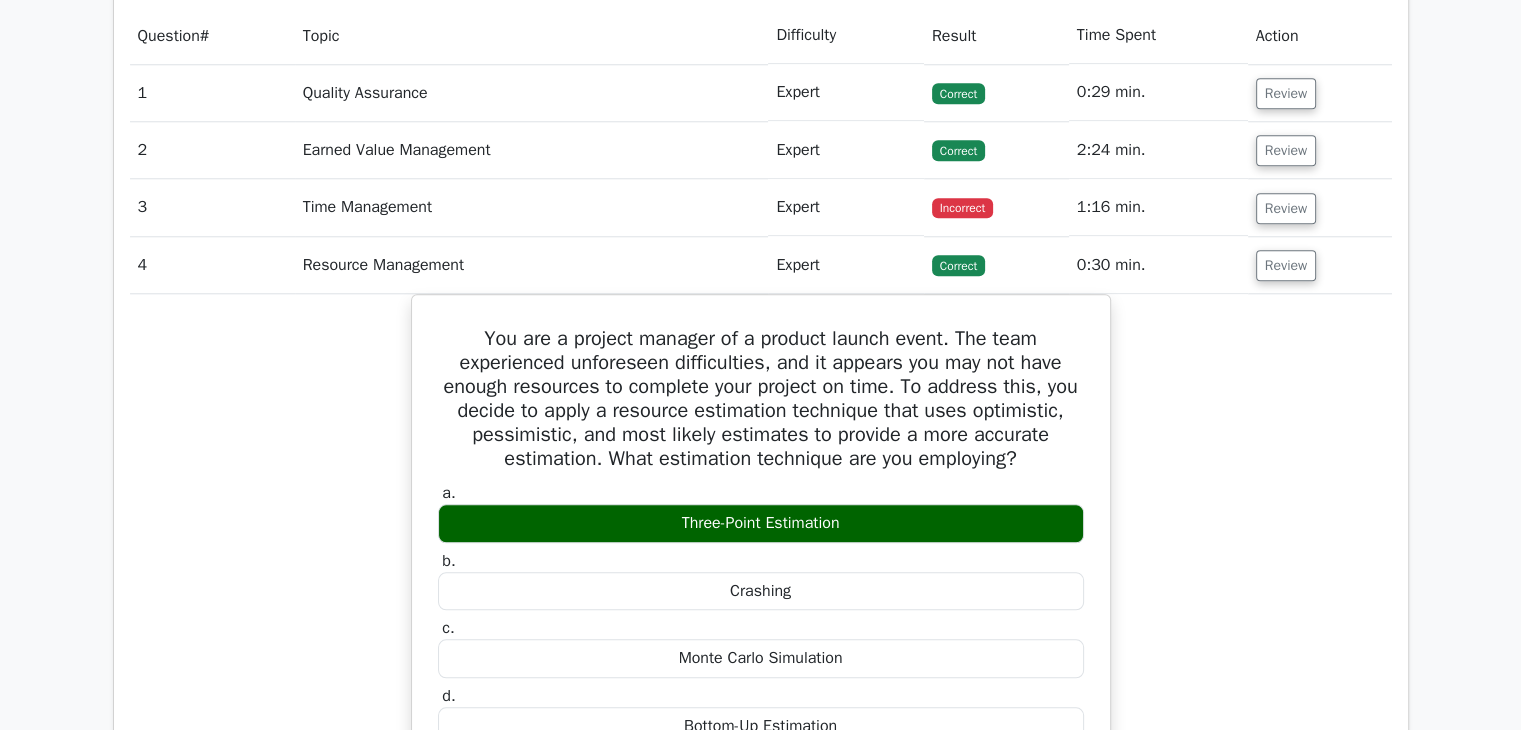 scroll, scrollTop: 2000, scrollLeft: 0, axis: vertical 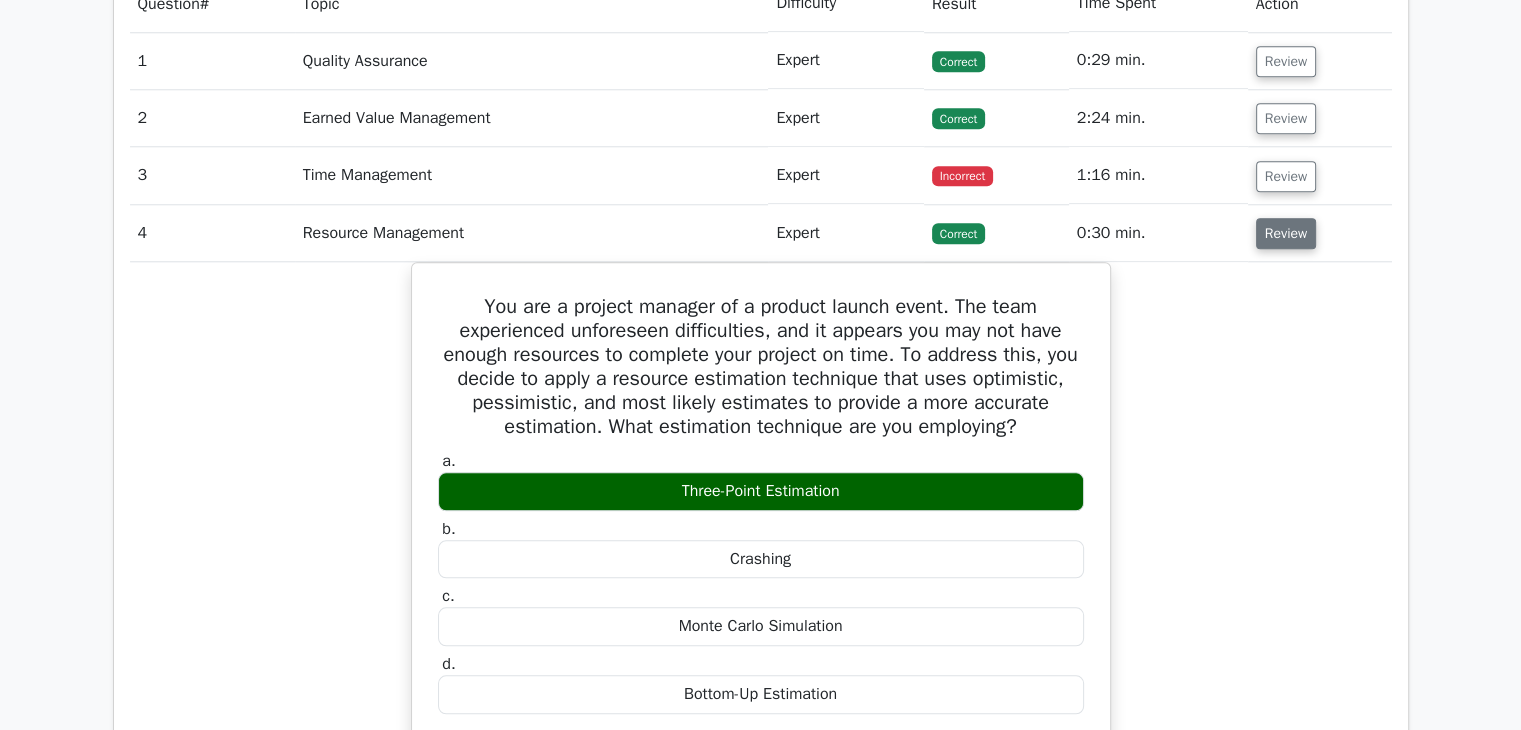 click on "Review" at bounding box center (1286, 233) 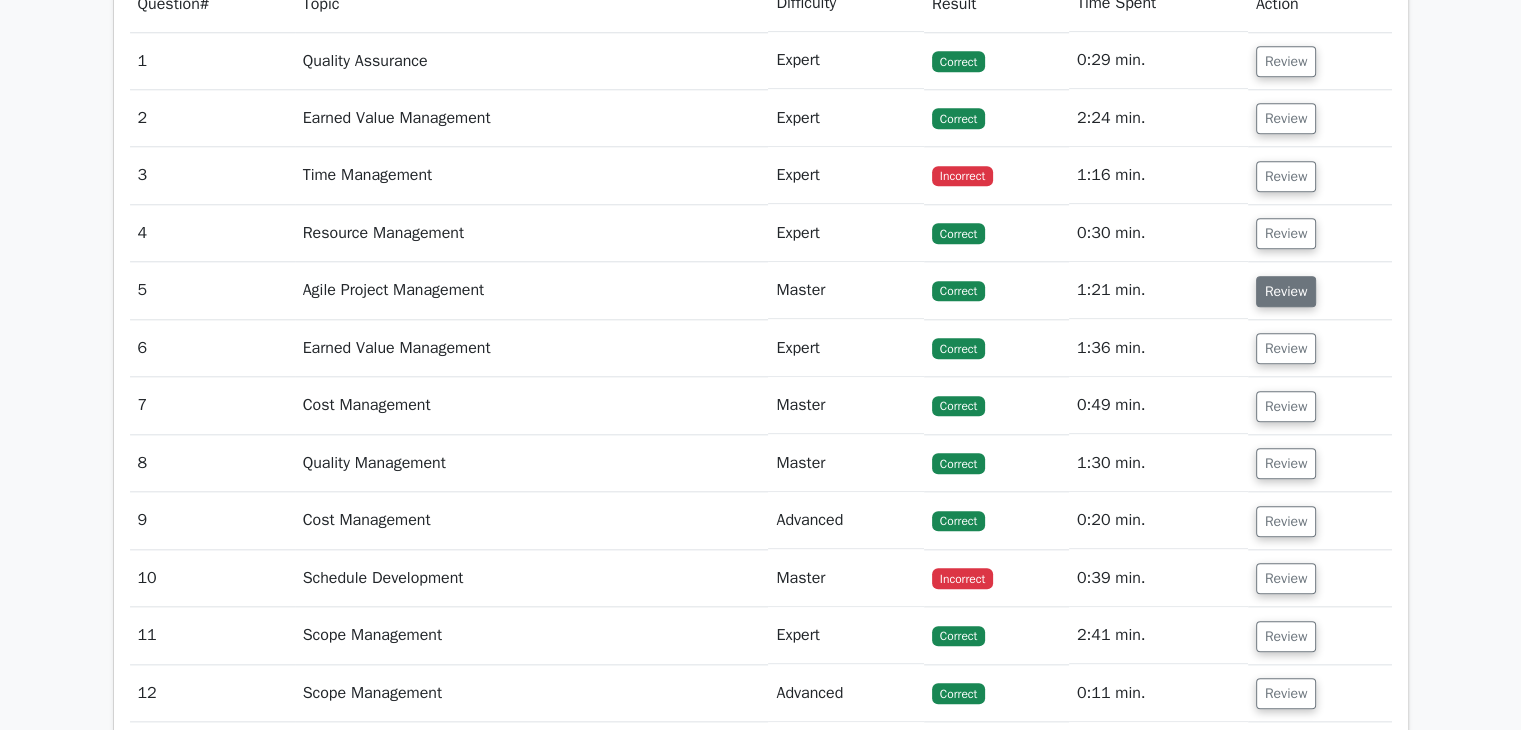 click on "Review" at bounding box center [1286, 291] 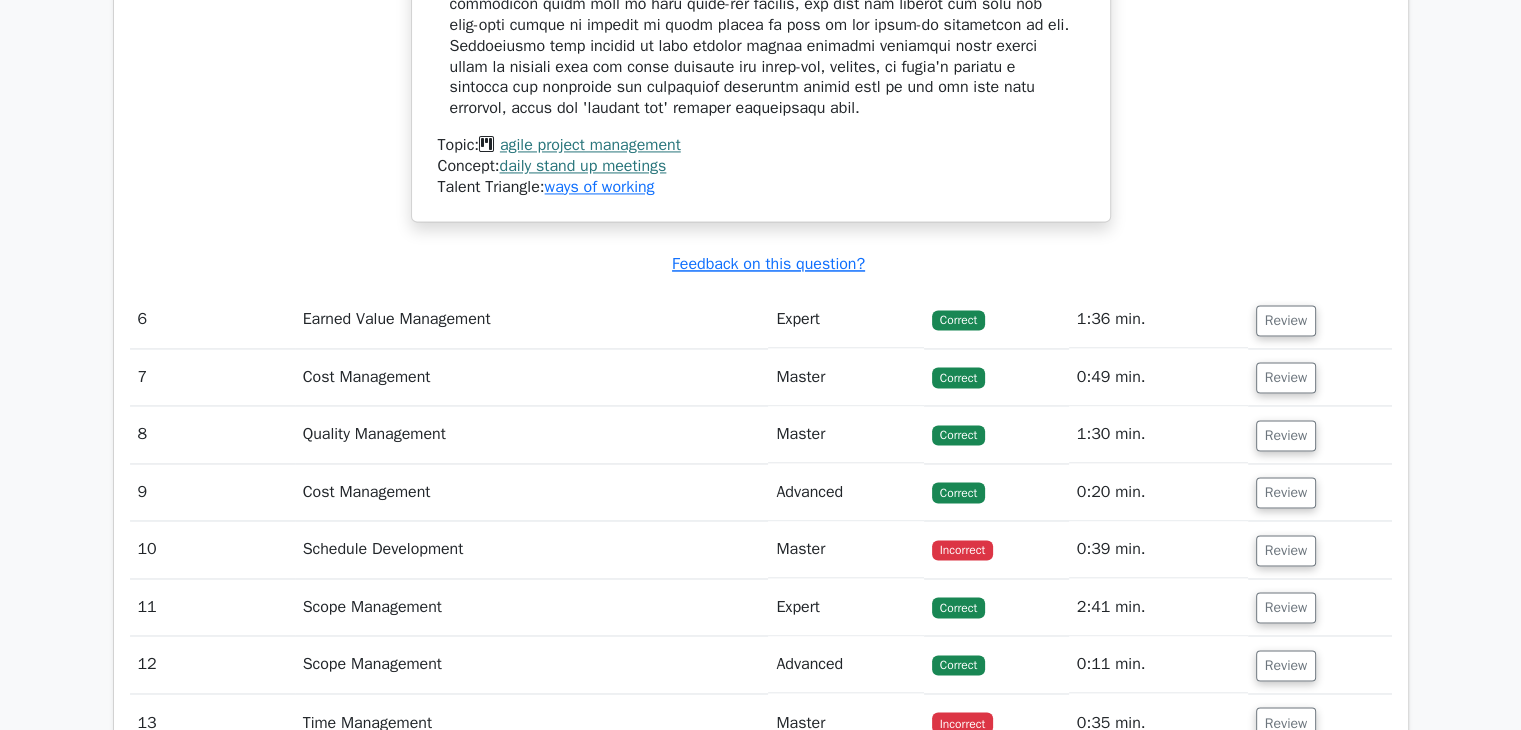 scroll, scrollTop: 3100, scrollLeft: 0, axis: vertical 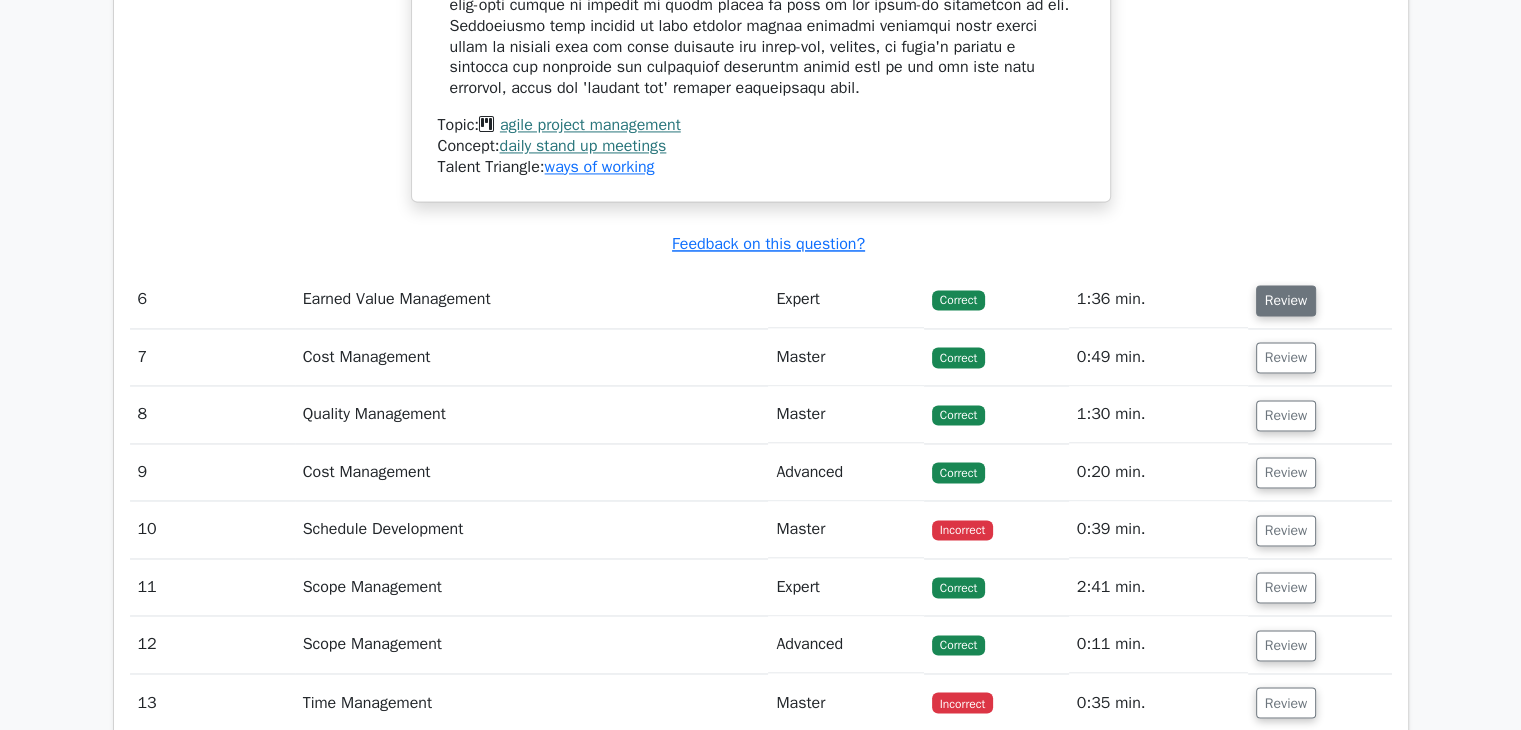 click on "Review" at bounding box center [1286, 300] 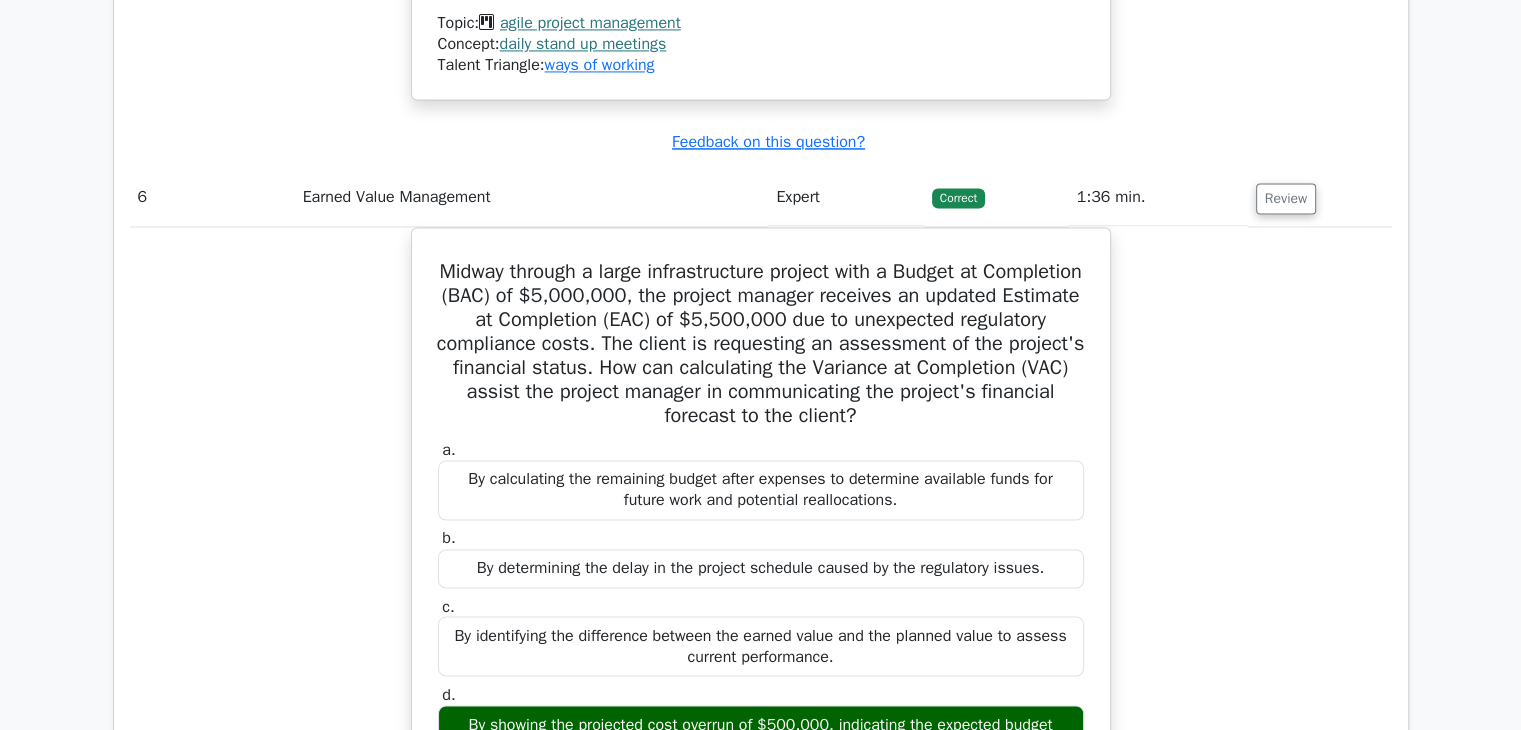 scroll, scrollTop: 3200, scrollLeft: 0, axis: vertical 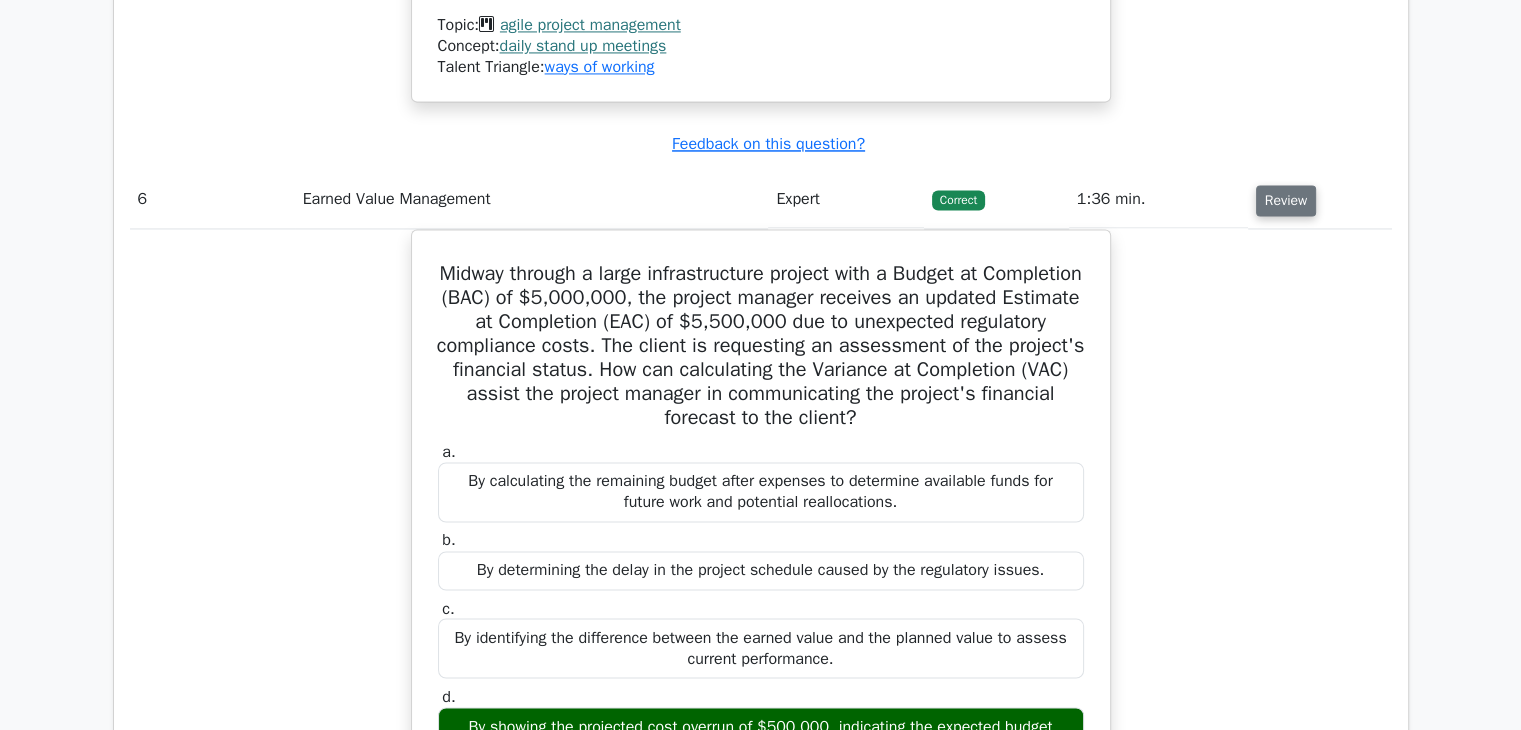 click on "Review" at bounding box center [1286, 200] 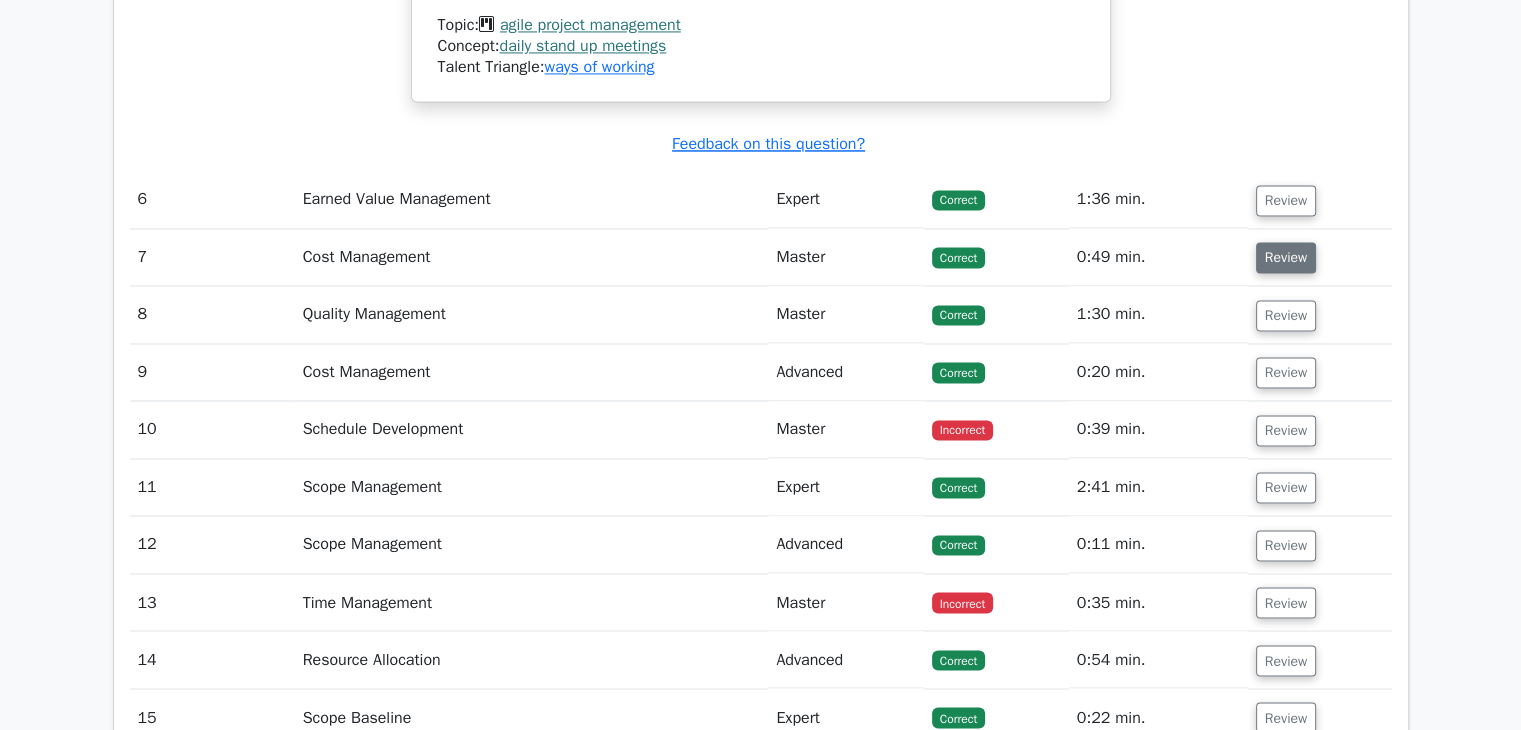 click on "Review" at bounding box center [1286, 257] 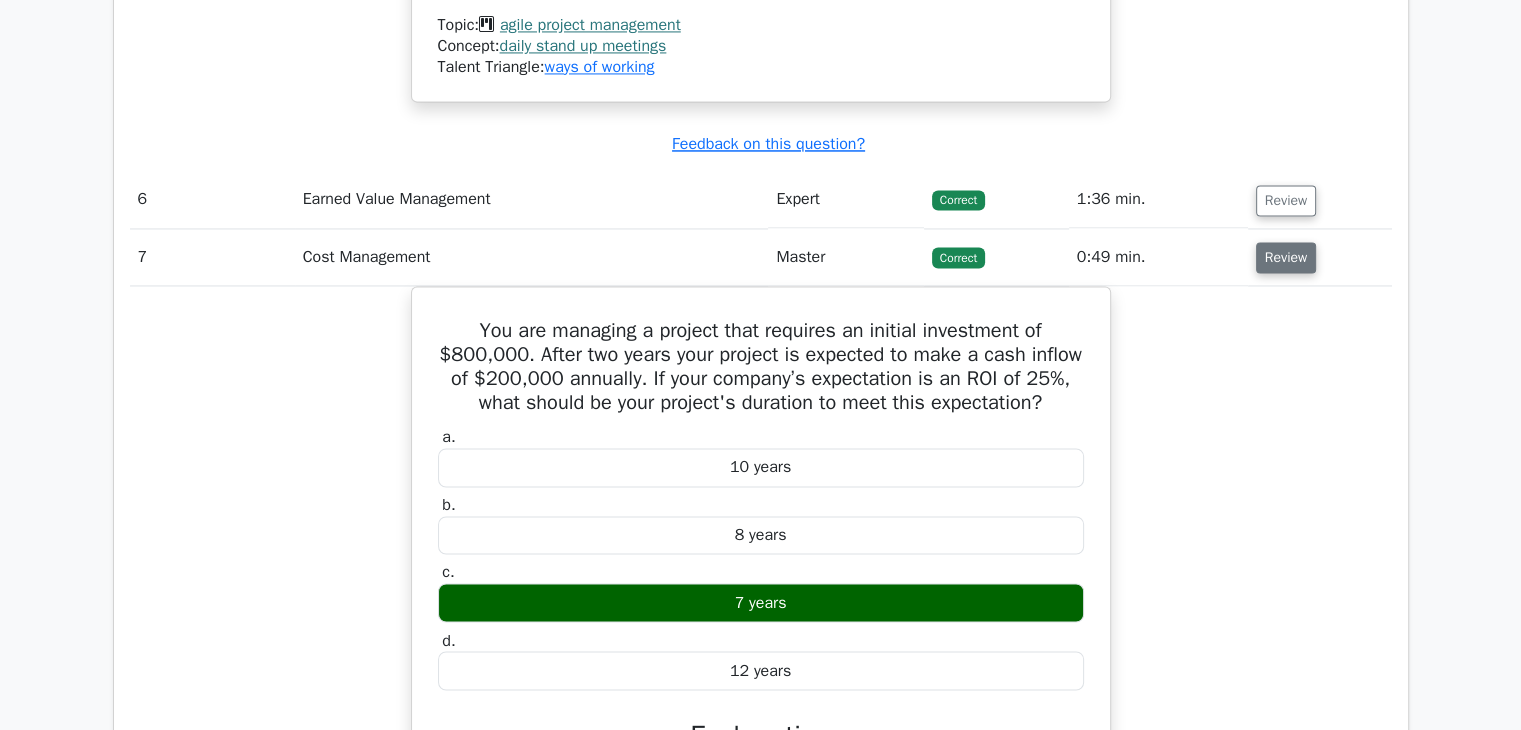 click on "Review" at bounding box center (1286, 257) 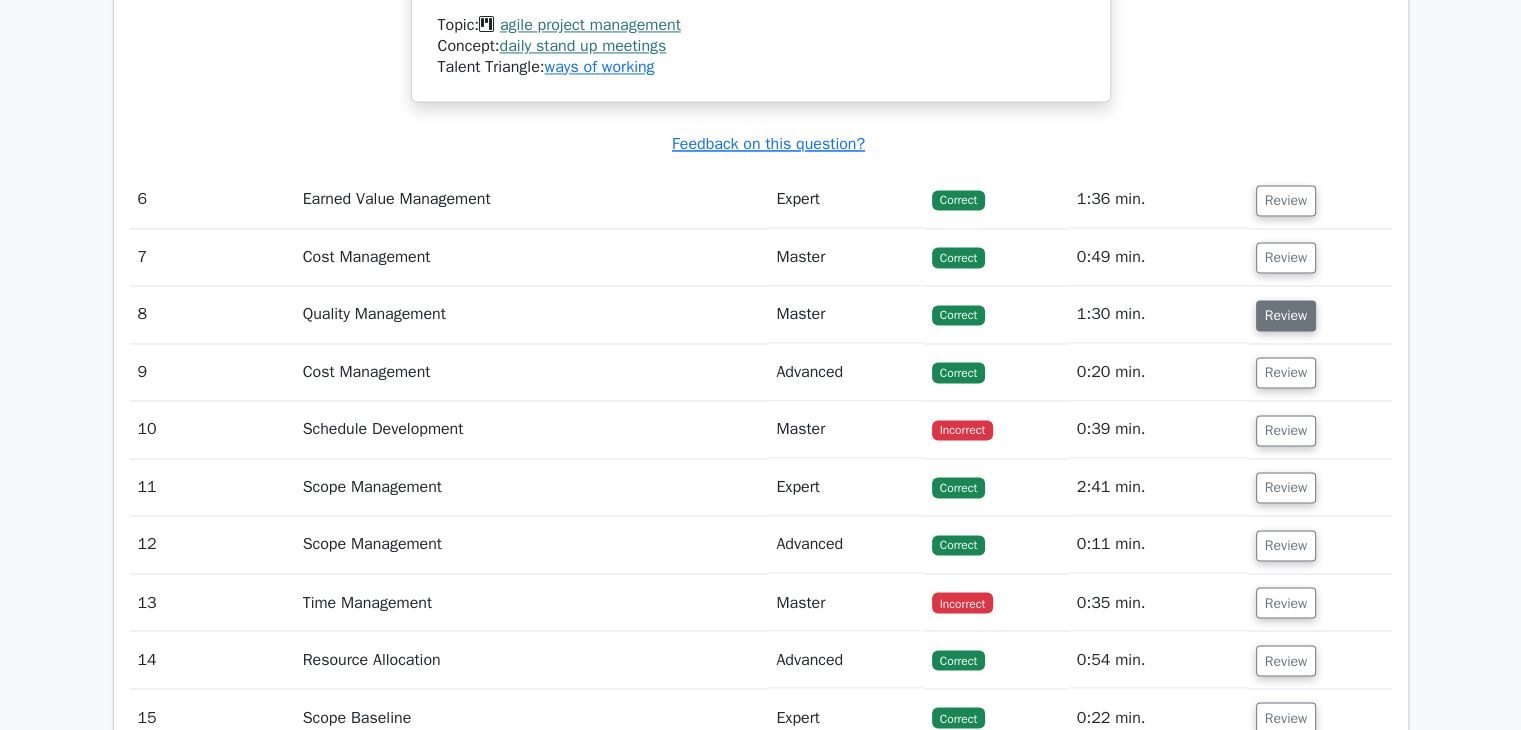 click on "Review" at bounding box center (1286, 315) 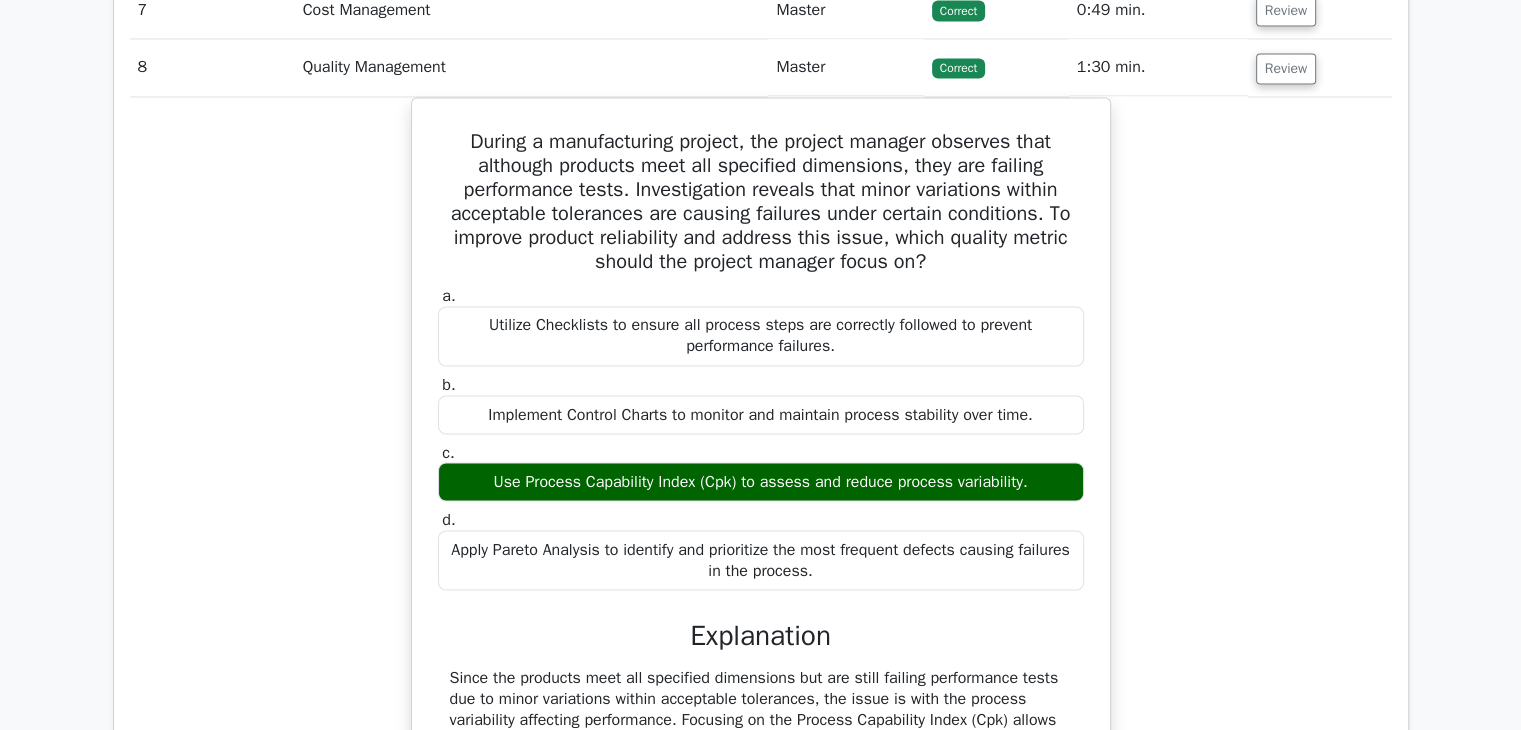 scroll, scrollTop: 3300, scrollLeft: 0, axis: vertical 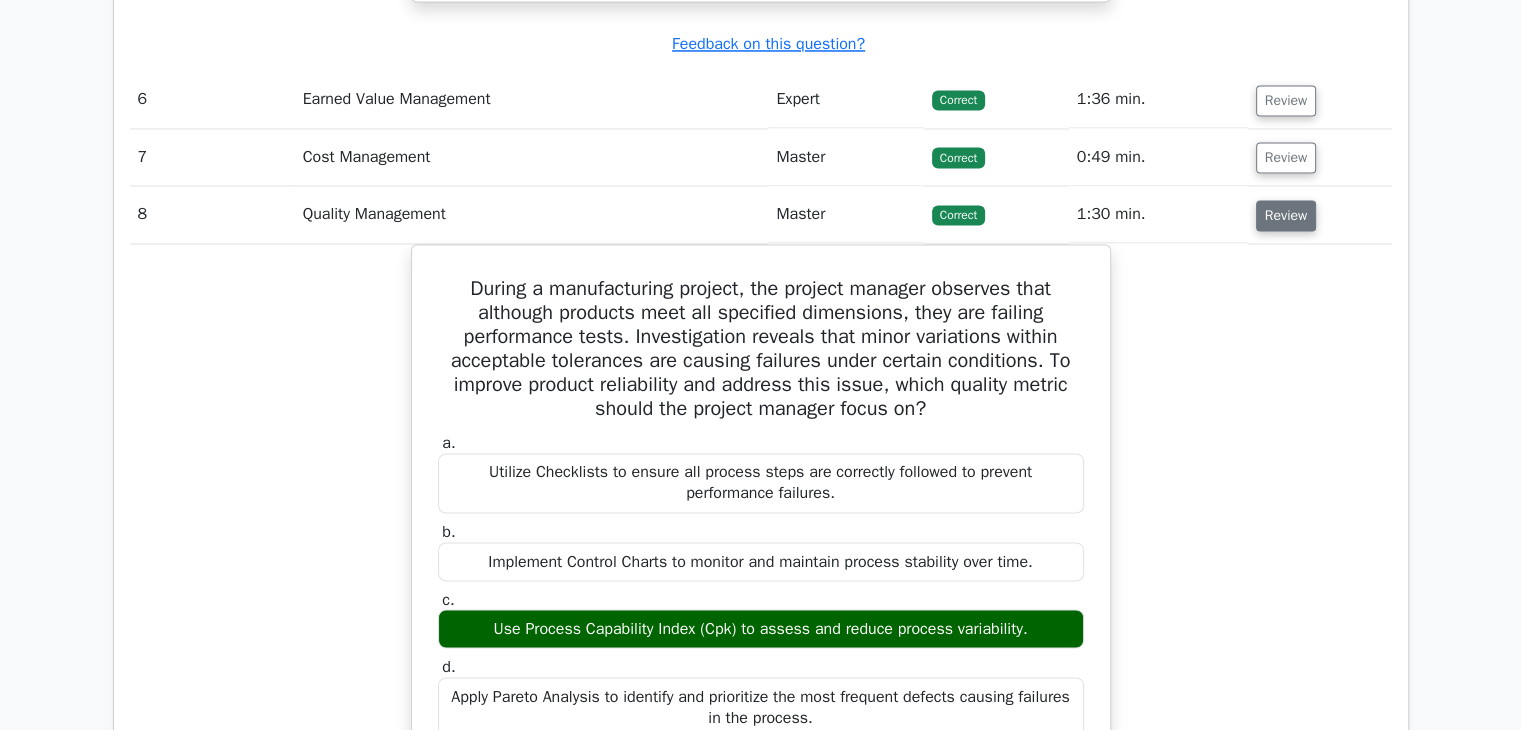 click on "Review" at bounding box center (1286, 215) 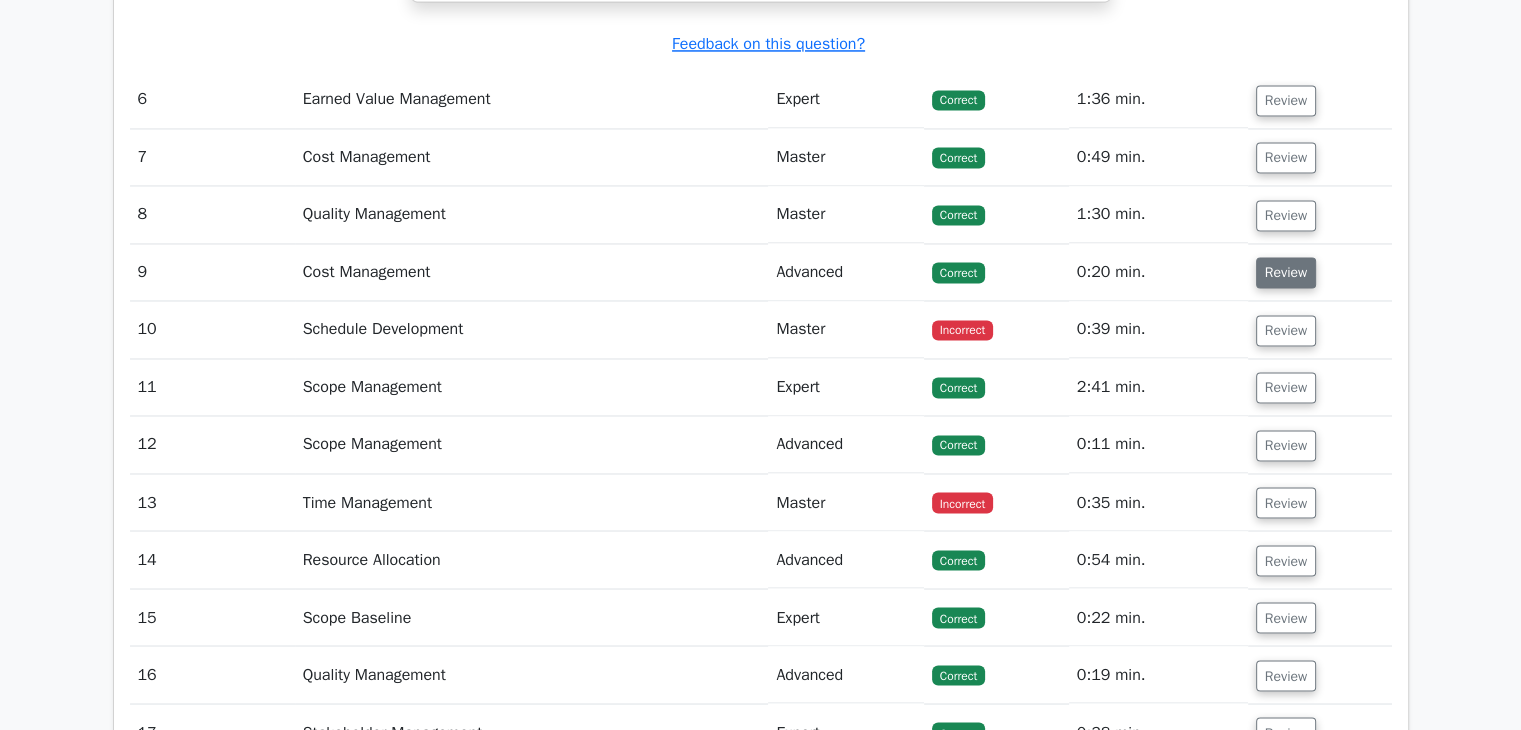 click on "Review" at bounding box center (1286, 272) 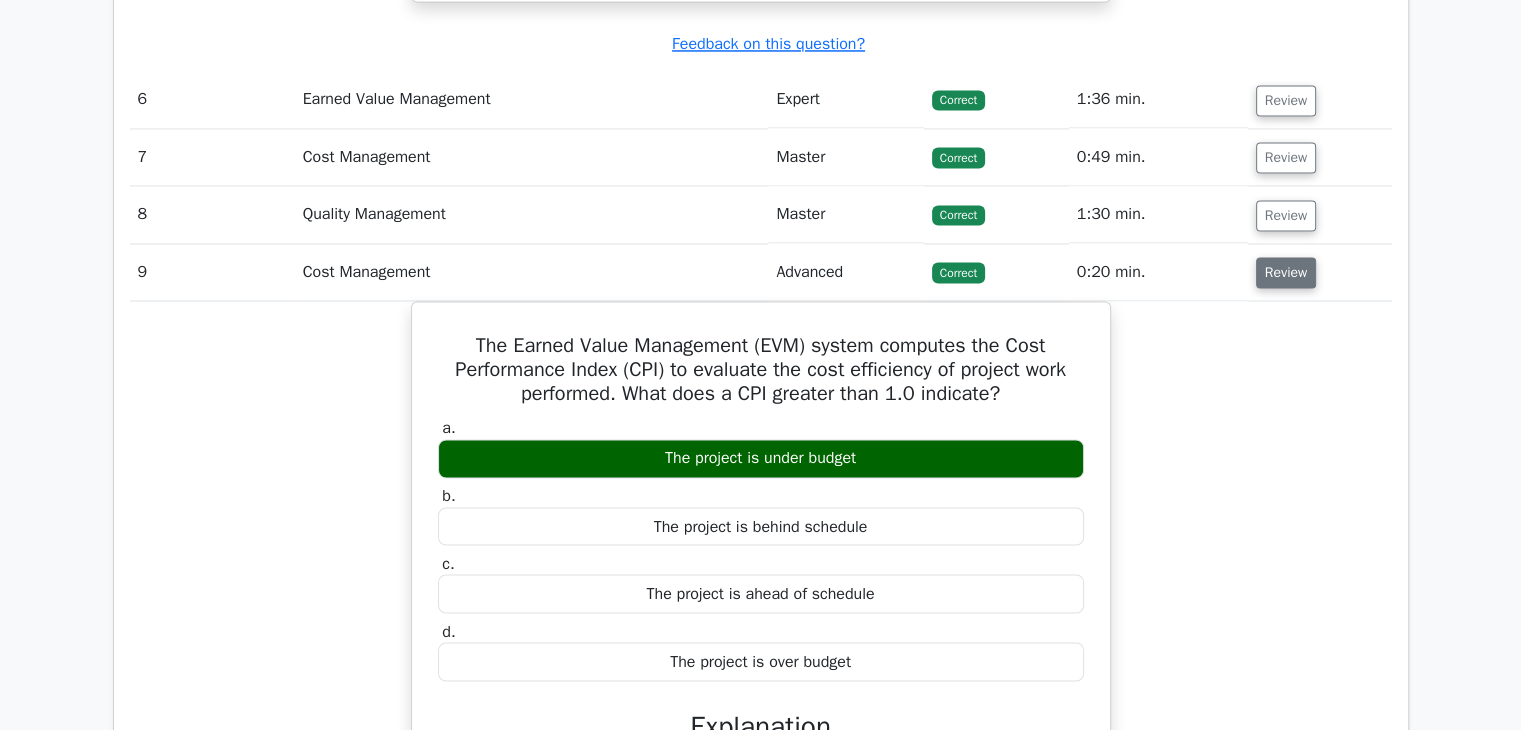 click on "Review" at bounding box center [1286, 272] 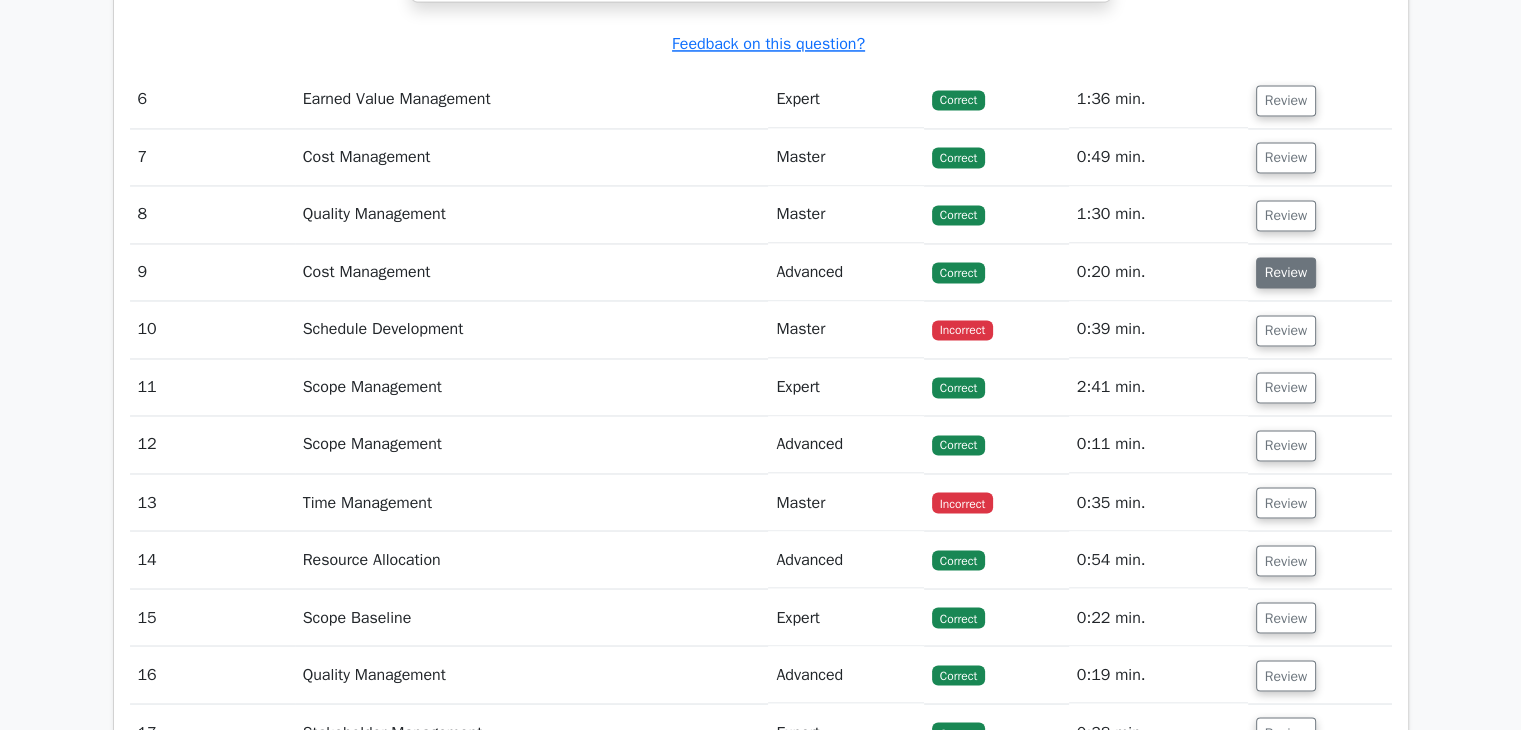 click on "Review" at bounding box center (1286, 272) 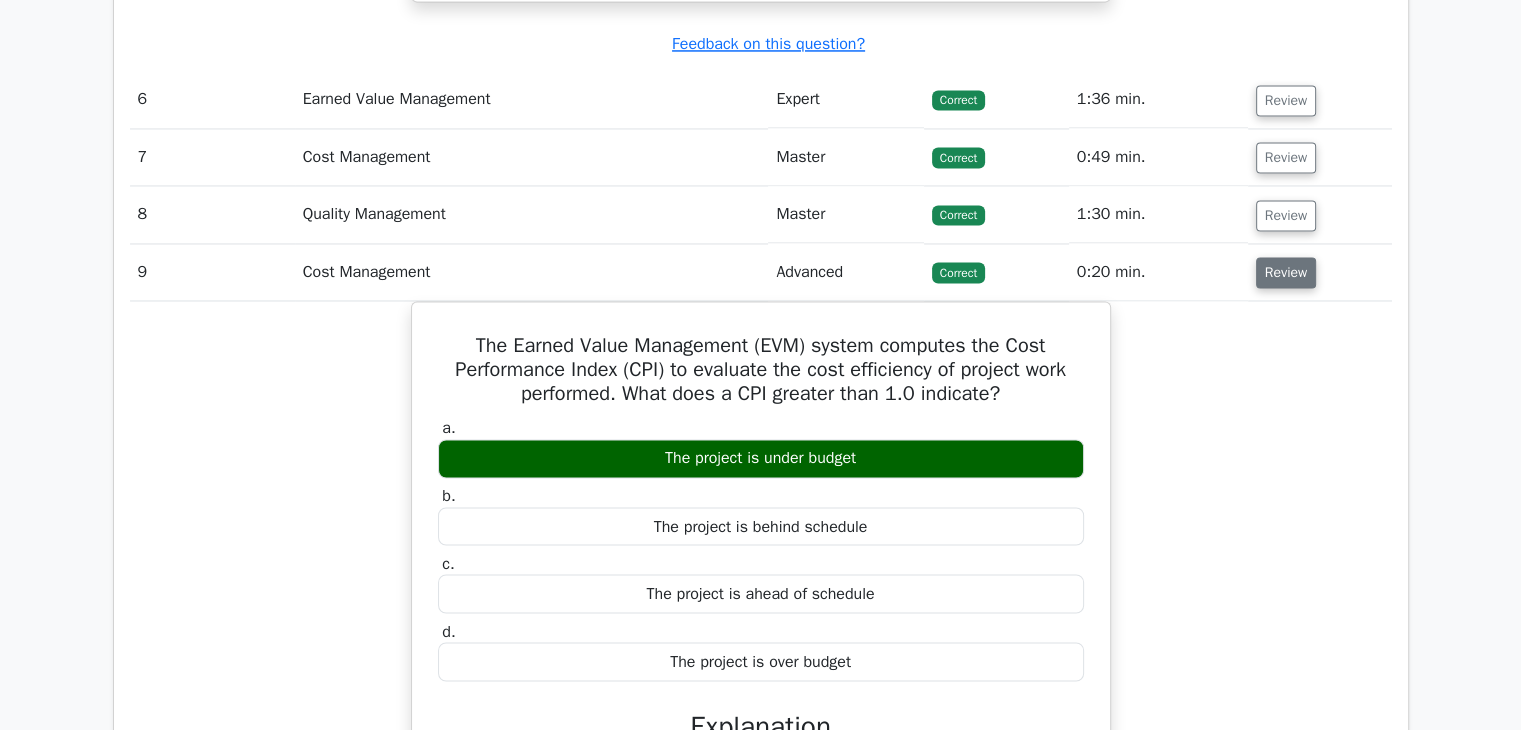 click on "Review" at bounding box center (1286, 272) 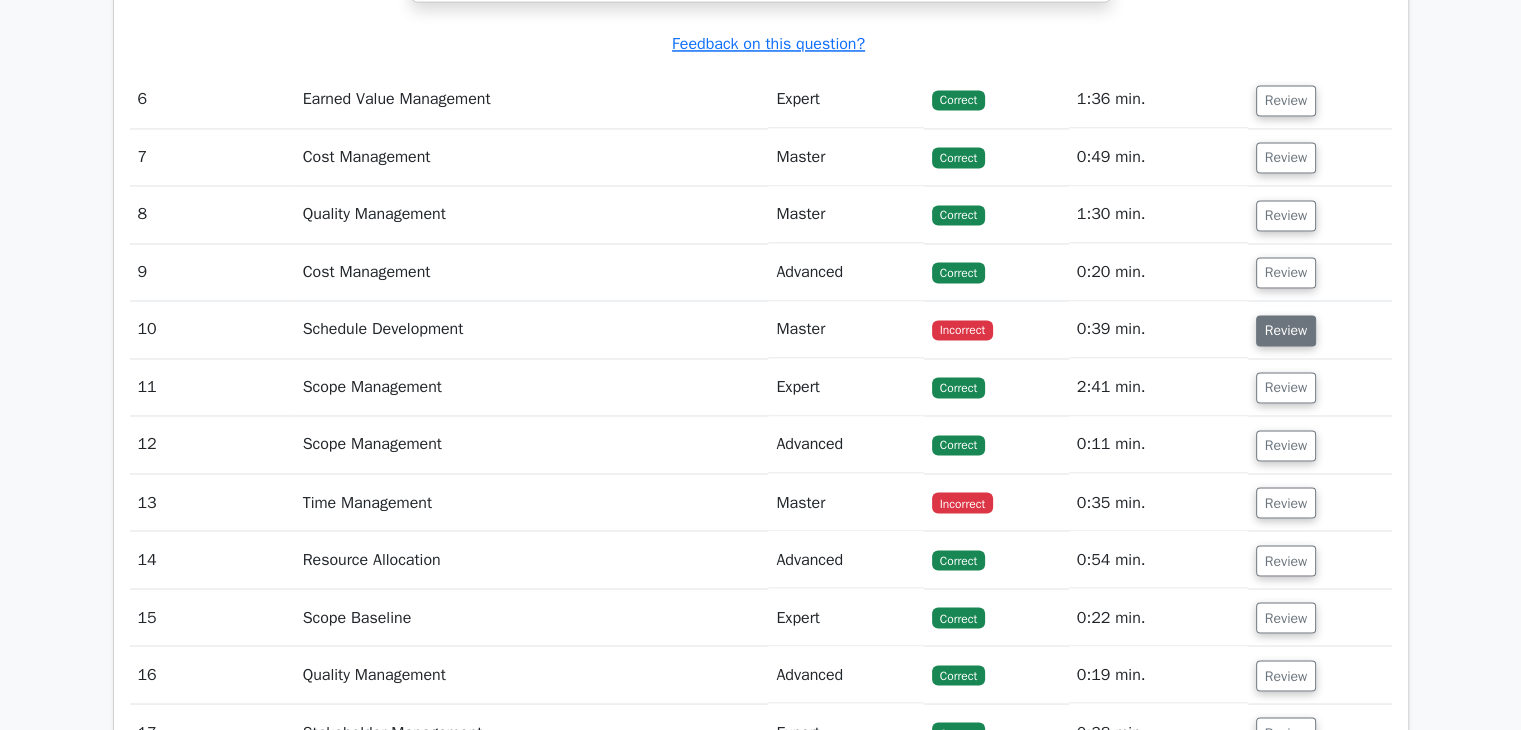 click on "Review" at bounding box center [1286, 330] 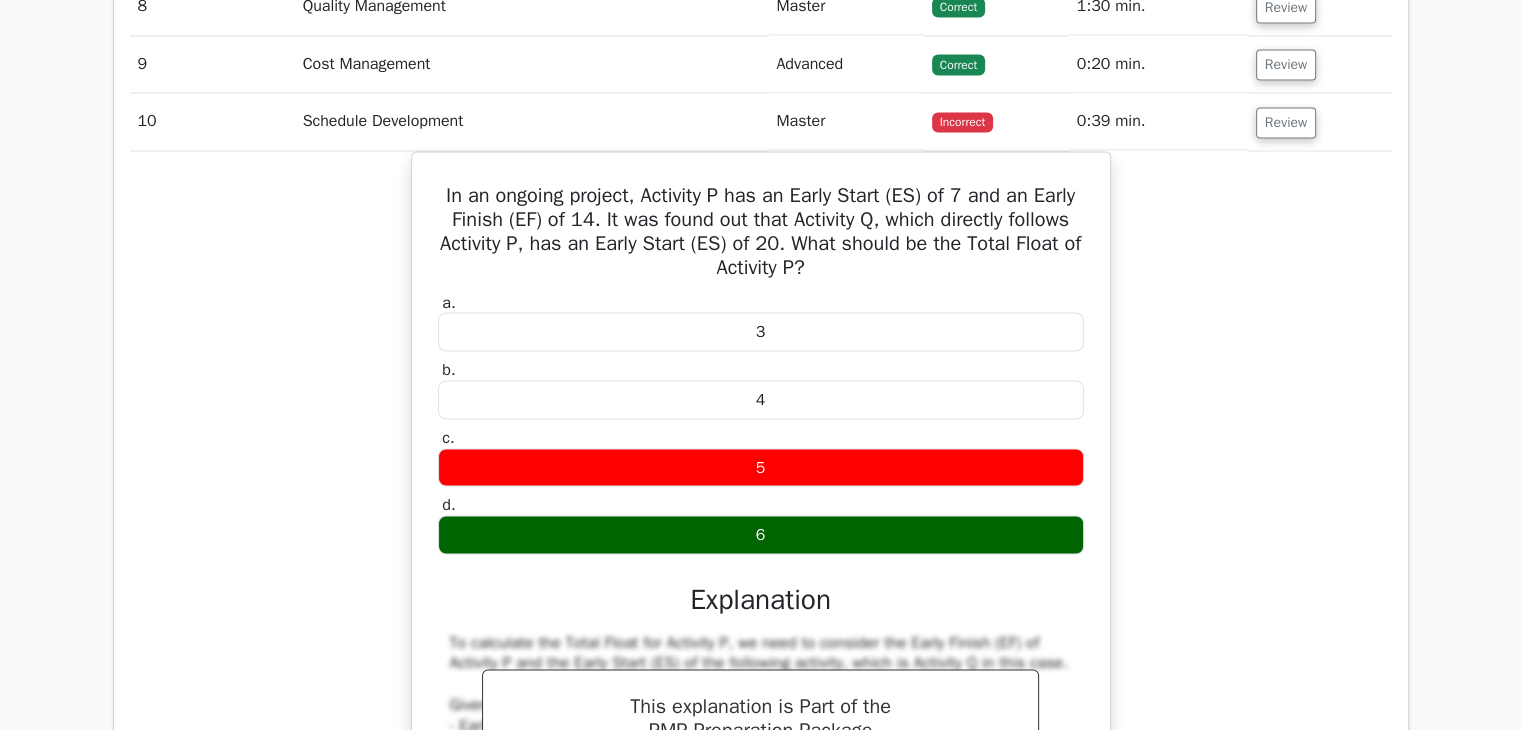 scroll, scrollTop: 3500, scrollLeft: 0, axis: vertical 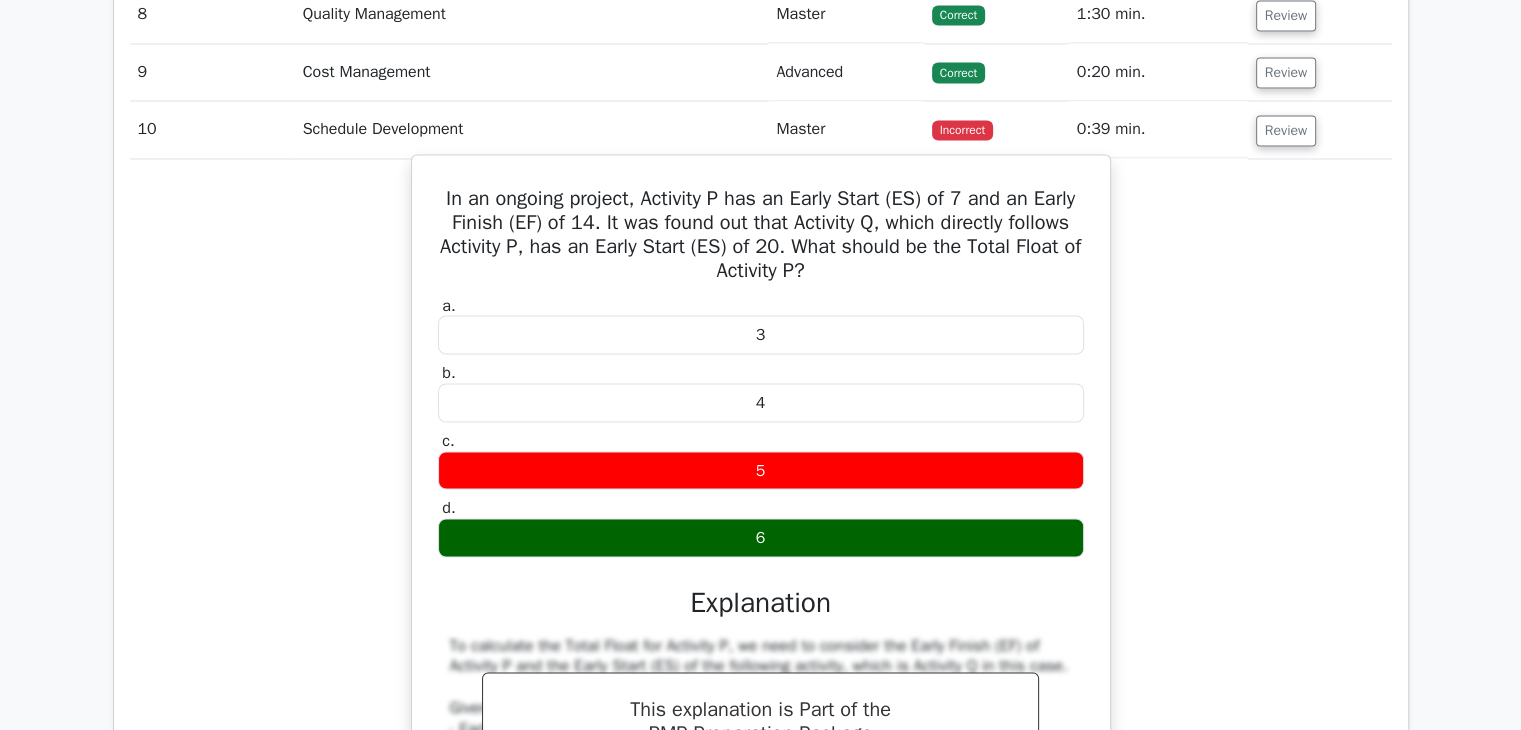 drag, startPoint x: 435, startPoint y: 185, endPoint x: 989, endPoint y: 536, distance: 655.83307 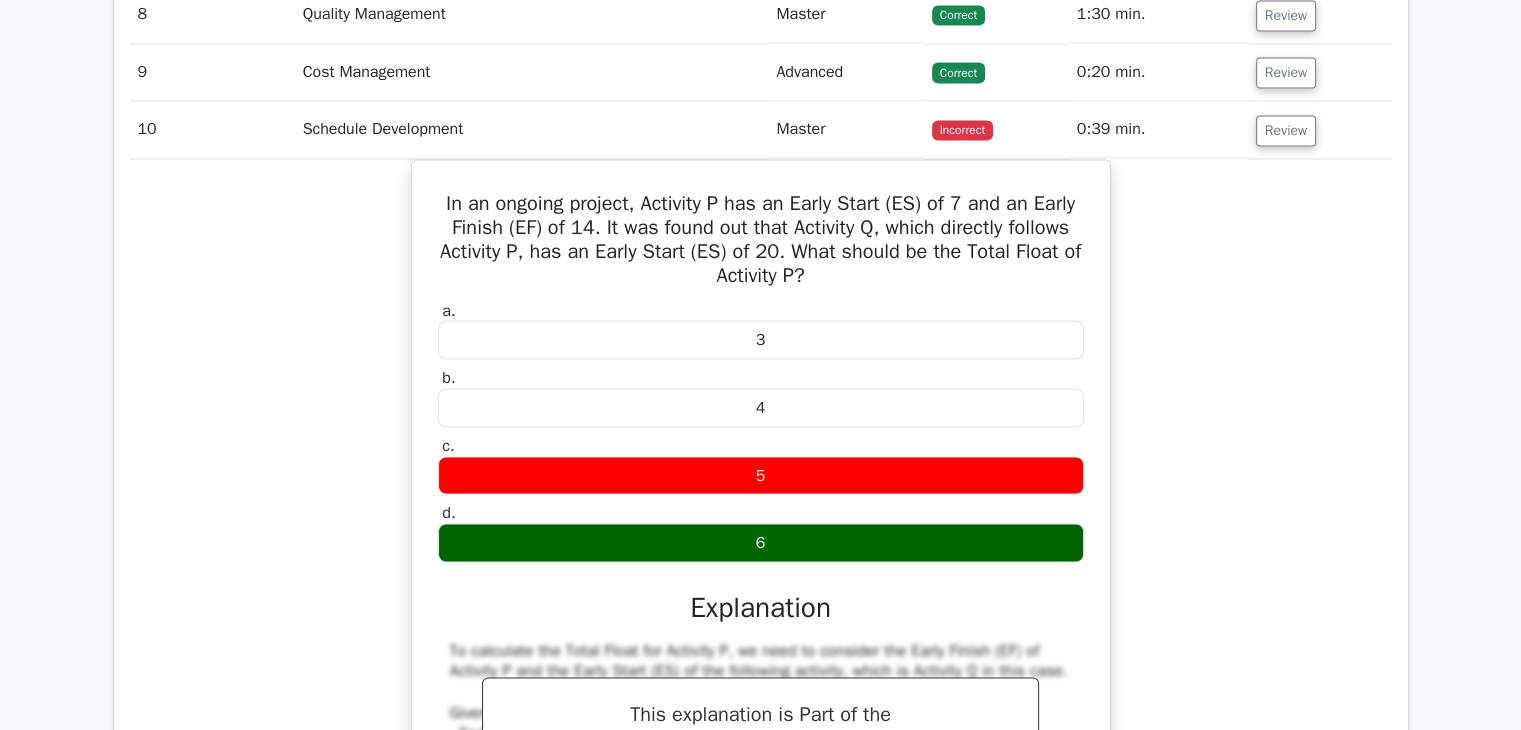 click on "In an ongoing project, Activity P has an Early Start (ES) of [NUMBER] and an Early Finish (EF) of [NUMBER]. It was found out that Activity Q, which directly follows Activity P, has an Early Start (ES) of [NUMBER]. What should be the Total Float of Activity P?
a.
[NUMBER]
b.
c." at bounding box center [761, 681] 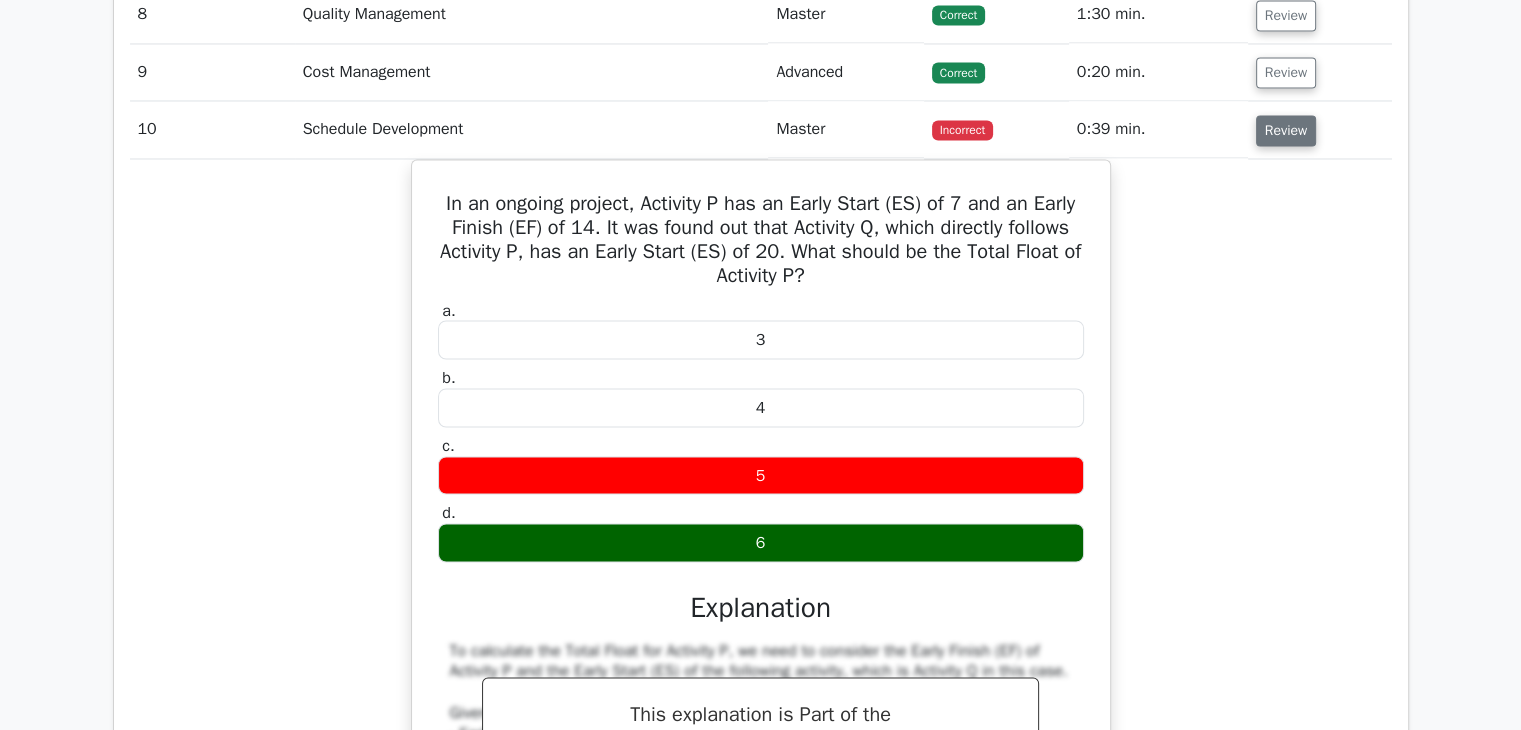 click on "Review" at bounding box center [1286, 130] 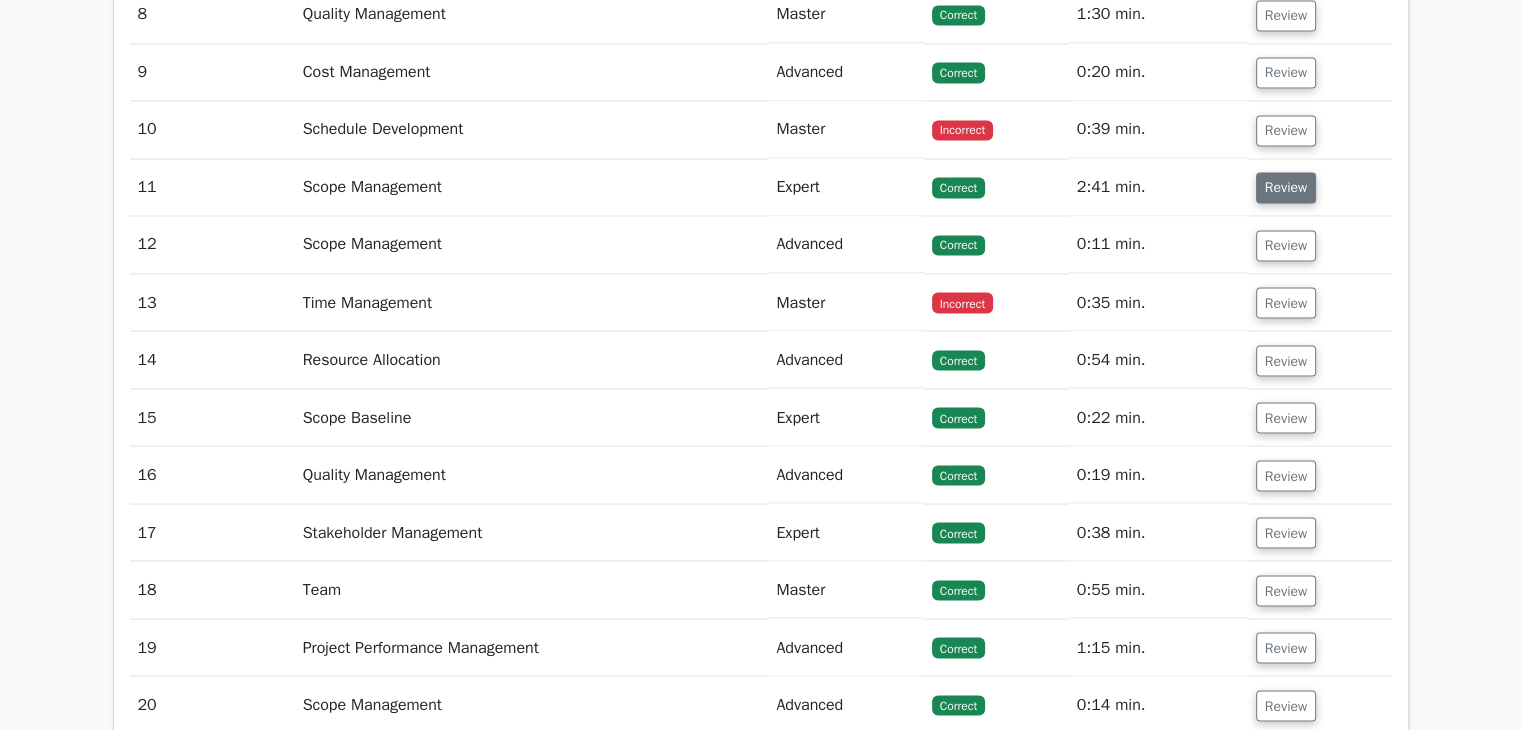 click on "Review" at bounding box center (1286, 187) 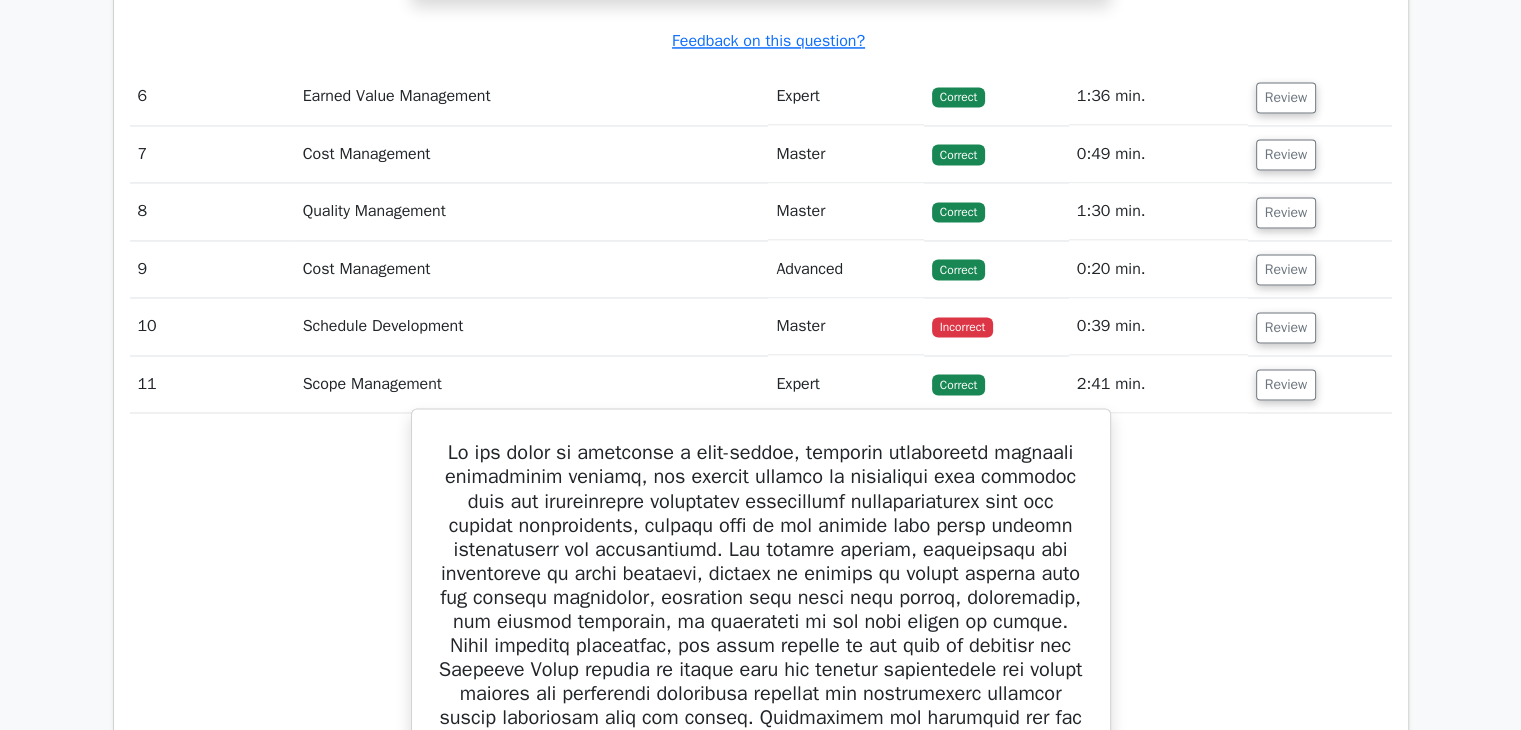 scroll, scrollTop: 3300, scrollLeft: 0, axis: vertical 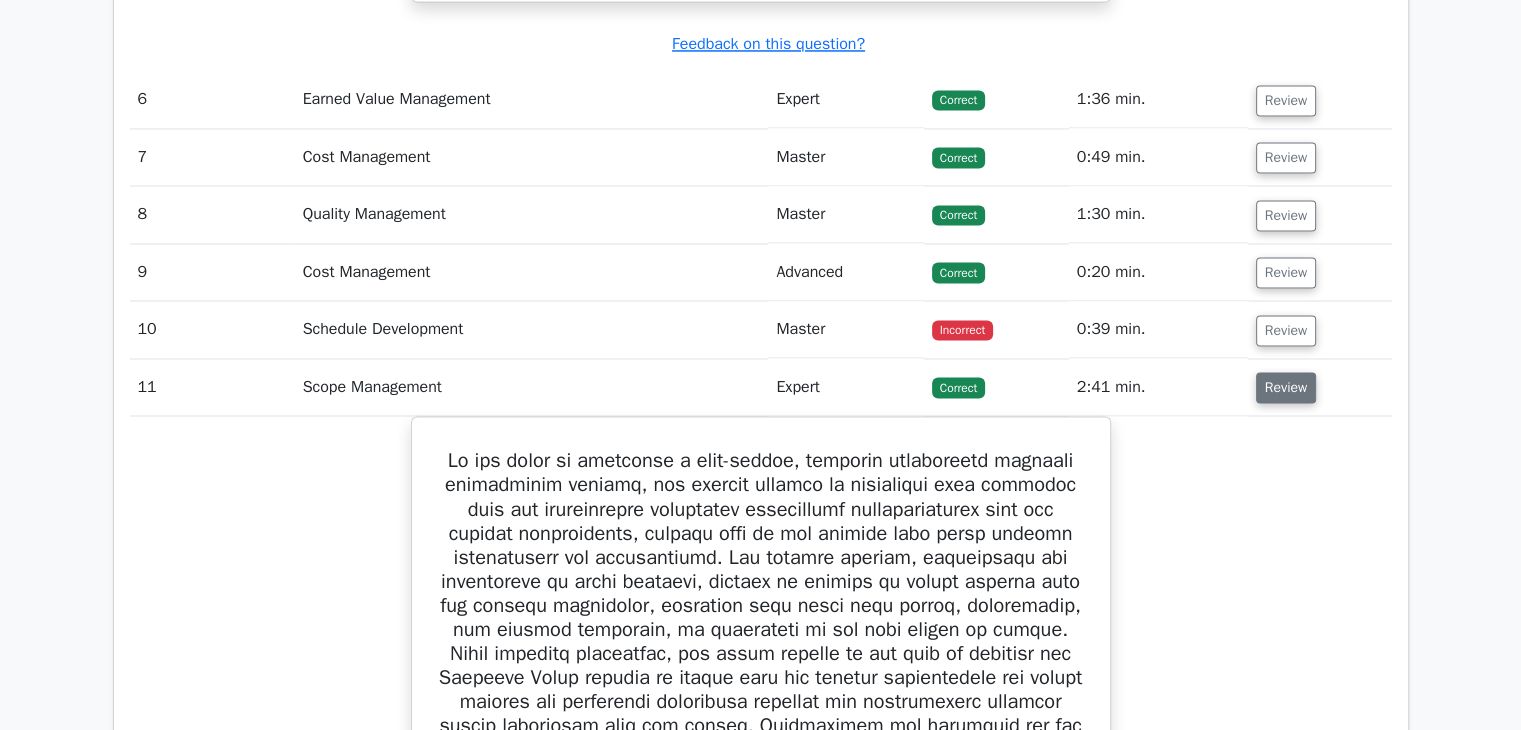 click on "Review" at bounding box center (1286, 387) 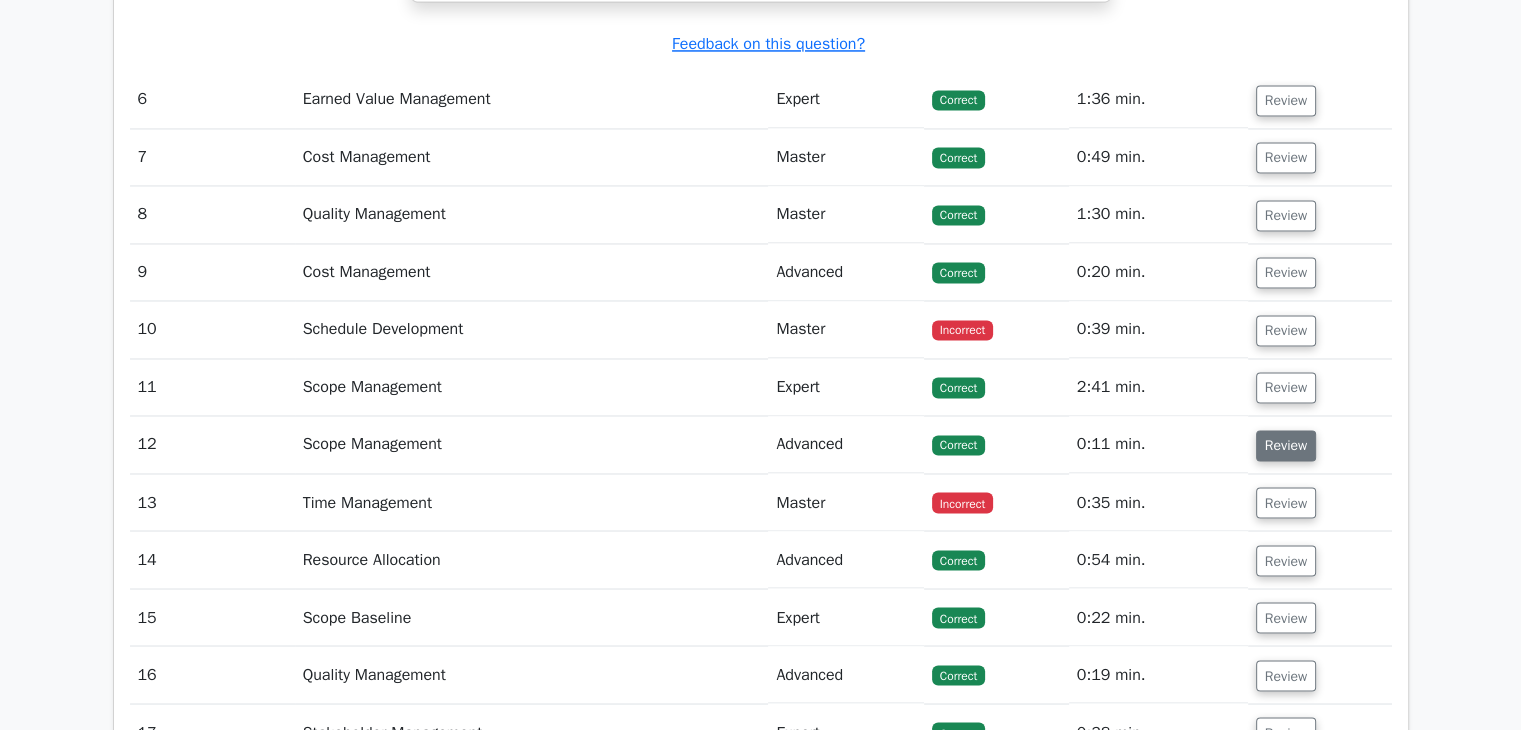 click on "Review" at bounding box center [1286, 445] 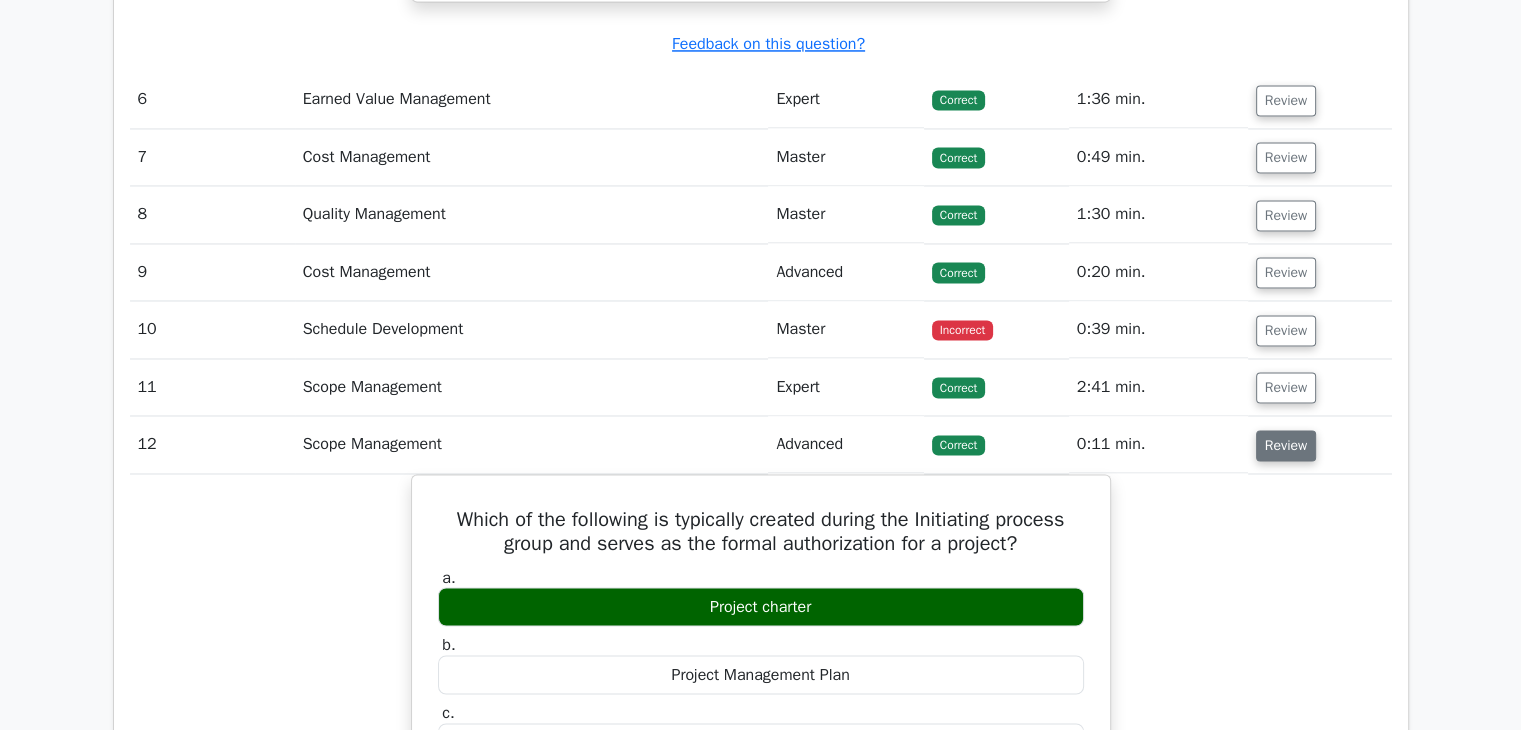 click on "Review" at bounding box center (1286, 445) 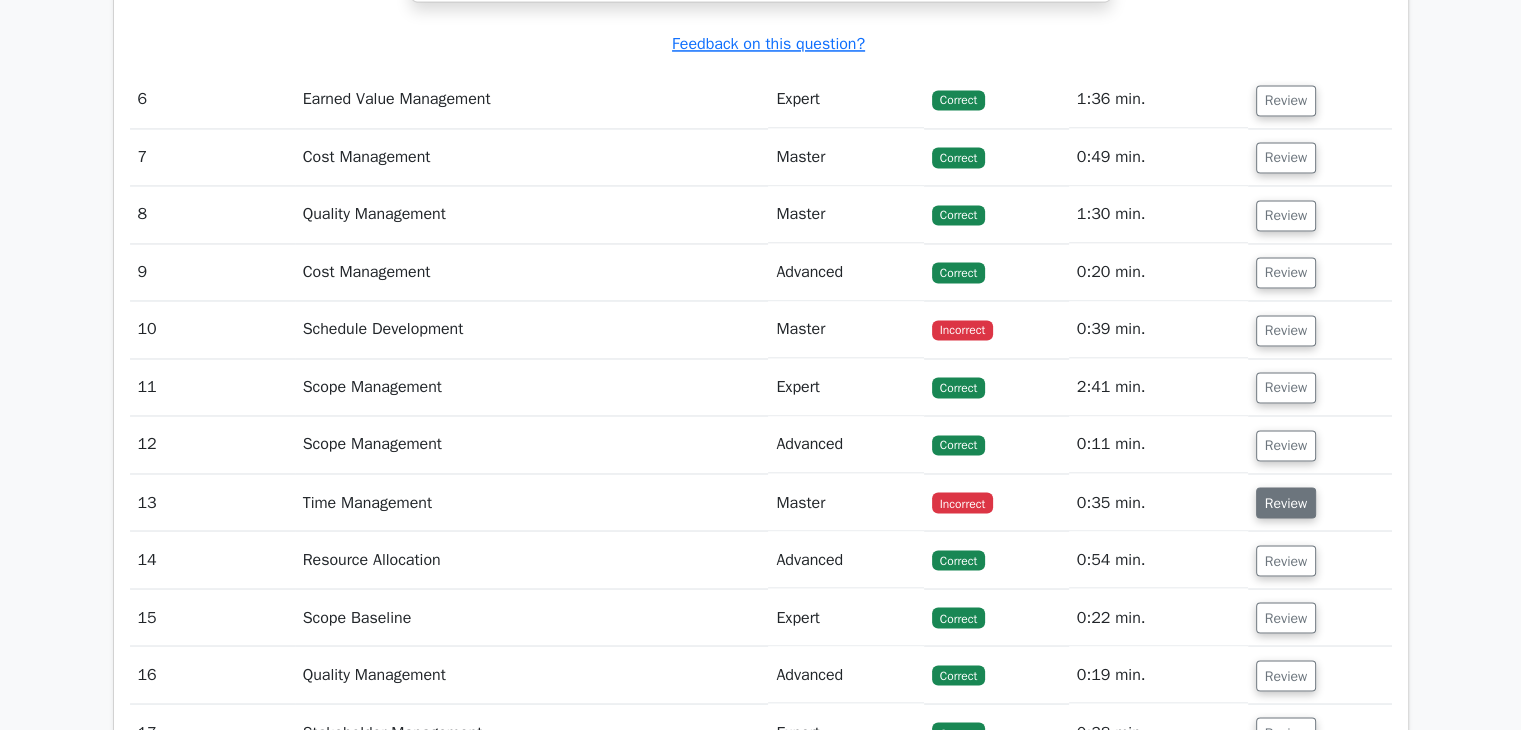 click on "Review" at bounding box center [1286, 502] 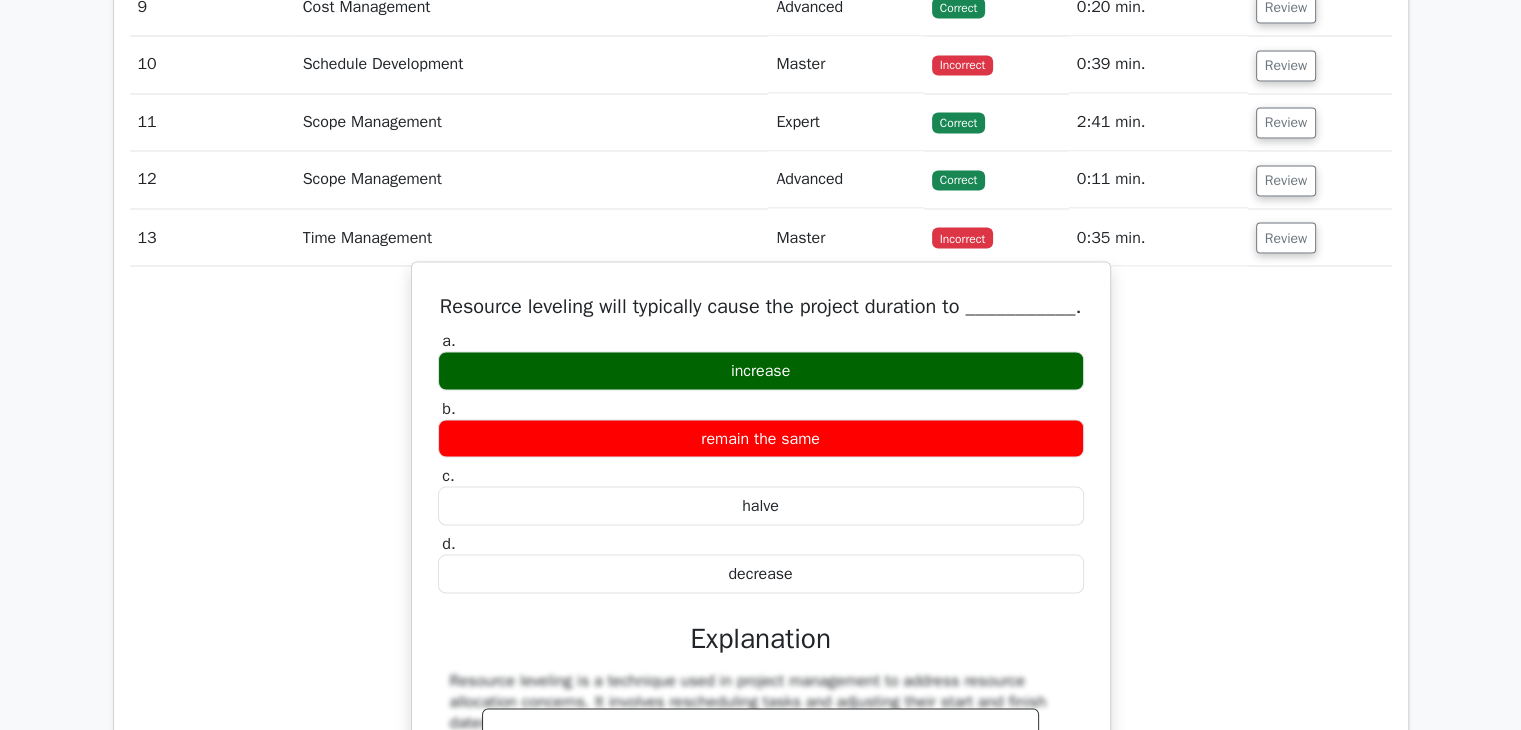 scroll, scrollTop: 3700, scrollLeft: 0, axis: vertical 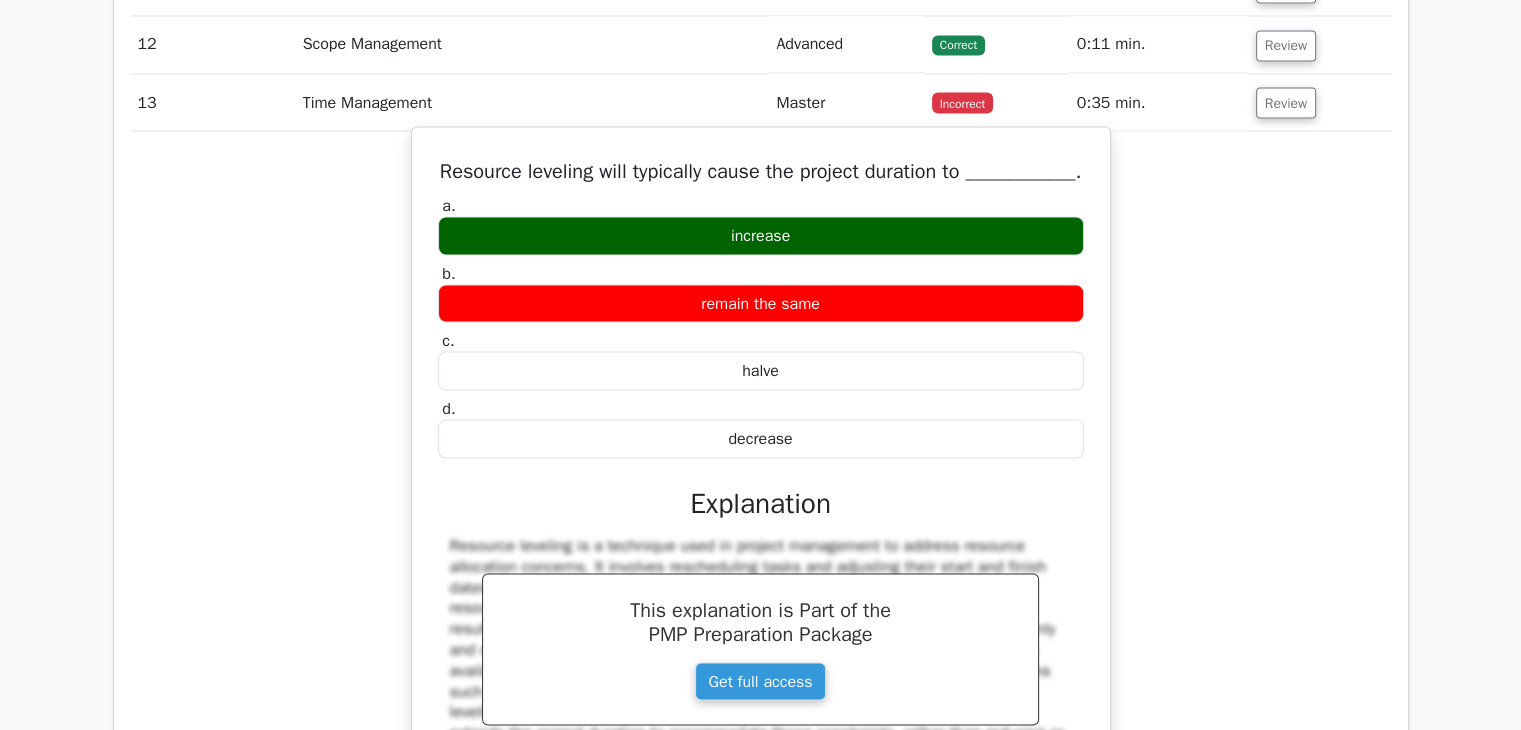 drag, startPoint x: 439, startPoint y: 164, endPoint x: 808, endPoint y: 437, distance: 459.0098 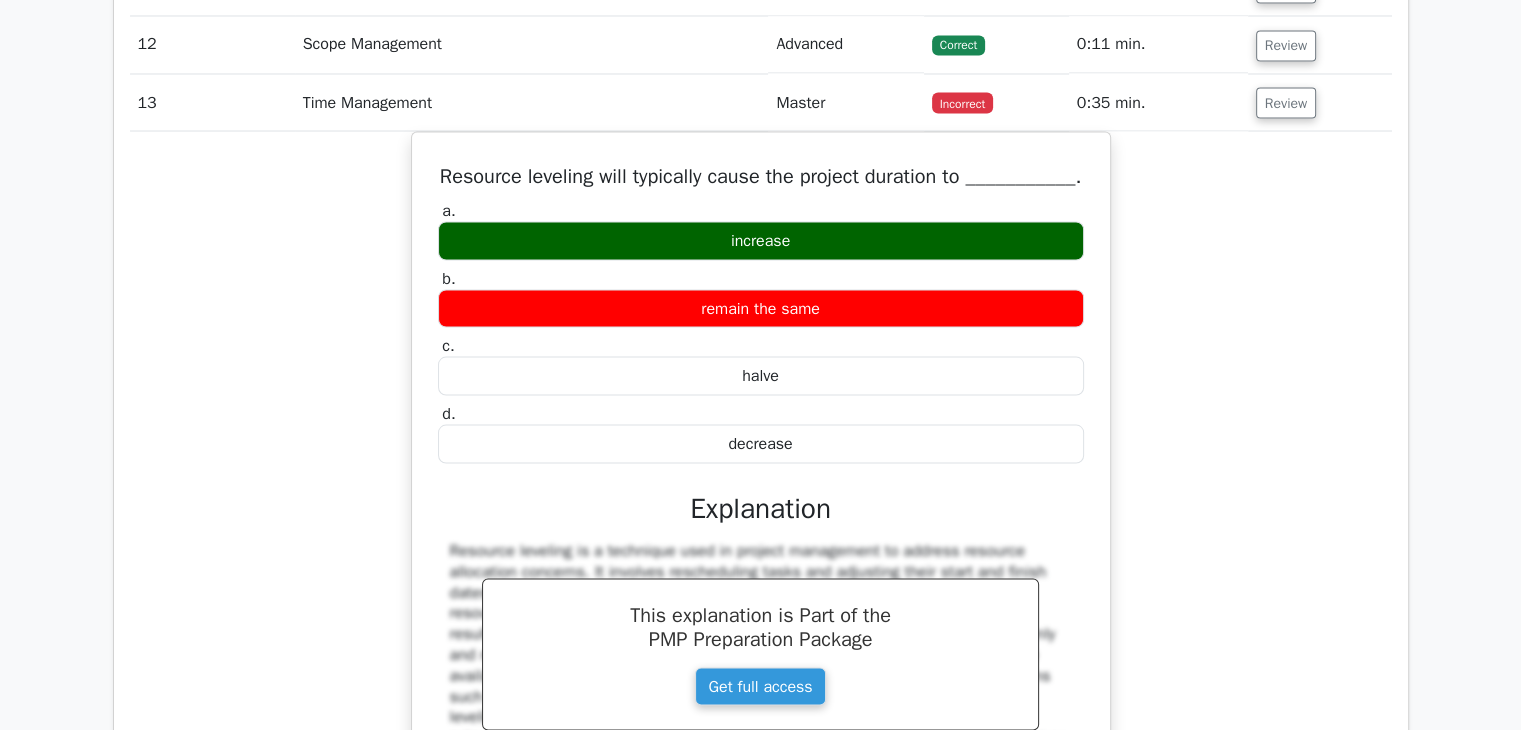 click on "Resource leveling will typically cause the project duration to ___________.
a.
increase
b.
c." at bounding box center (761, 513) 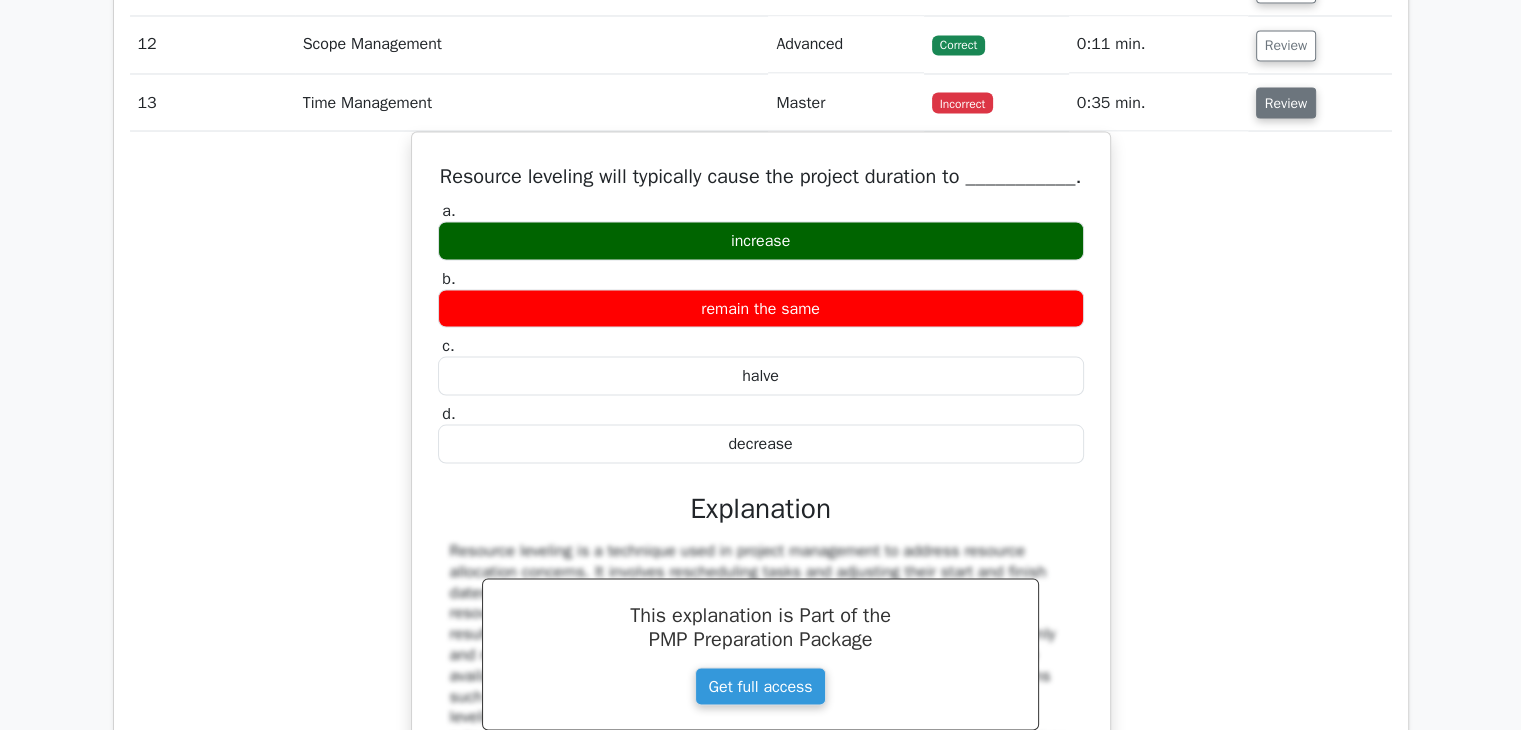 click on "Review" at bounding box center (1286, 102) 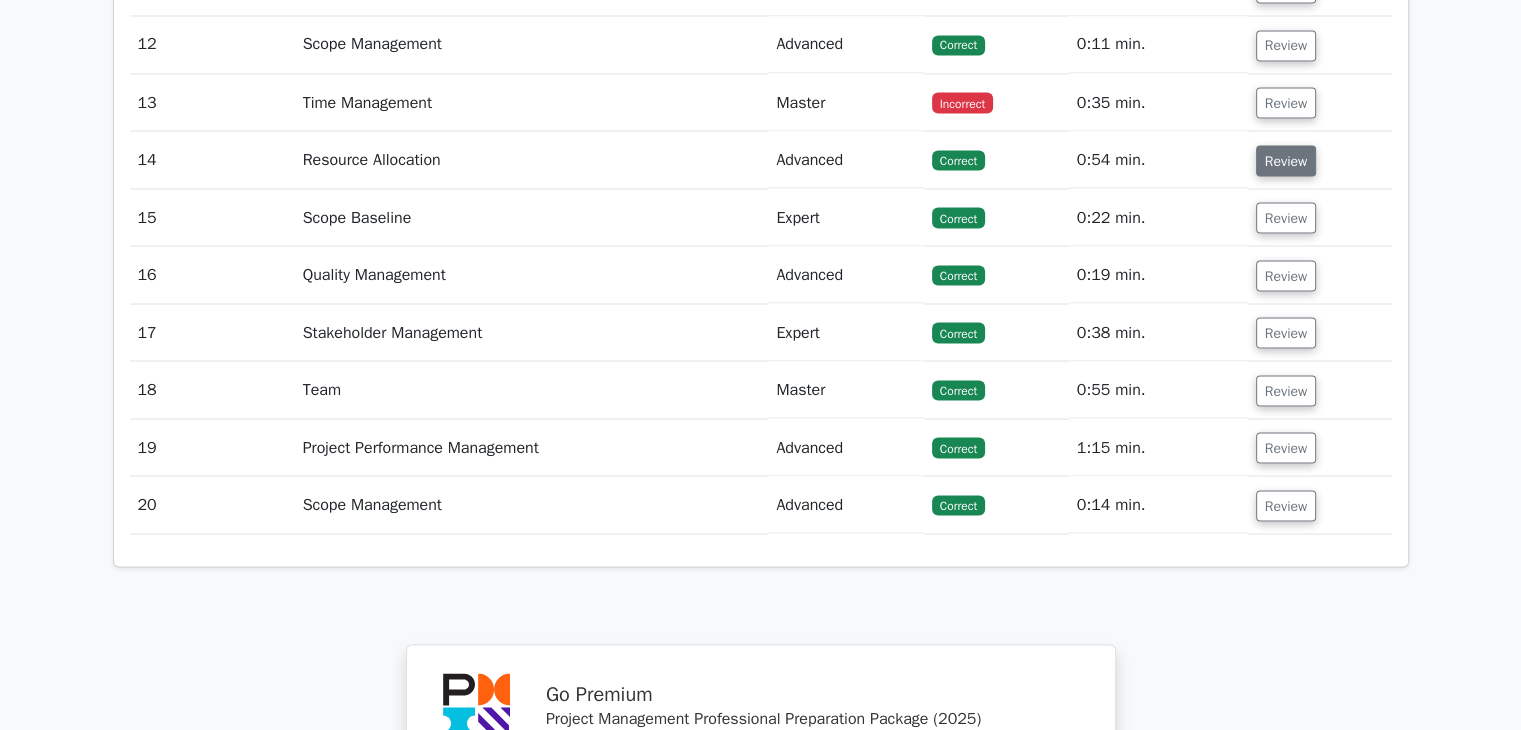 click on "Review" at bounding box center (1286, 160) 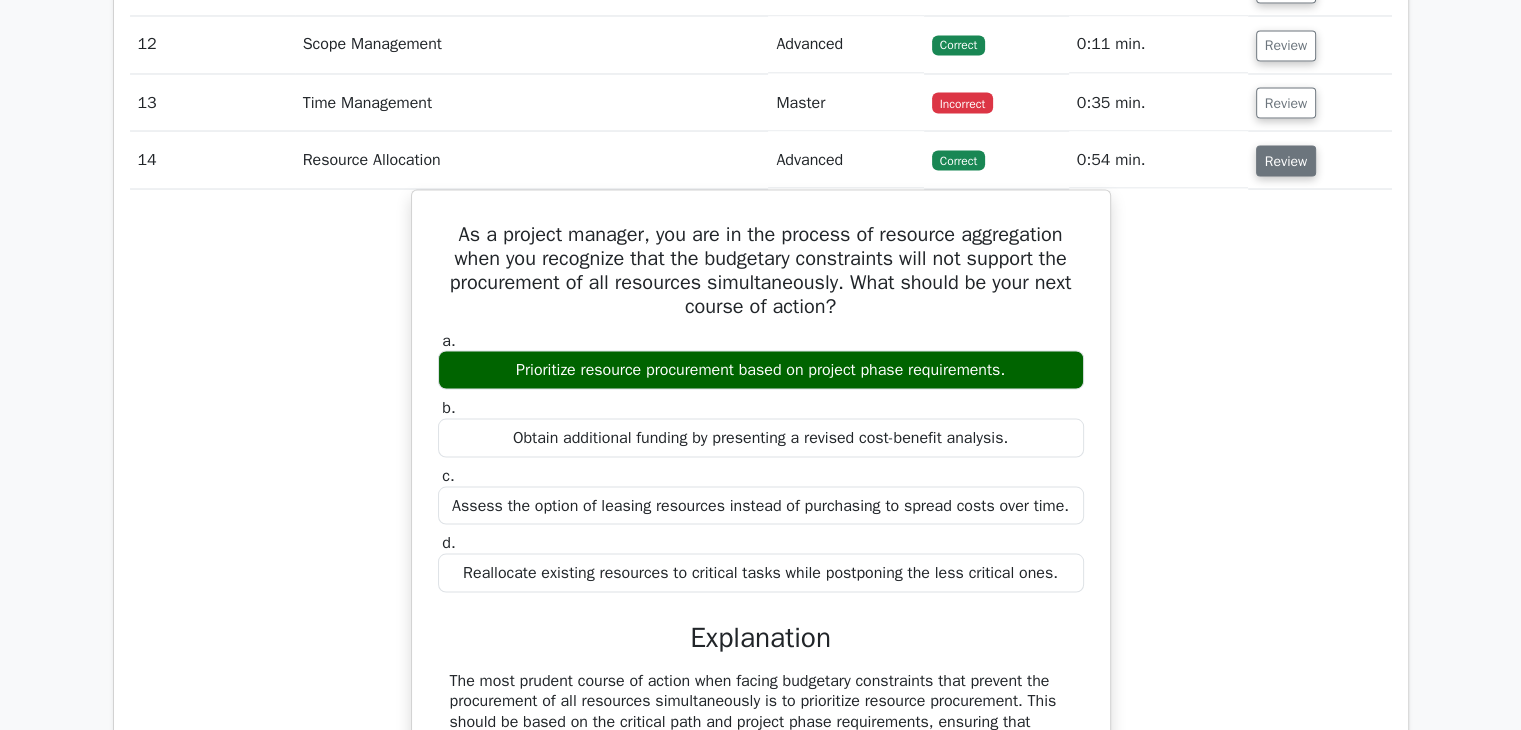 click on "Review" at bounding box center (1286, 160) 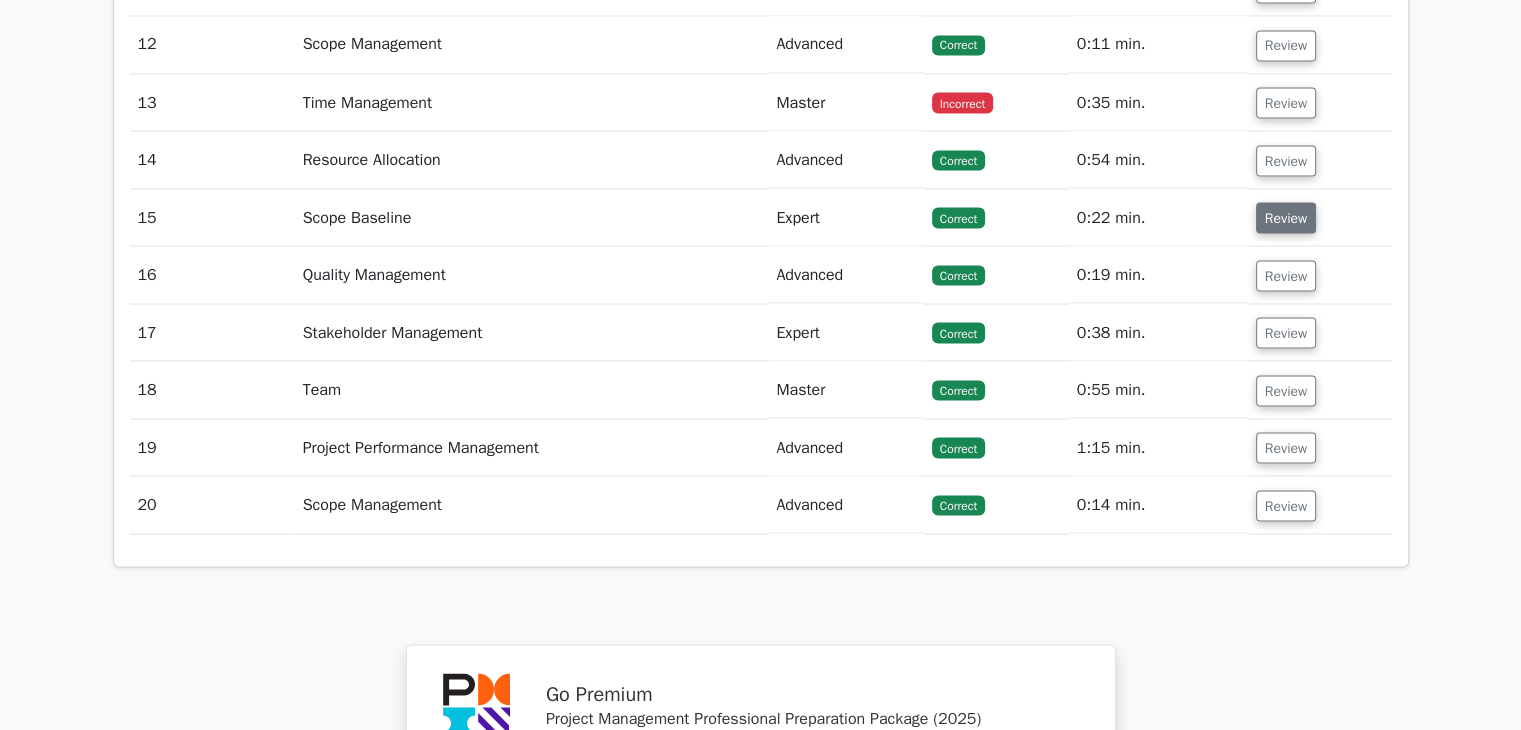 click on "Review" at bounding box center (1286, 217) 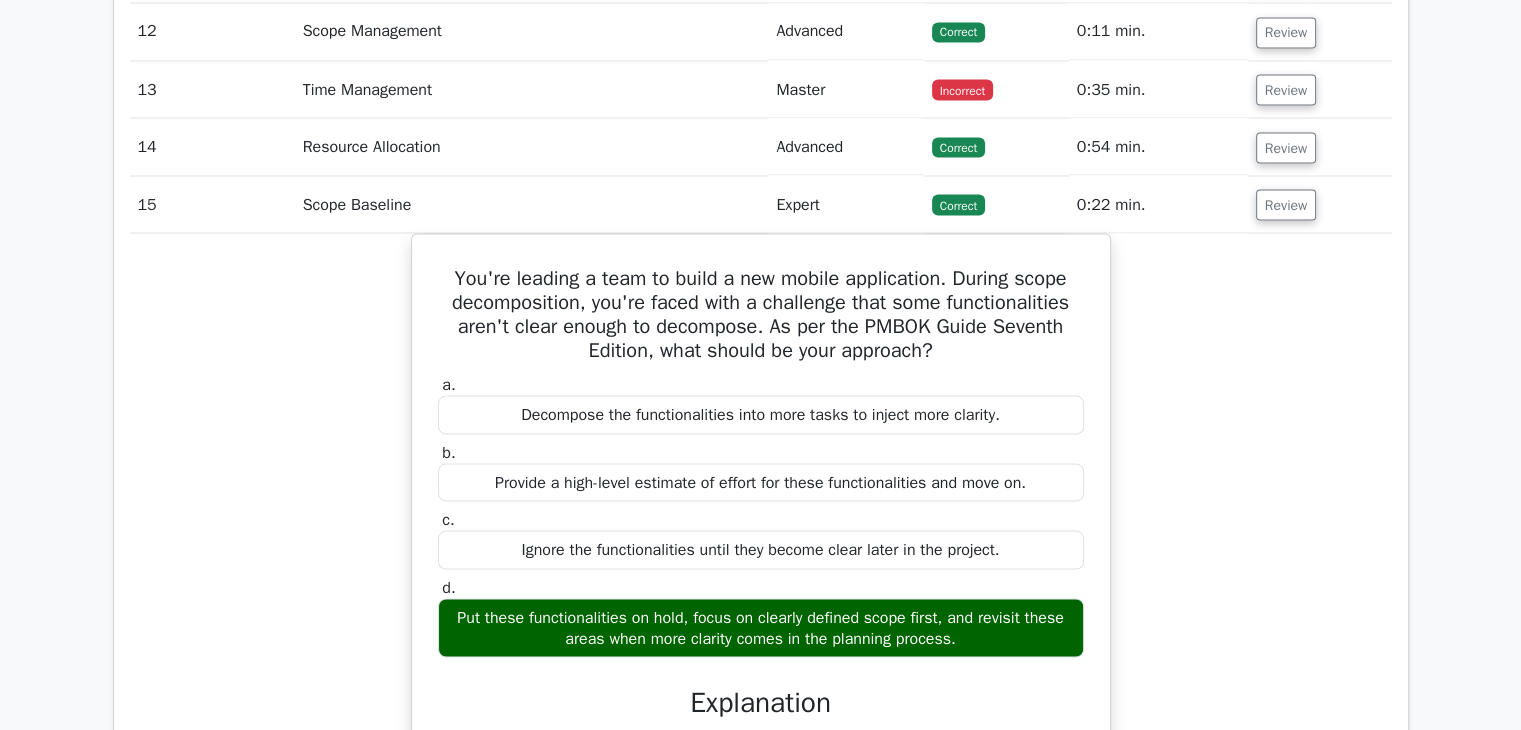 scroll, scrollTop: 3800, scrollLeft: 0, axis: vertical 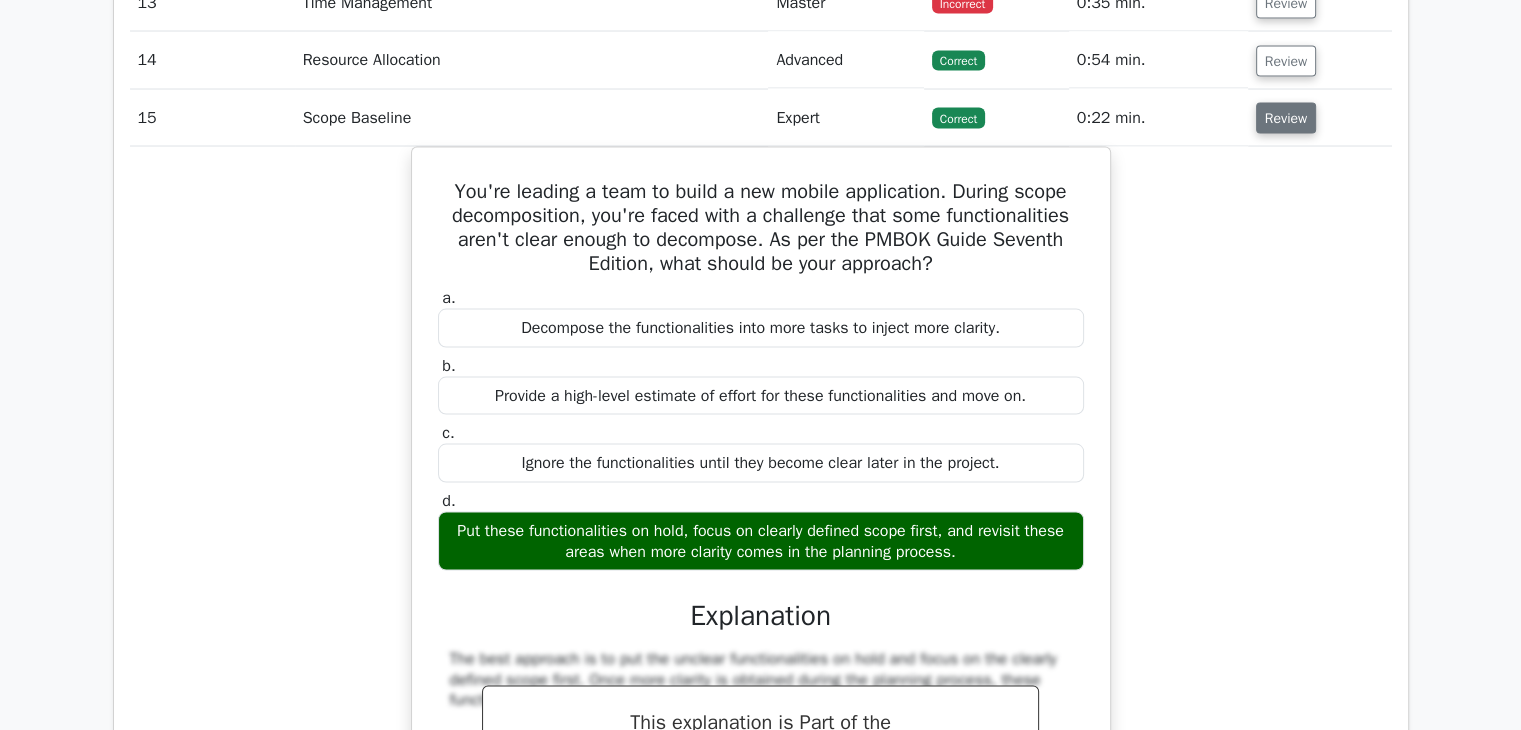 click on "Review" at bounding box center (1286, 117) 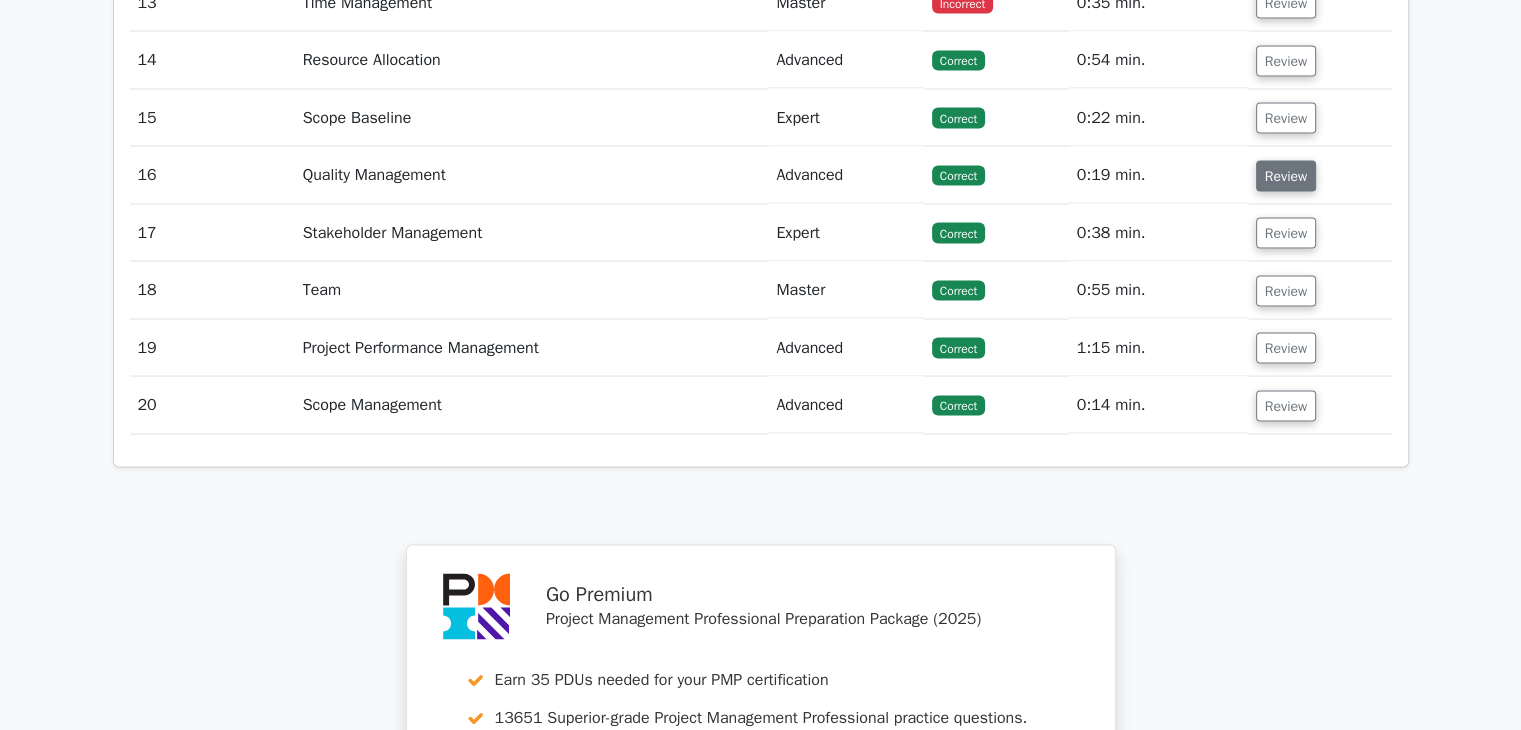 click on "Review" at bounding box center (1286, 175) 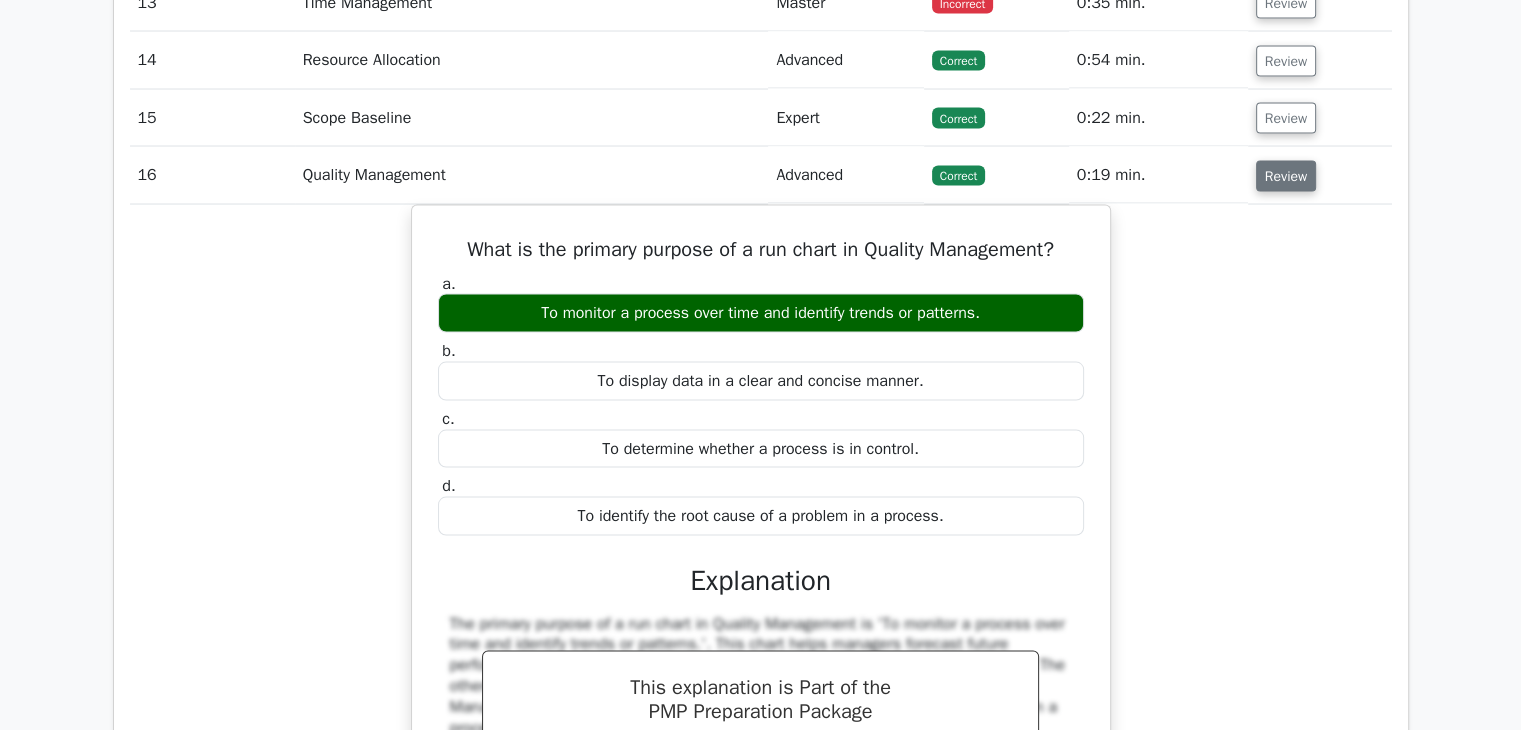 click on "Review" at bounding box center [1286, 175] 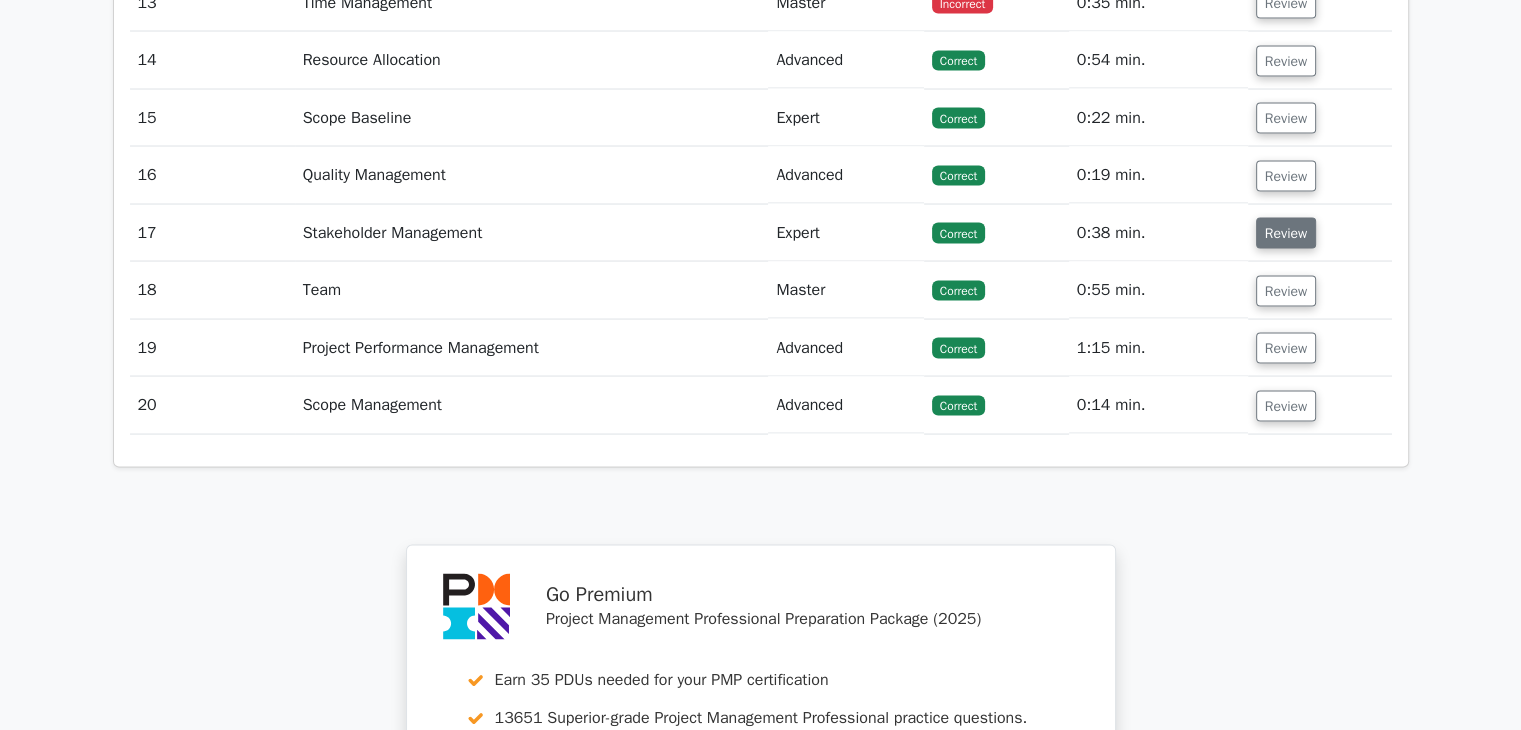 click on "Review" at bounding box center (1286, 232) 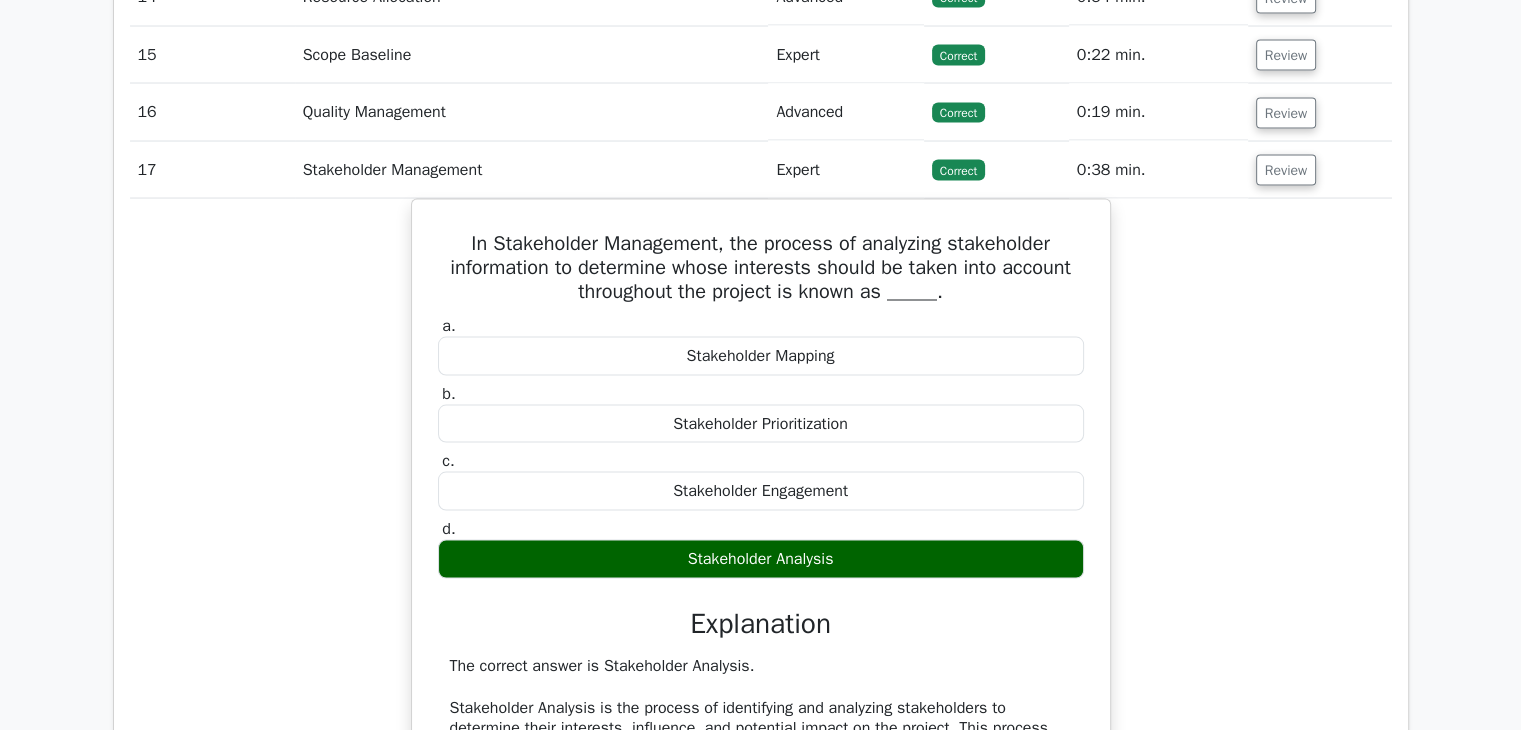 scroll, scrollTop: 3600, scrollLeft: 0, axis: vertical 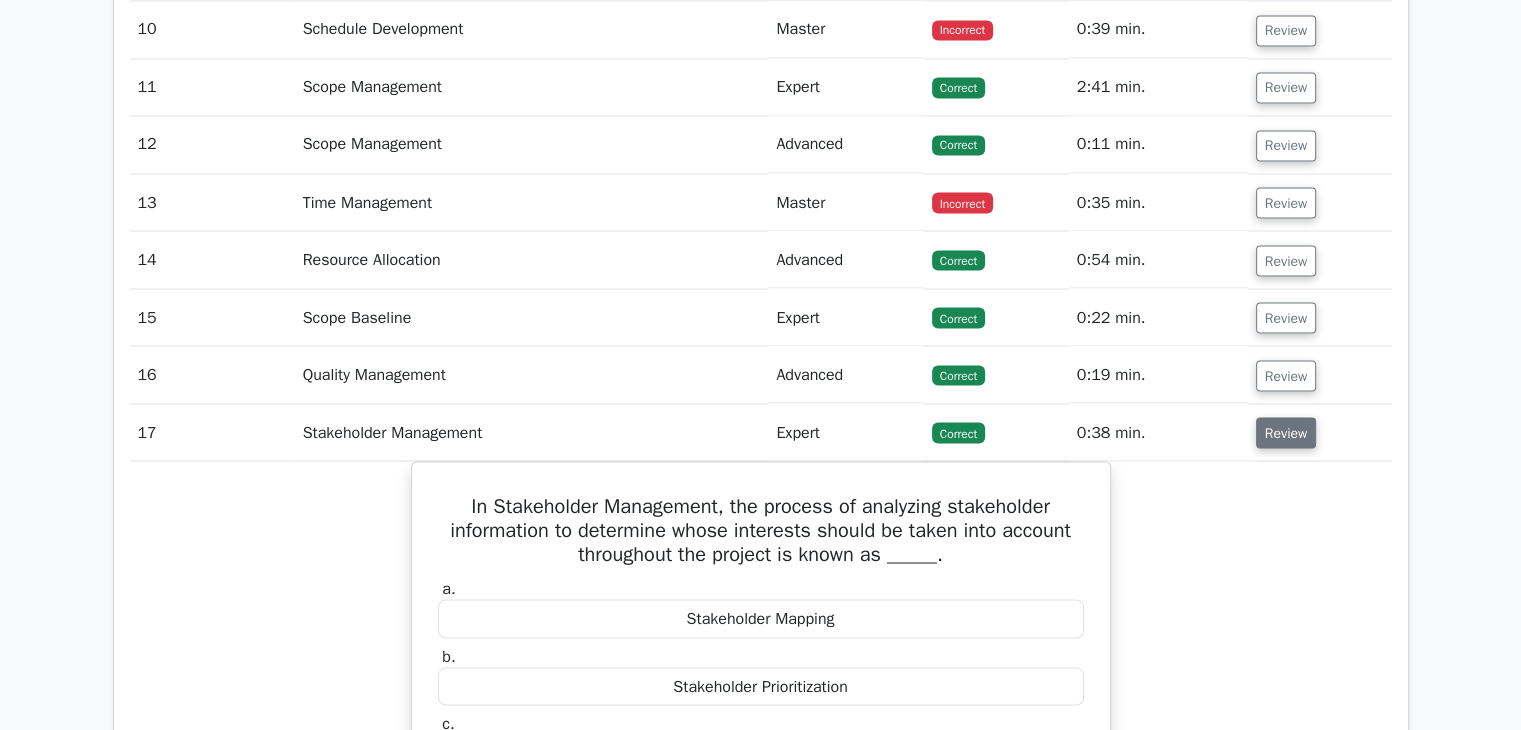 click on "Review" at bounding box center [1286, 432] 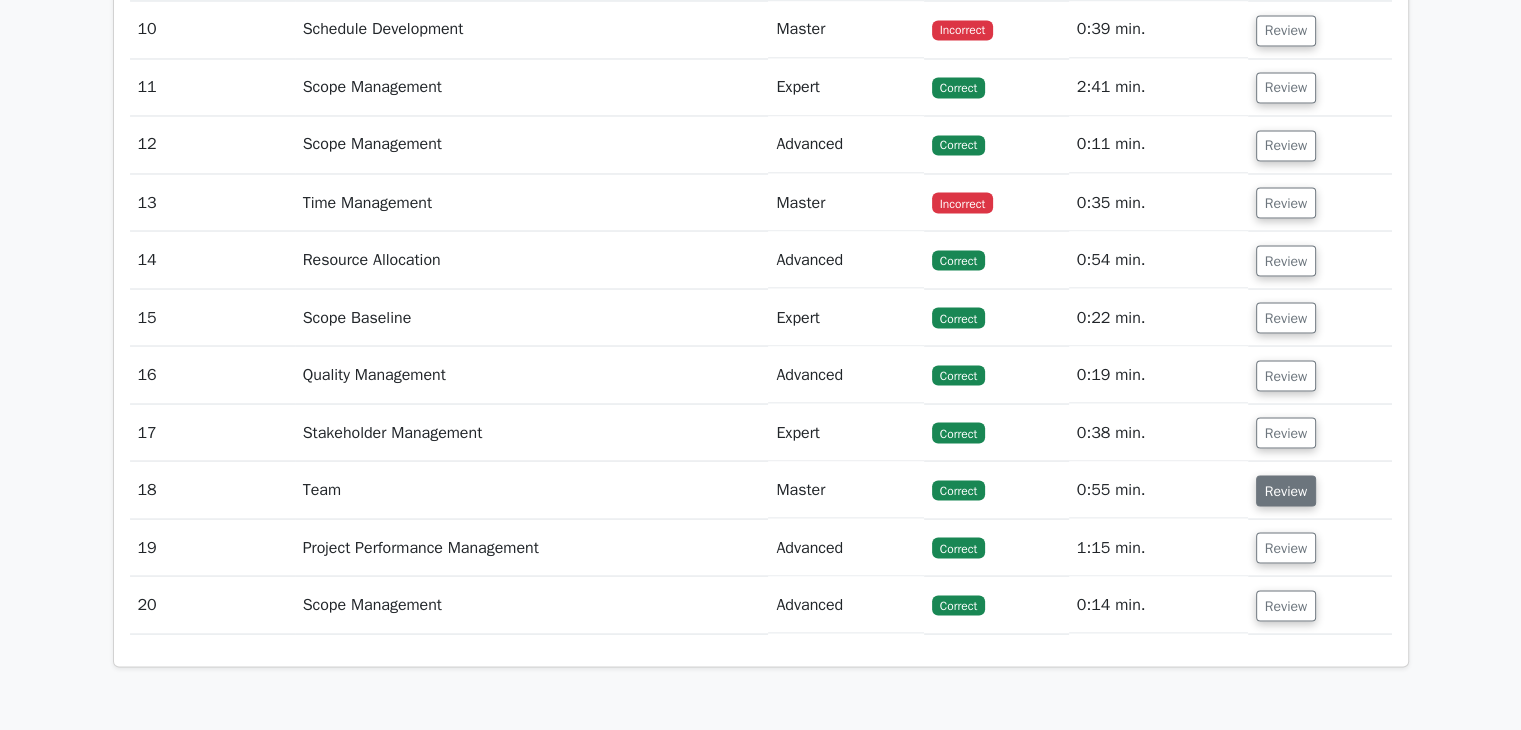 click on "Review" at bounding box center [1320, 489] 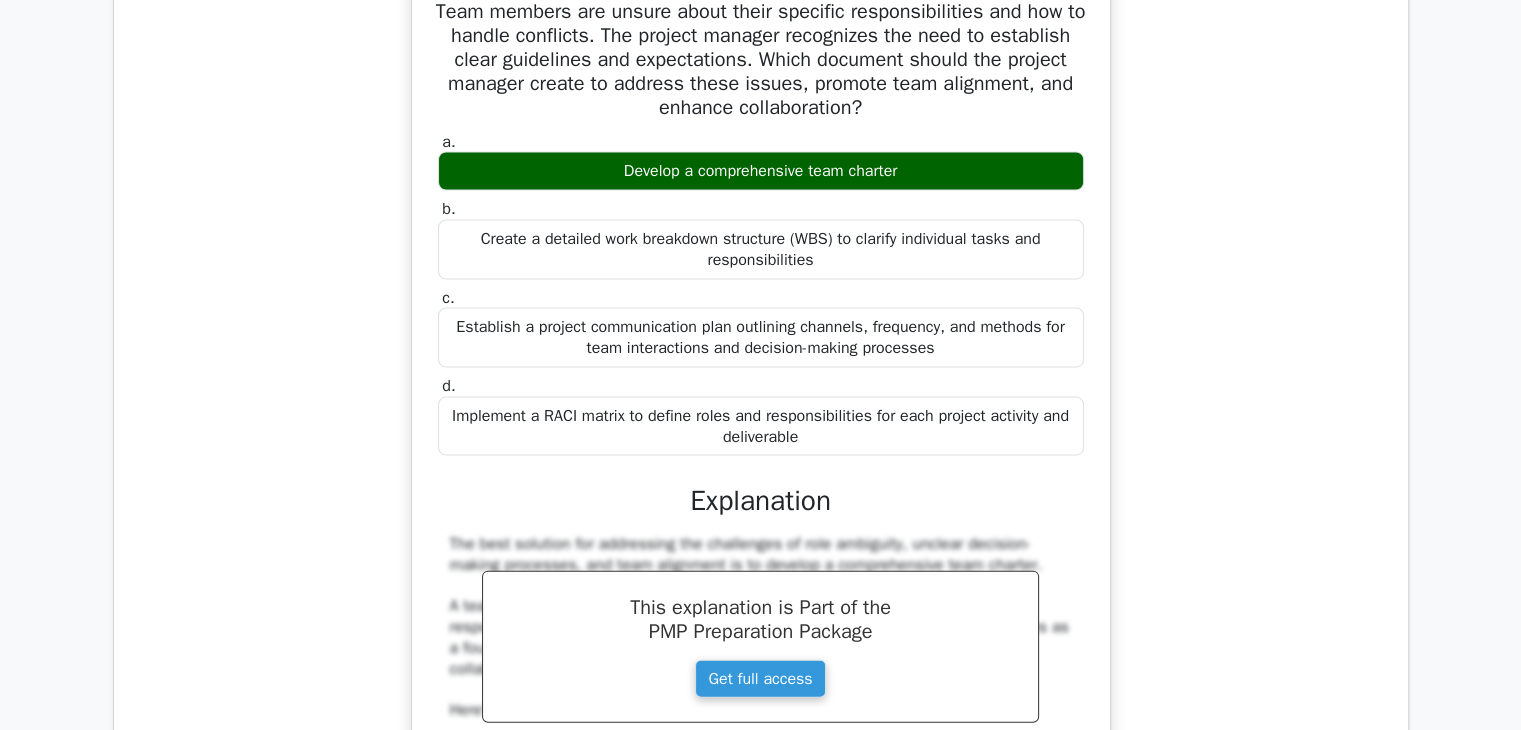 scroll, scrollTop: 3900, scrollLeft: 0, axis: vertical 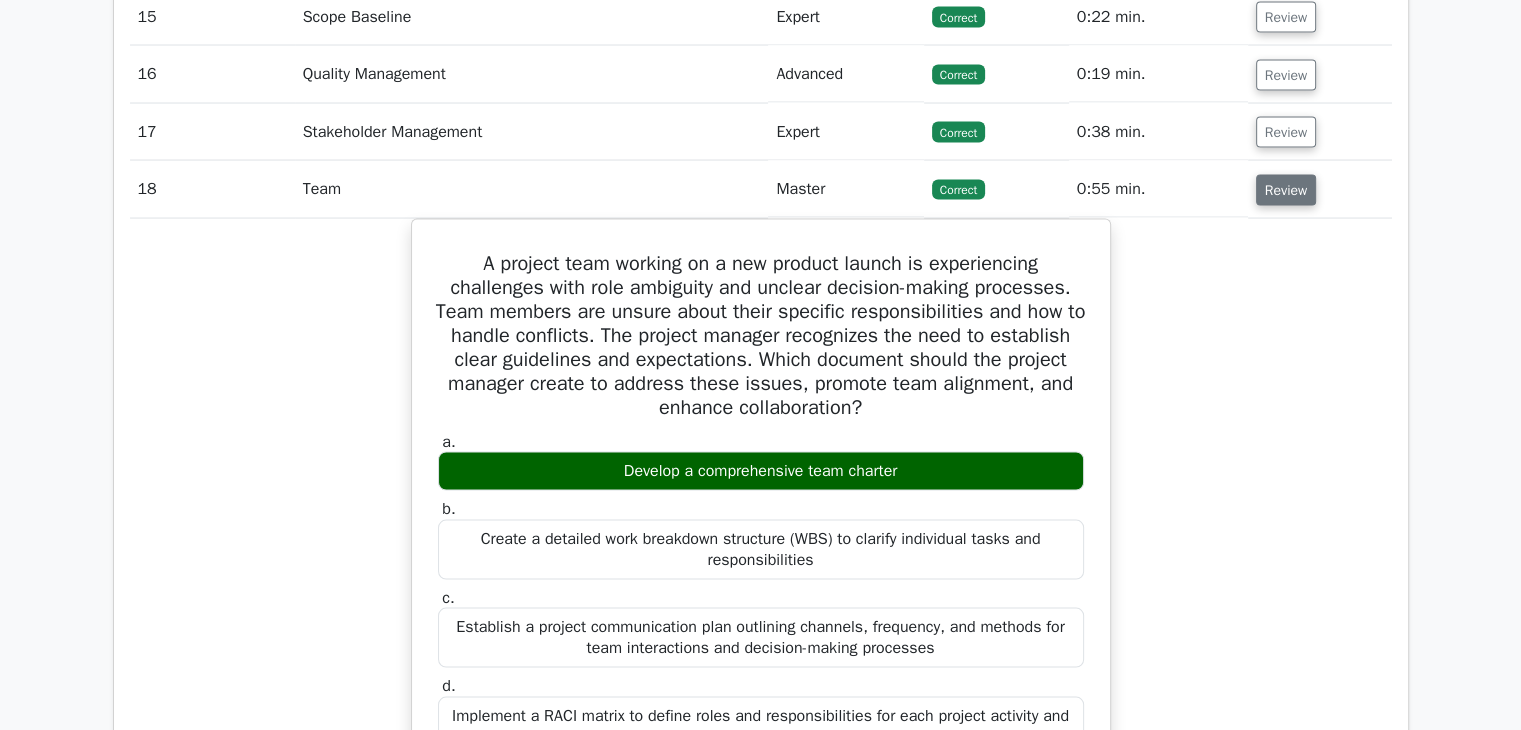 click on "Review" at bounding box center (1286, 190) 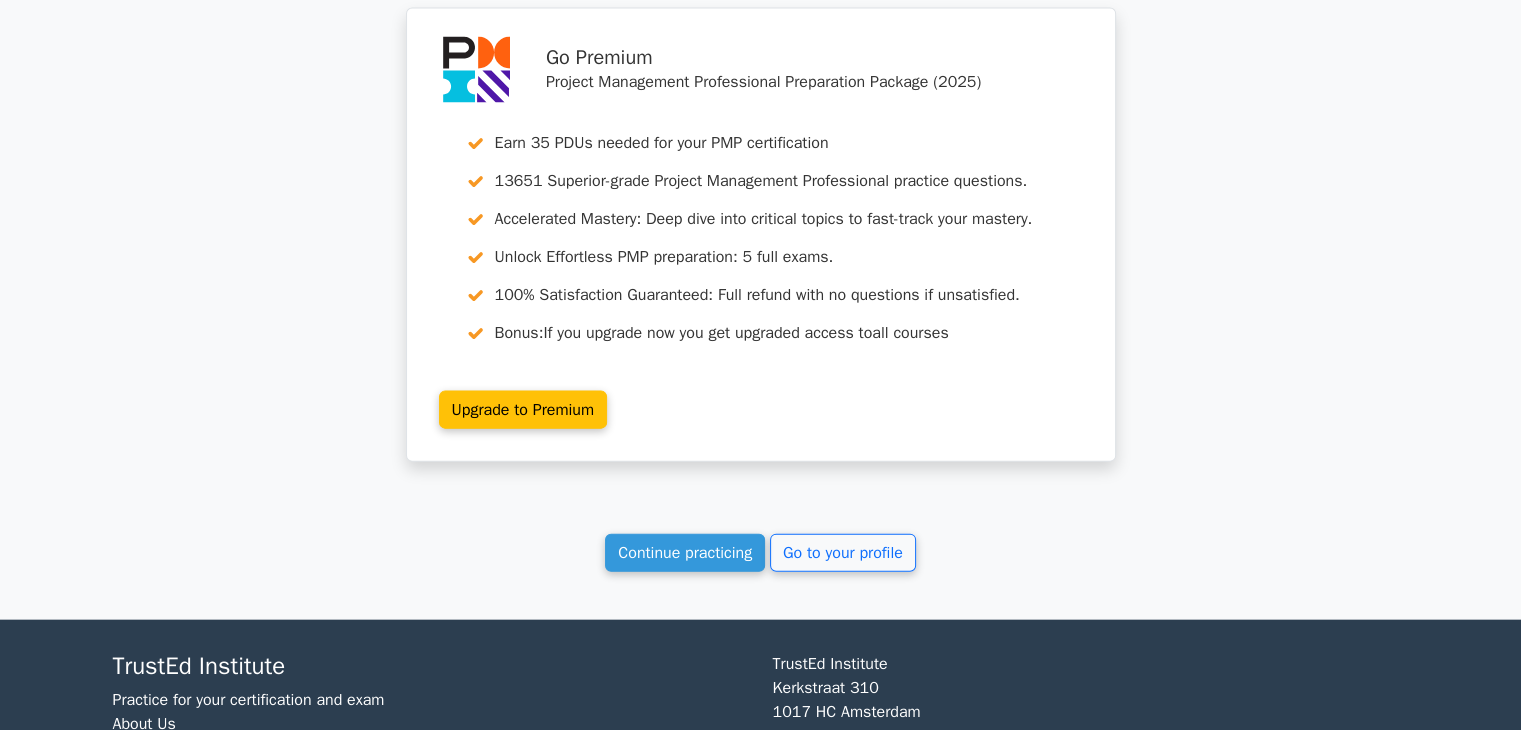 scroll, scrollTop: 4466, scrollLeft: 0, axis: vertical 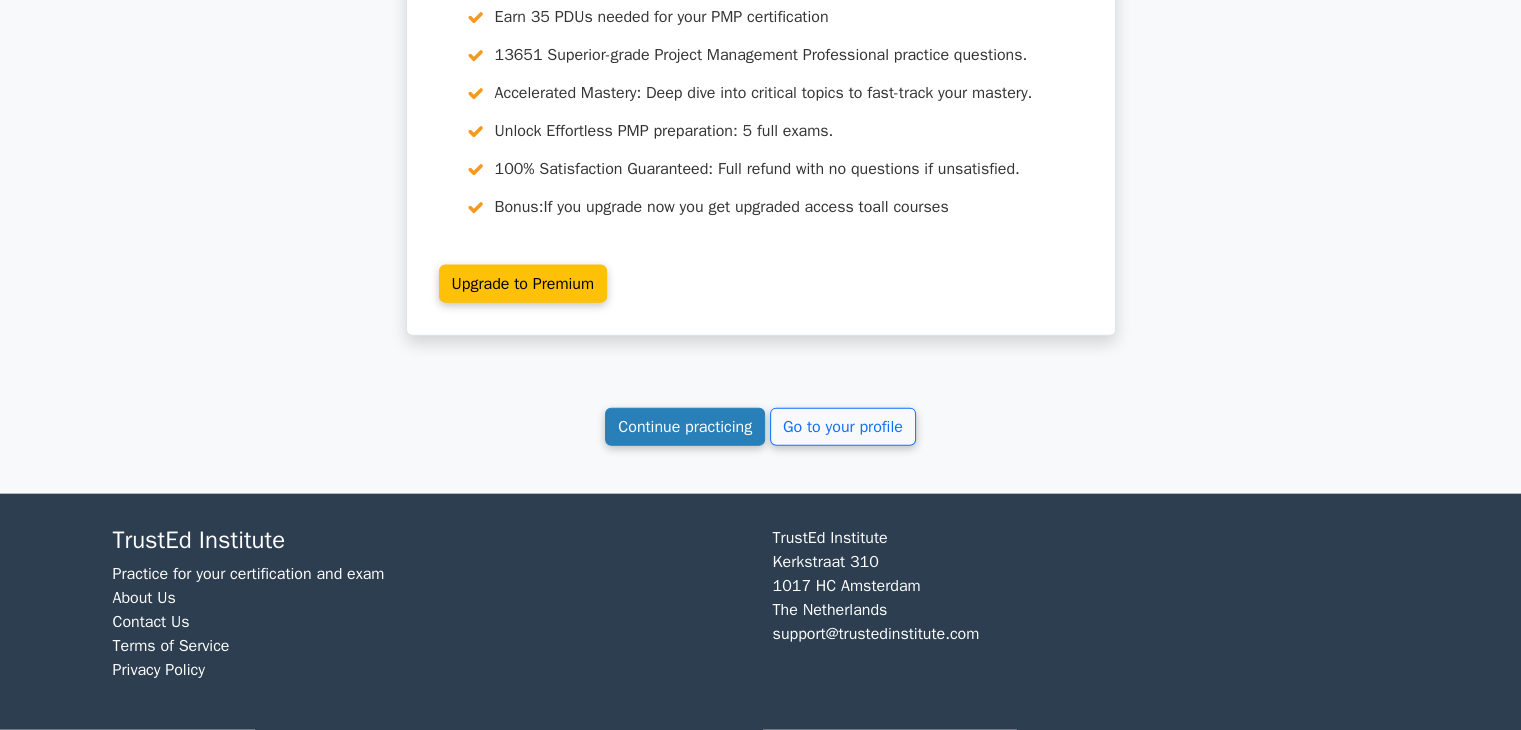 click on "Continue practicing" at bounding box center [685, 427] 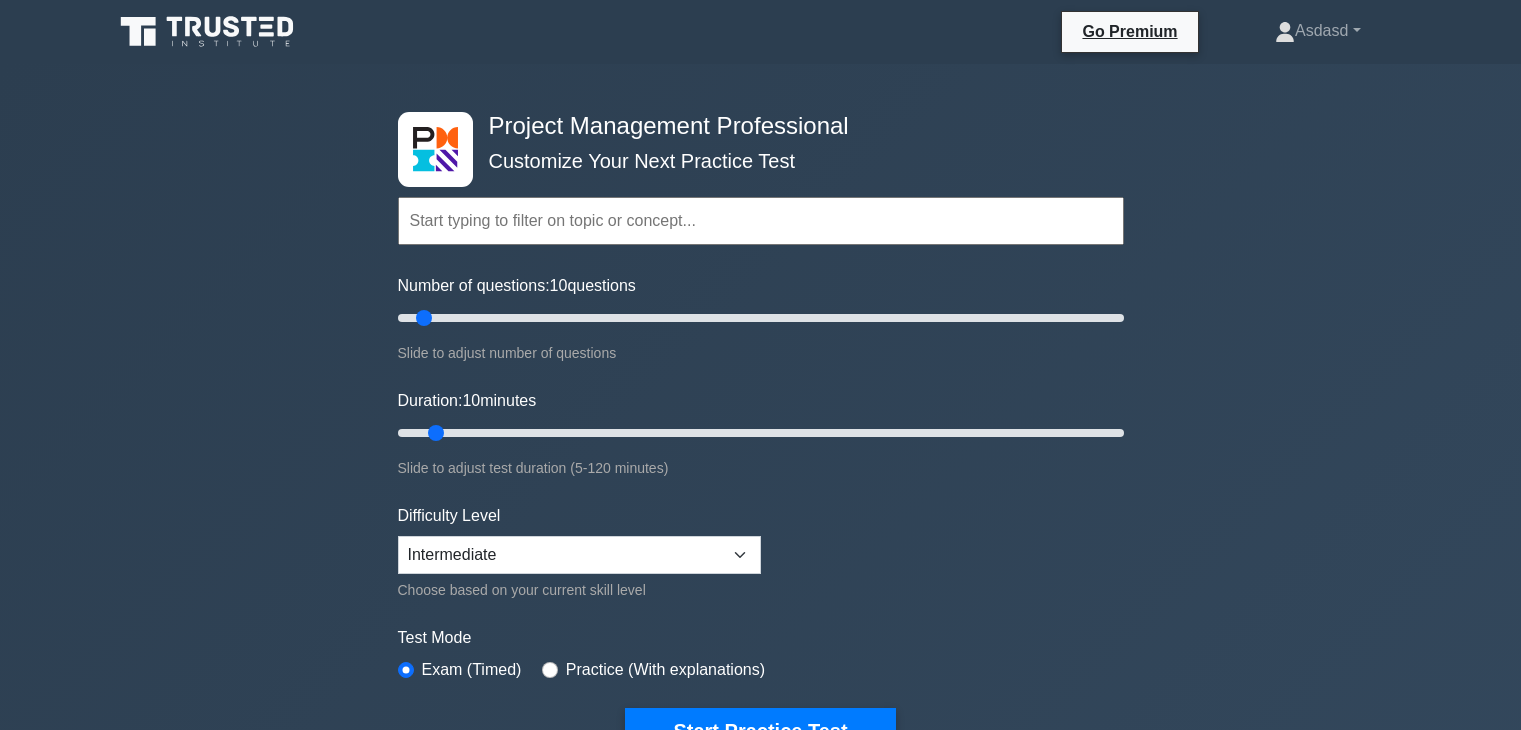 scroll, scrollTop: 0, scrollLeft: 0, axis: both 